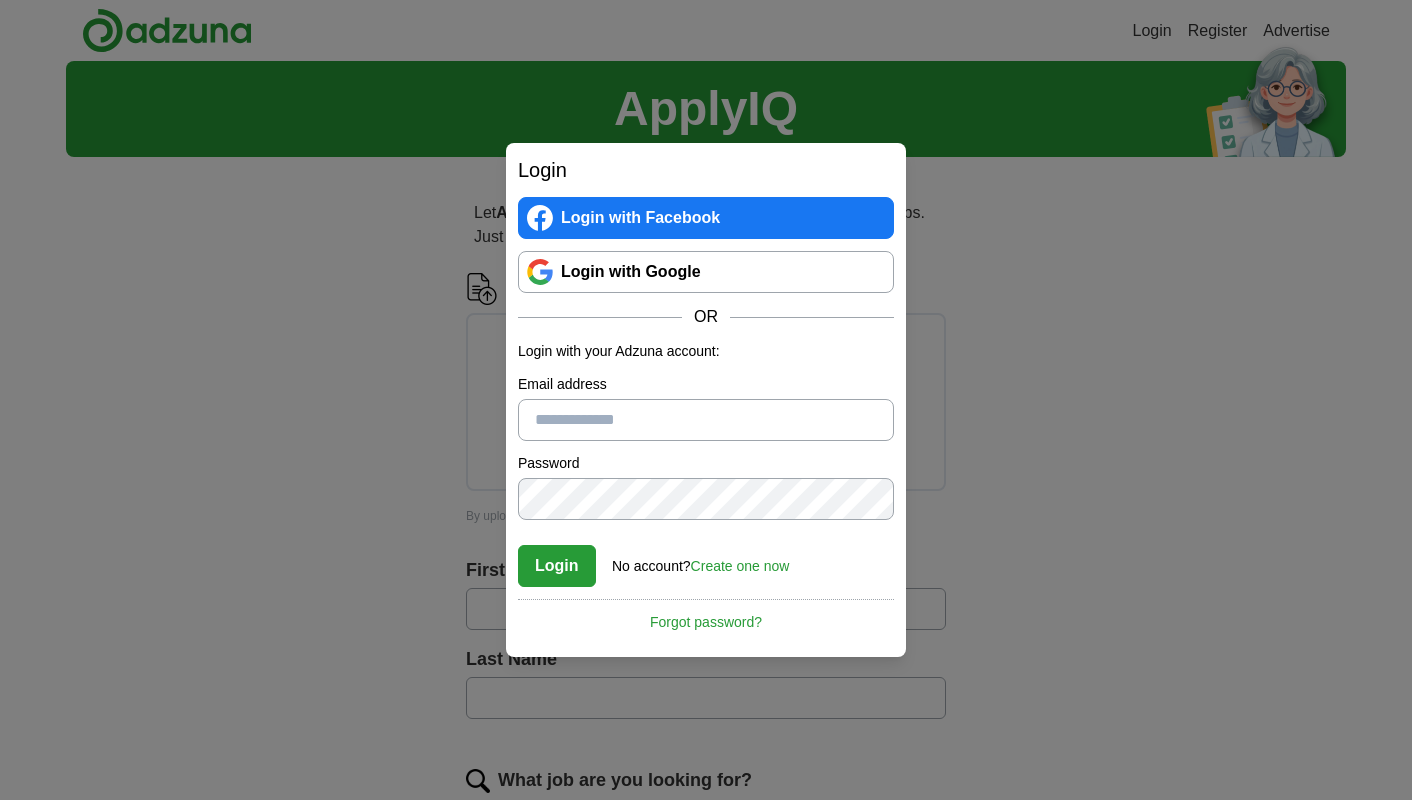 scroll, scrollTop: 0, scrollLeft: 0, axis: both 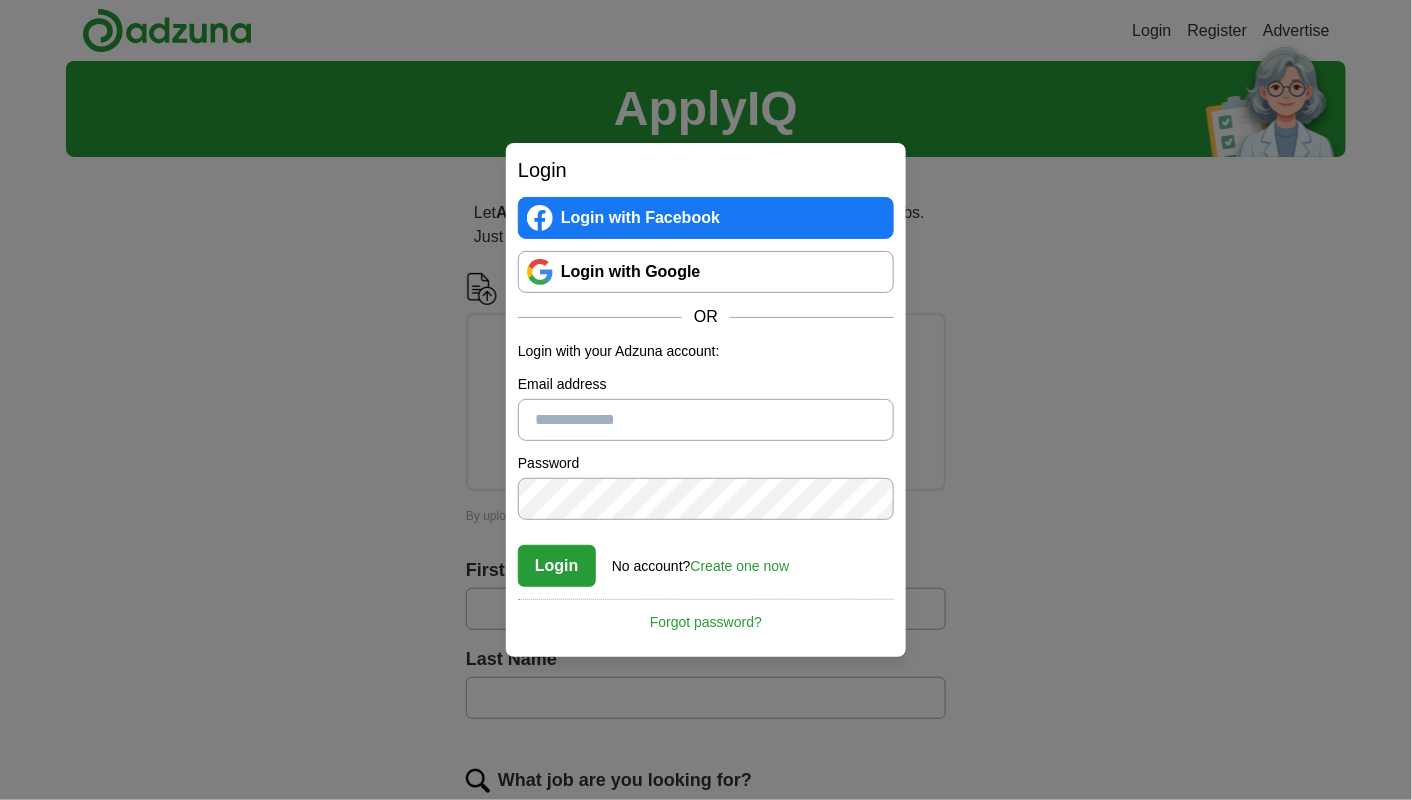 click on "Email address" at bounding box center [706, 420] 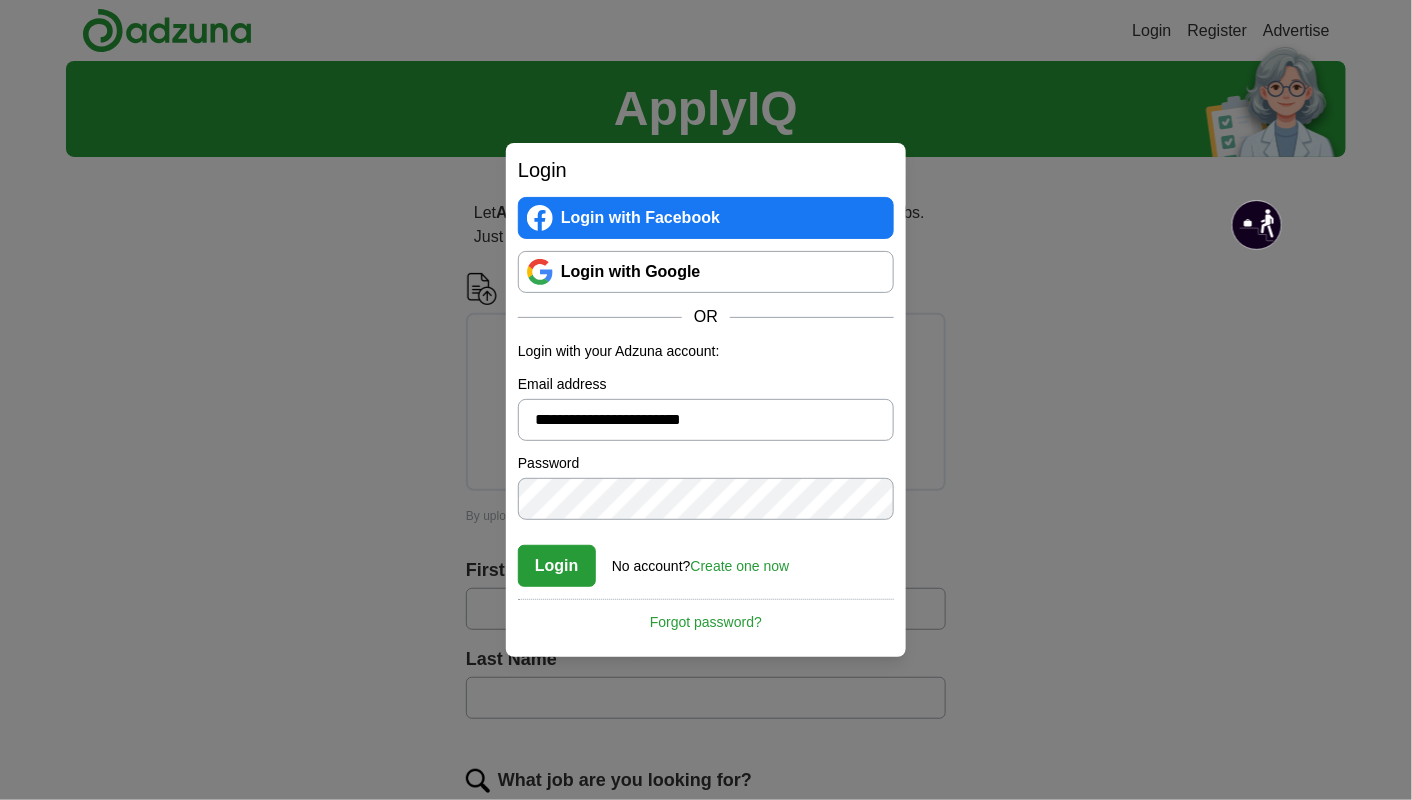 click on "Create one now" at bounding box center [740, 566] 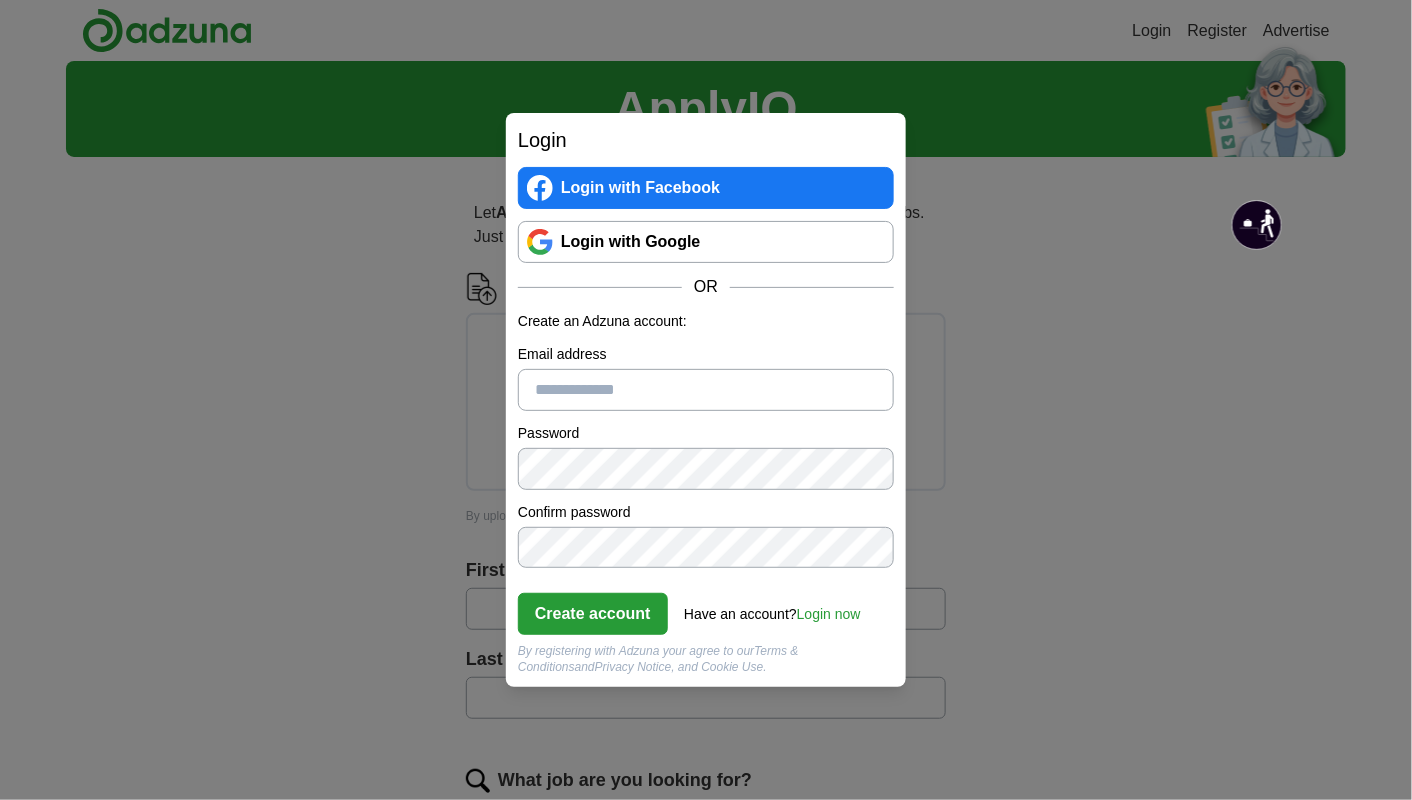 click on "Email address" at bounding box center (706, 390) 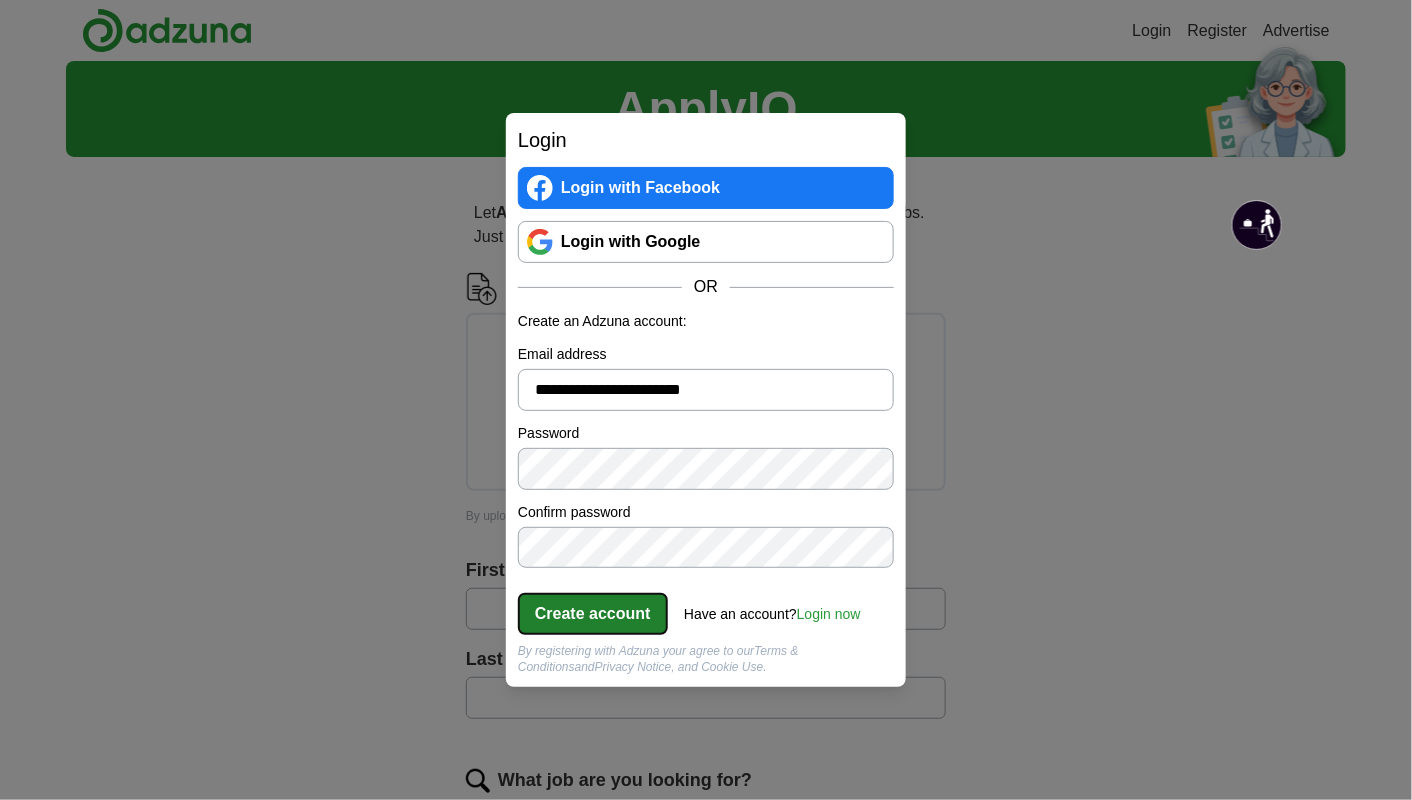 click on "Create account" at bounding box center [593, 614] 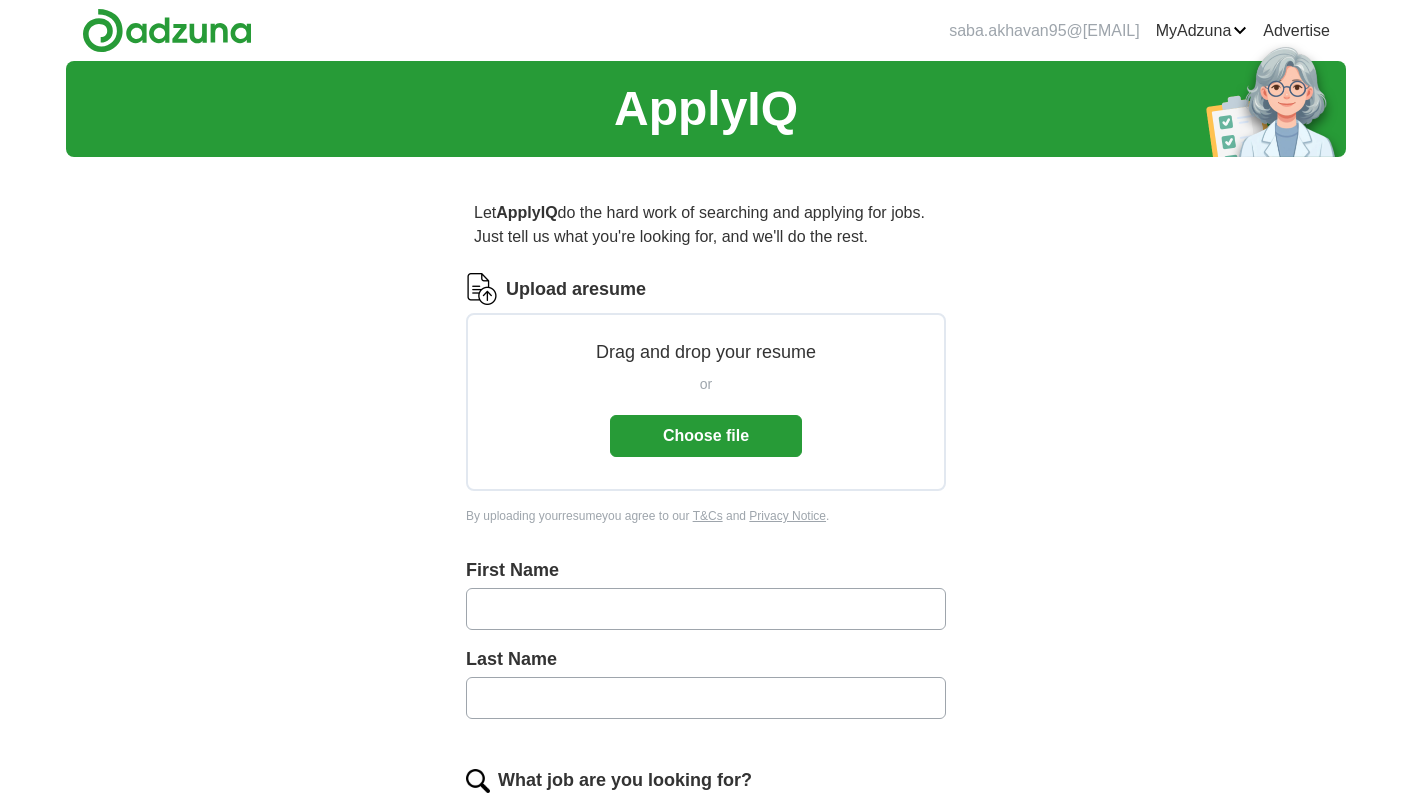 scroll, scrollTop: 0, scrollLeft: 0, axis: both 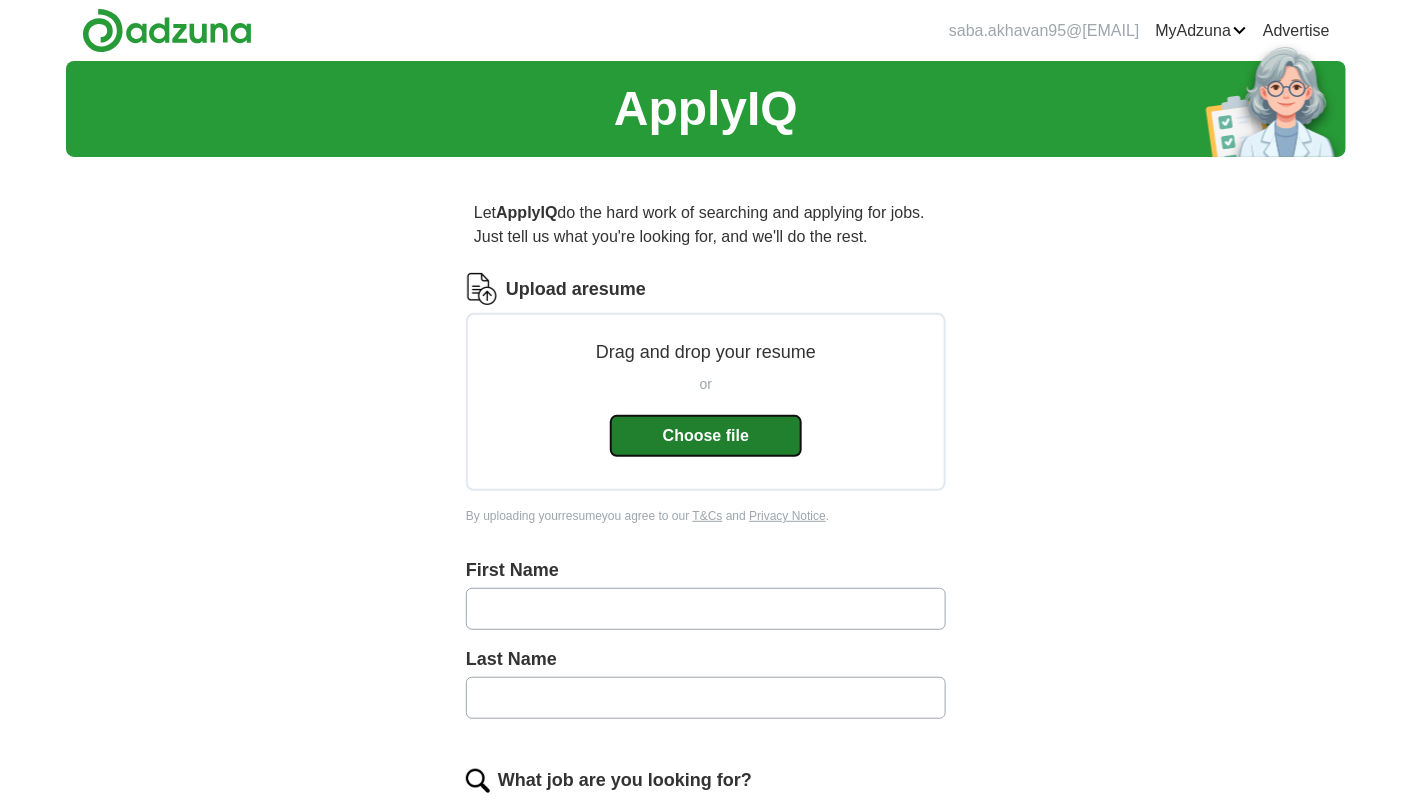 click on "Choose file" at bounding box center [706, 436] 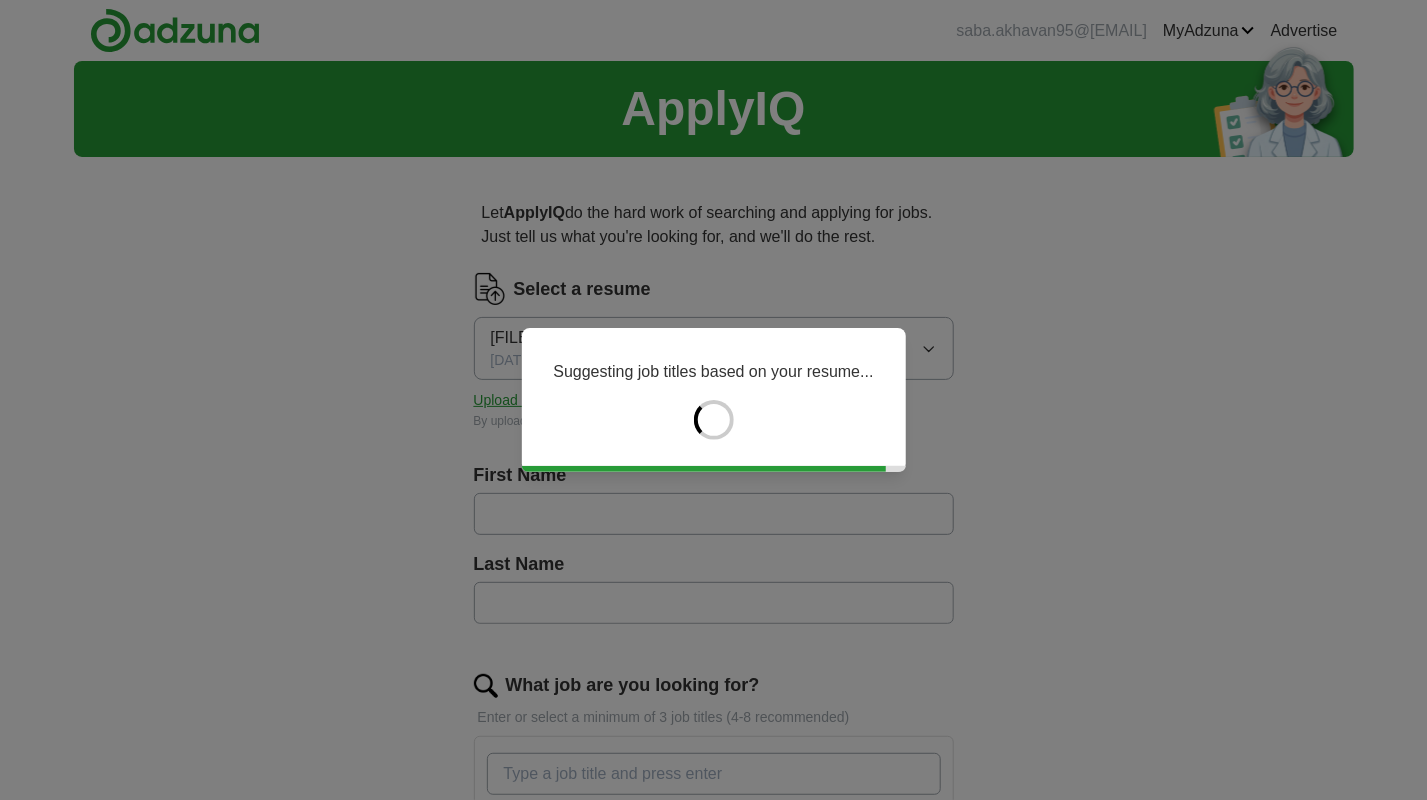 type on "****" 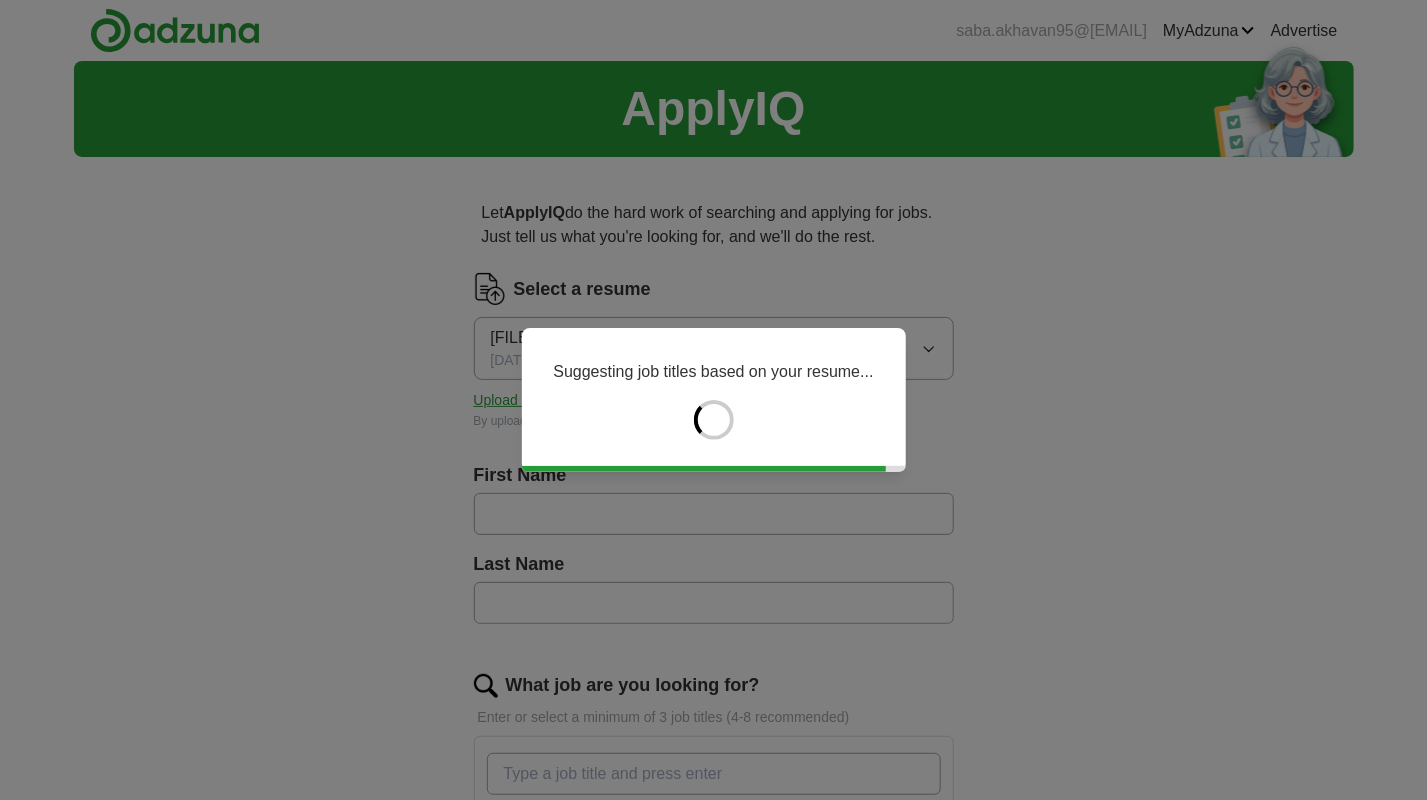 type on "**********" 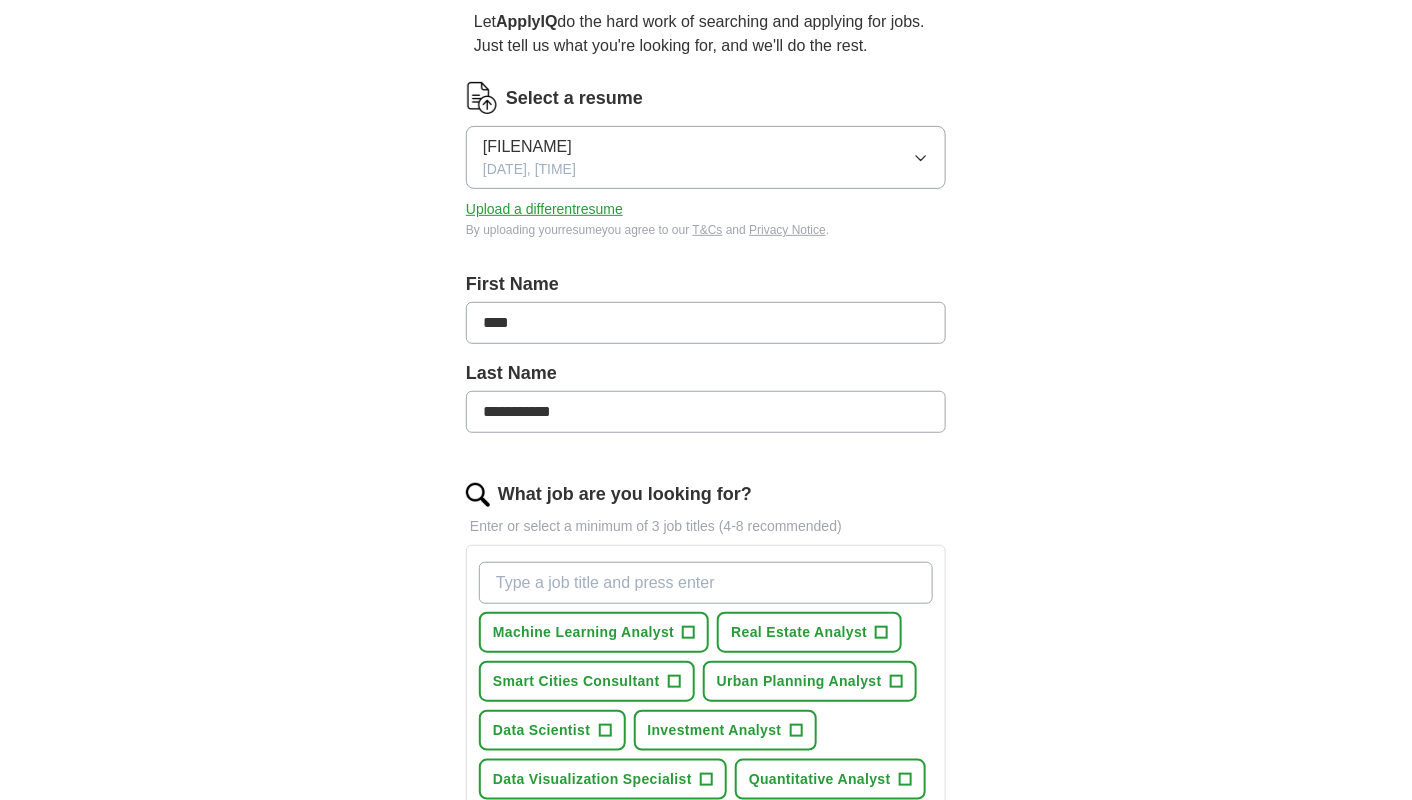 scroll, scrollTop: 400, scrollLeft: 0, axis: vertical 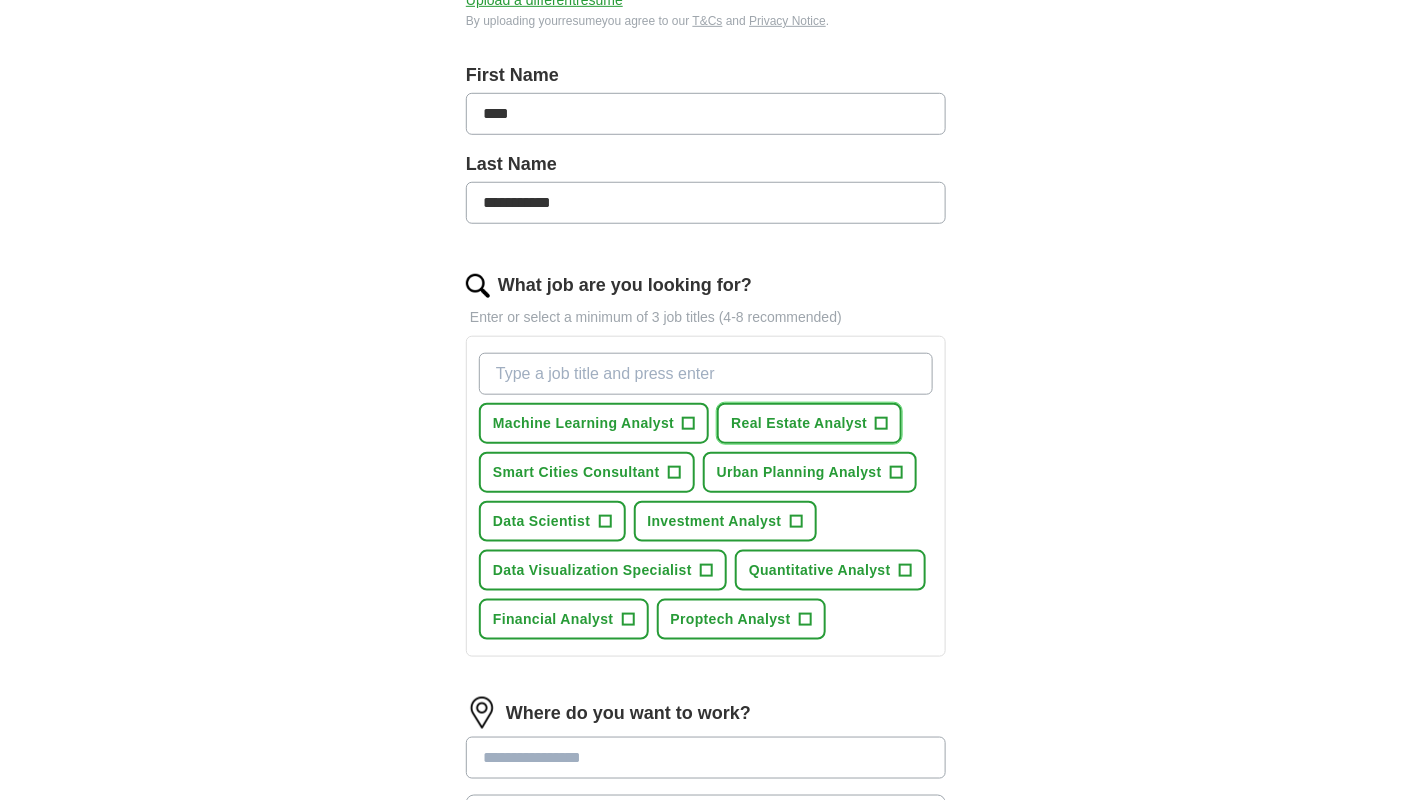 click on "Real Estate Analyst +" at bounding box center [809, 423] 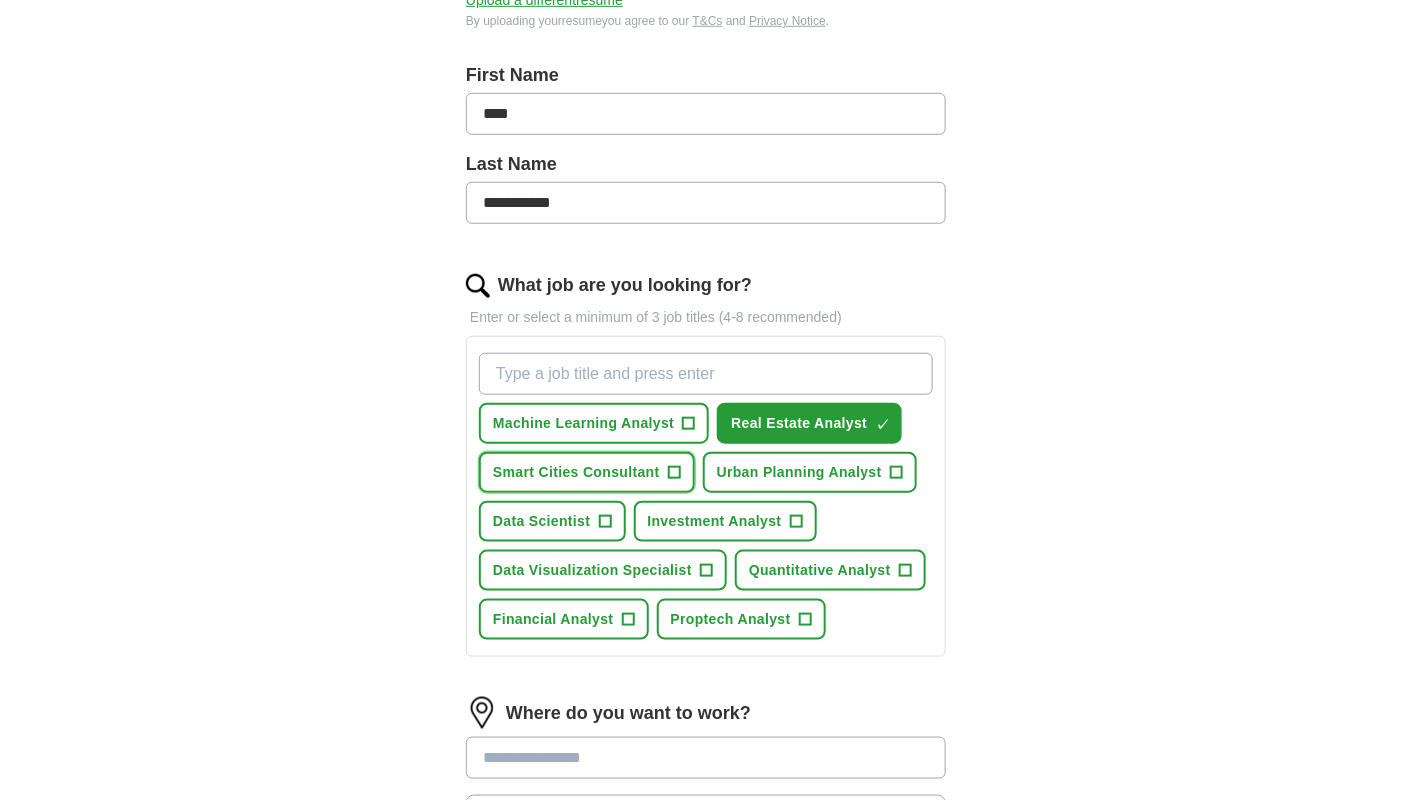 click on "+" at bounding box center (674, 472) 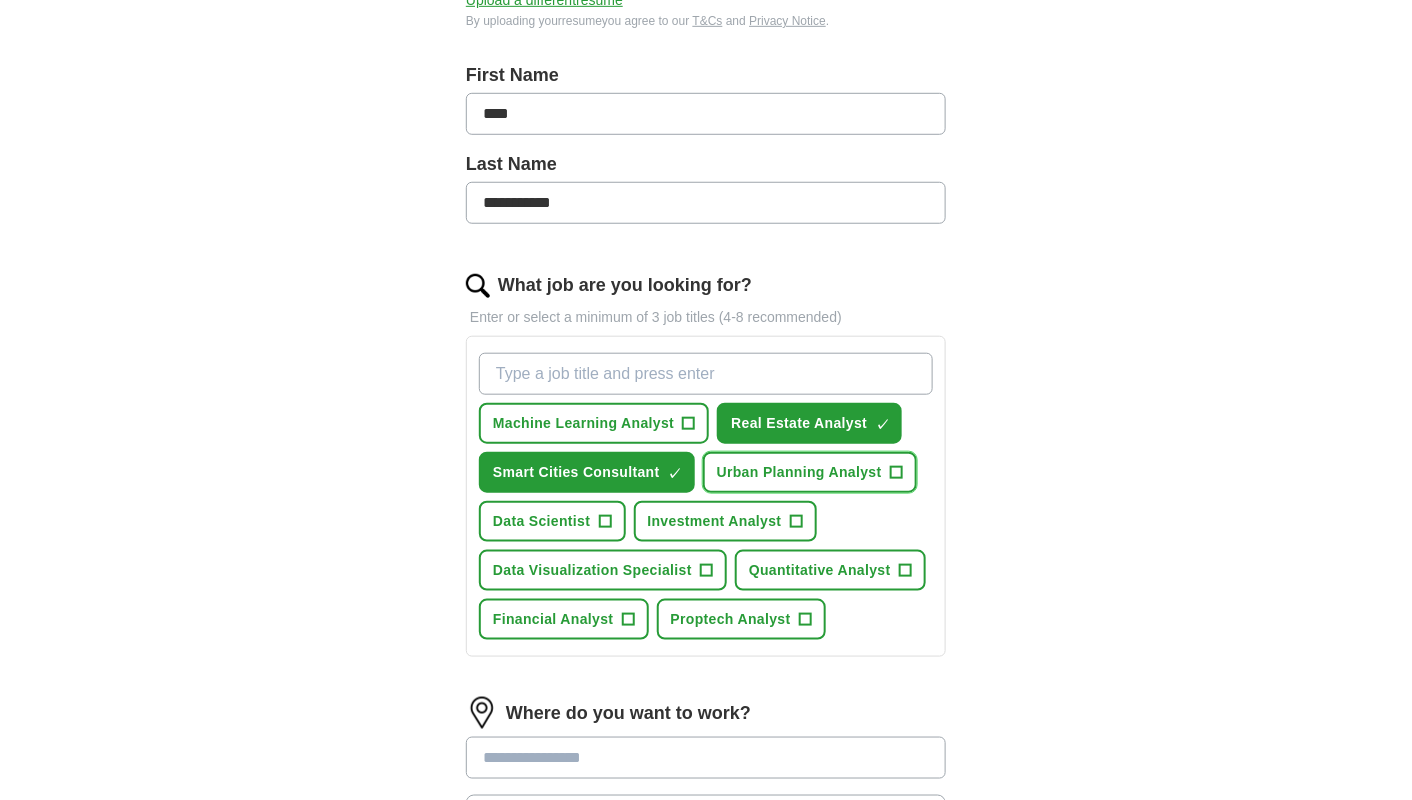 click on "Urban Planning Analyst +" at bounding box center [810, 472] 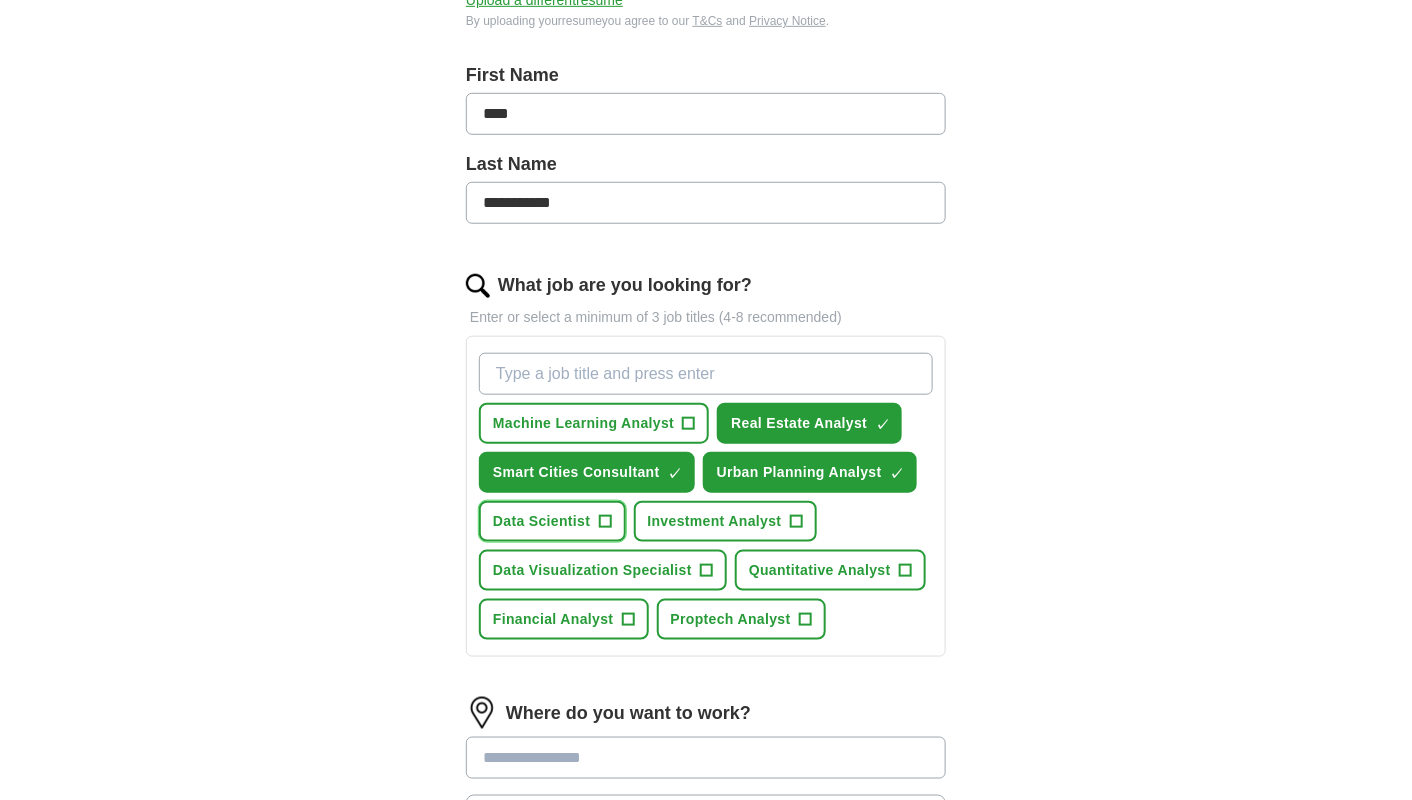 click on "Data Scientist +" at bounding box center (552, 521) 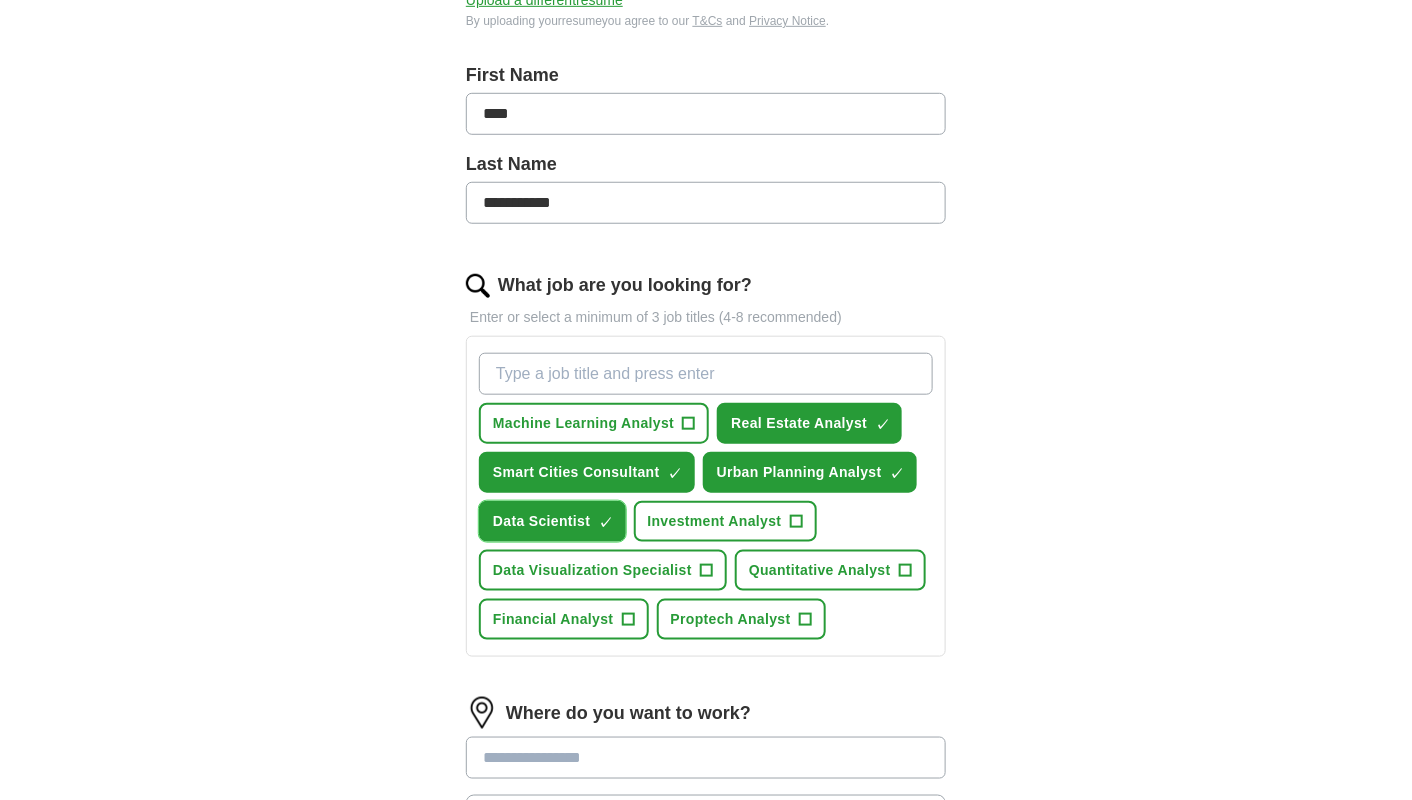 click on "Data Scientist ✓ ×" at bounding box center [552, 521] 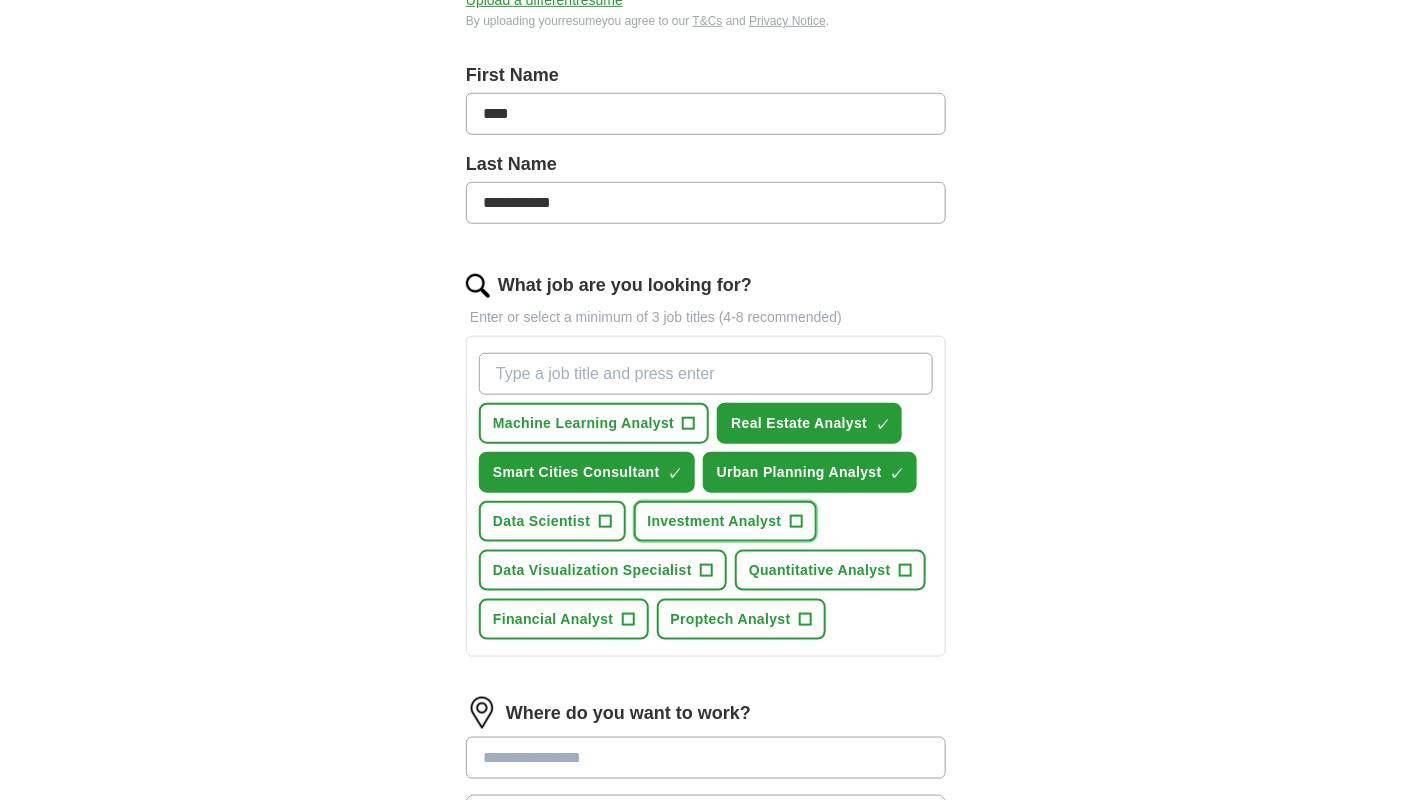 click on "Investment Analyst +" at bounding box center [725, 521] 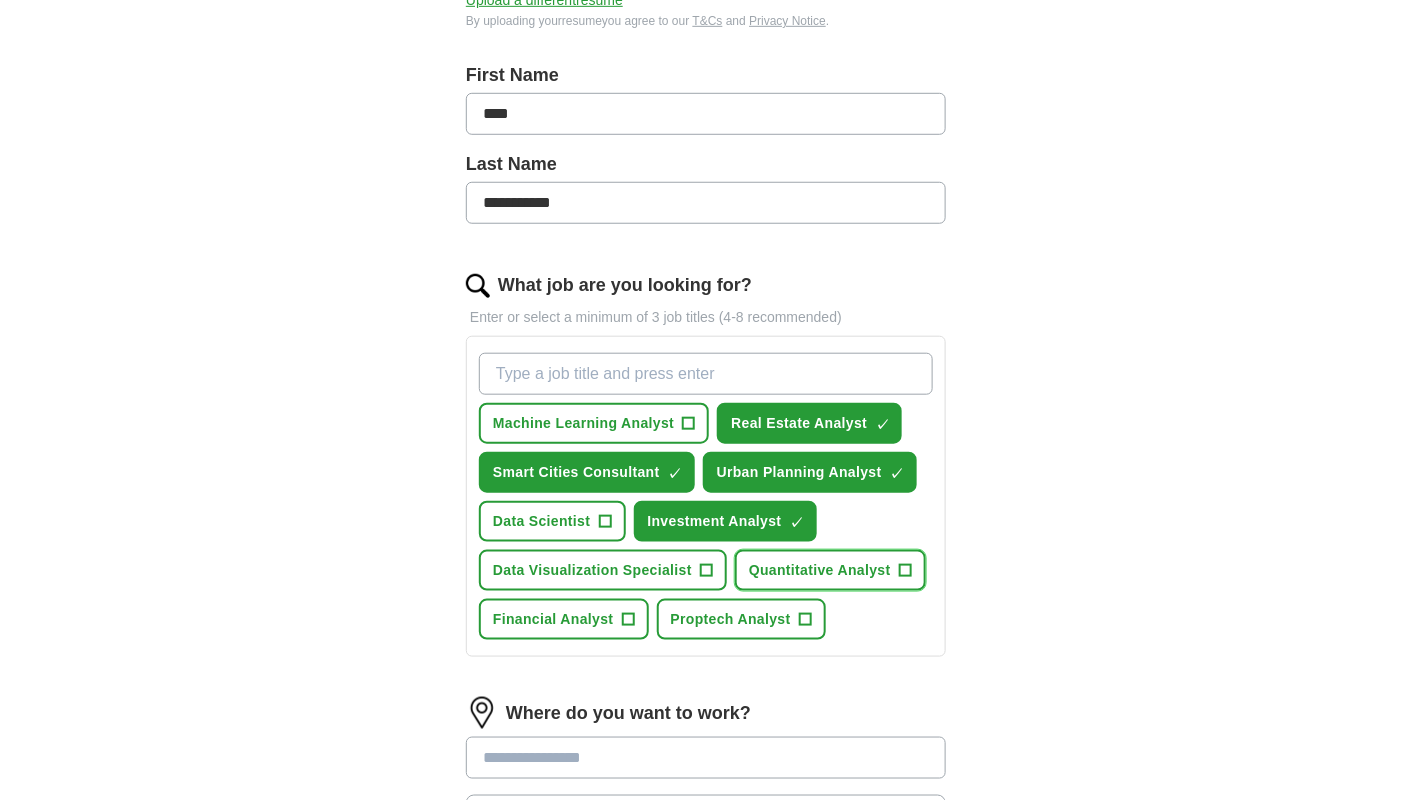 click on "Quantitative Analyst" at bounding box center [820, 570] 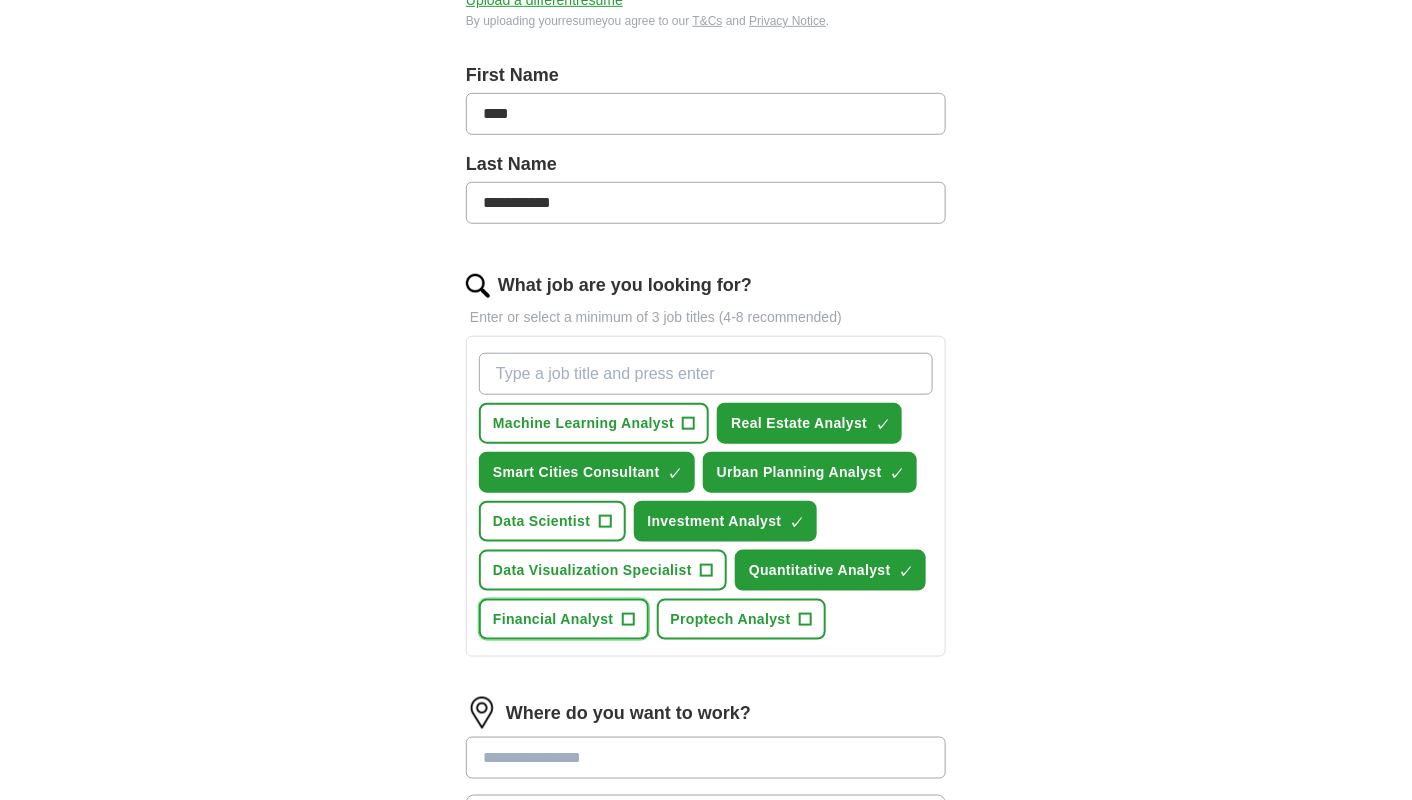 click on "Financial Analyst" at bounding box center [553, 619] 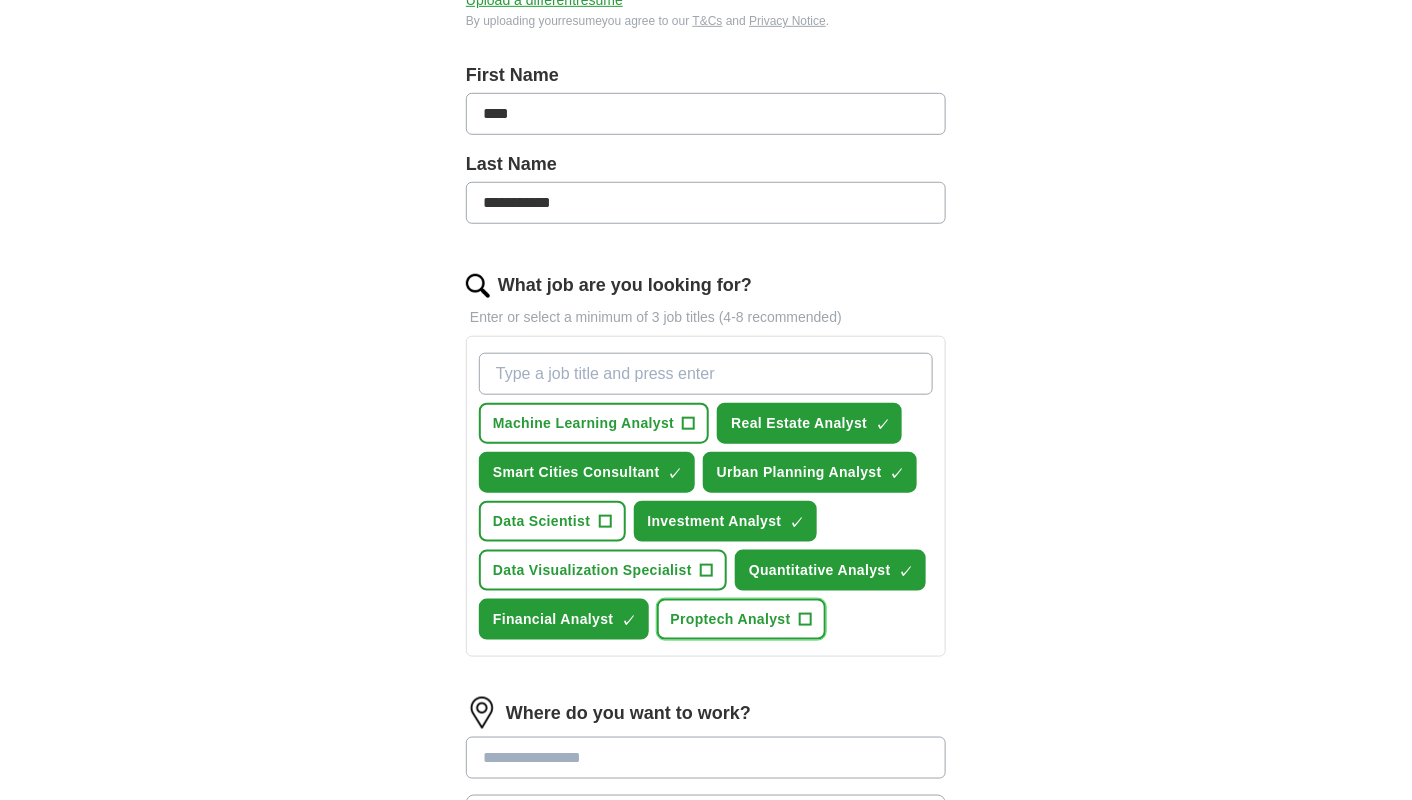 click on "Proptech Analyst" at bounding box center [731, 619] 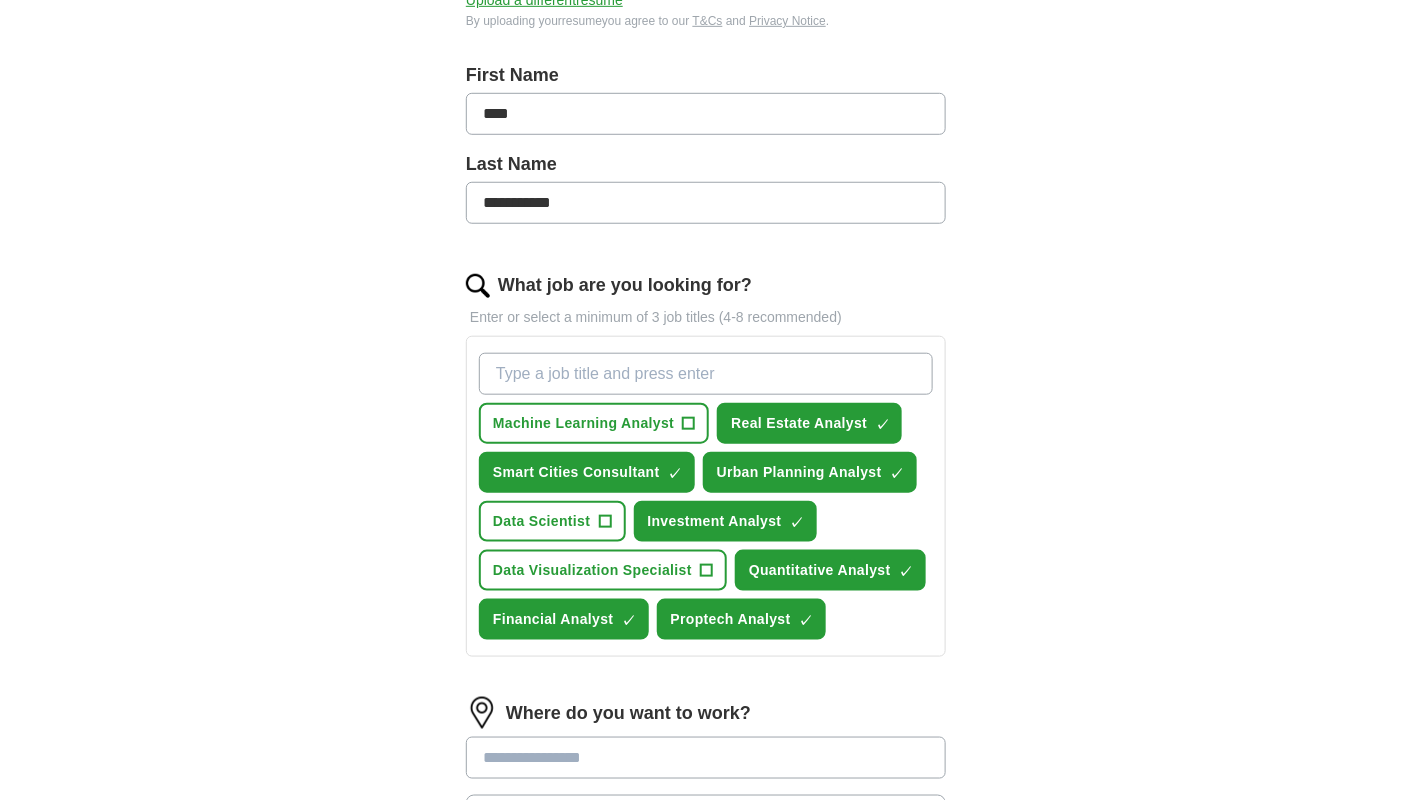 click on "What job are you looking for?" at bounding box center [706, 374] 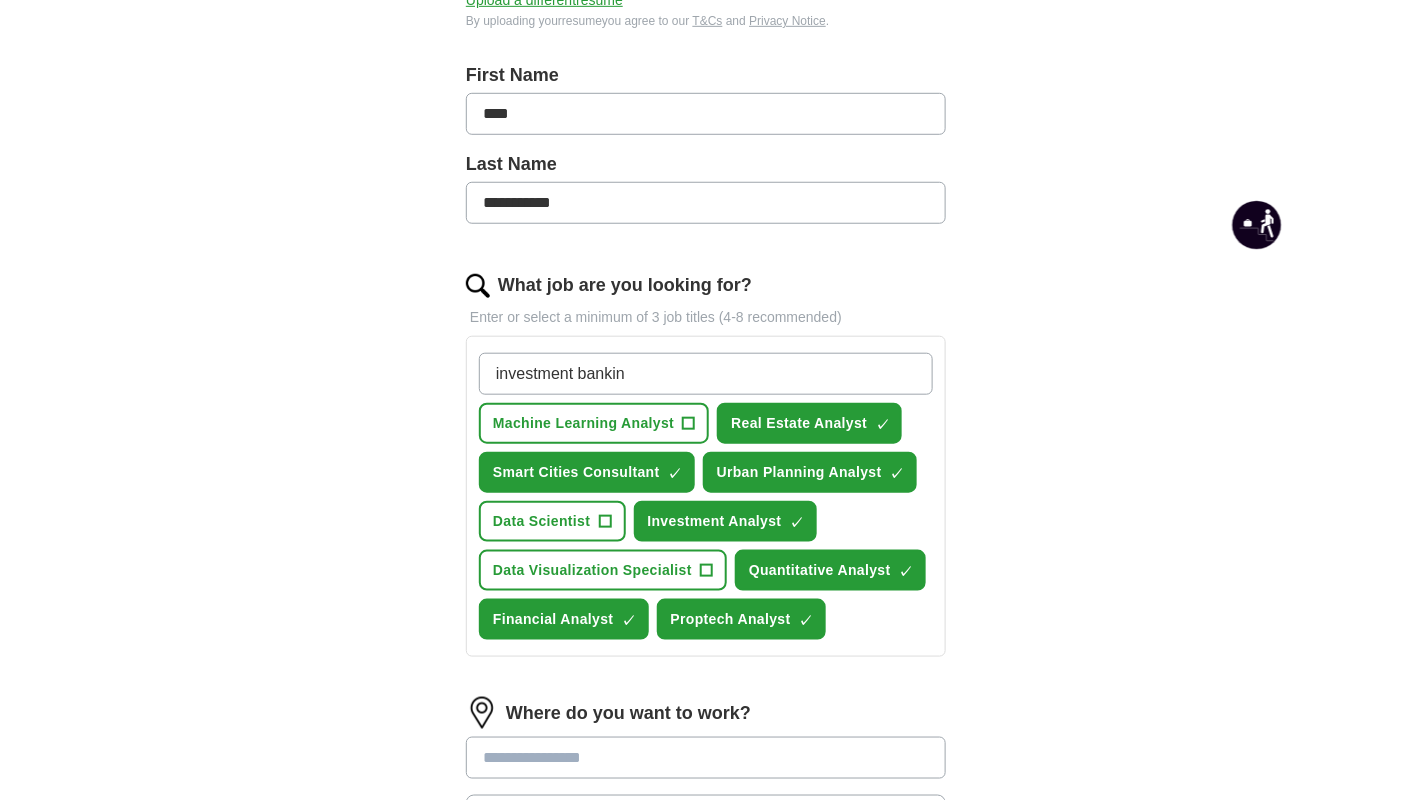 type on "investment banking" 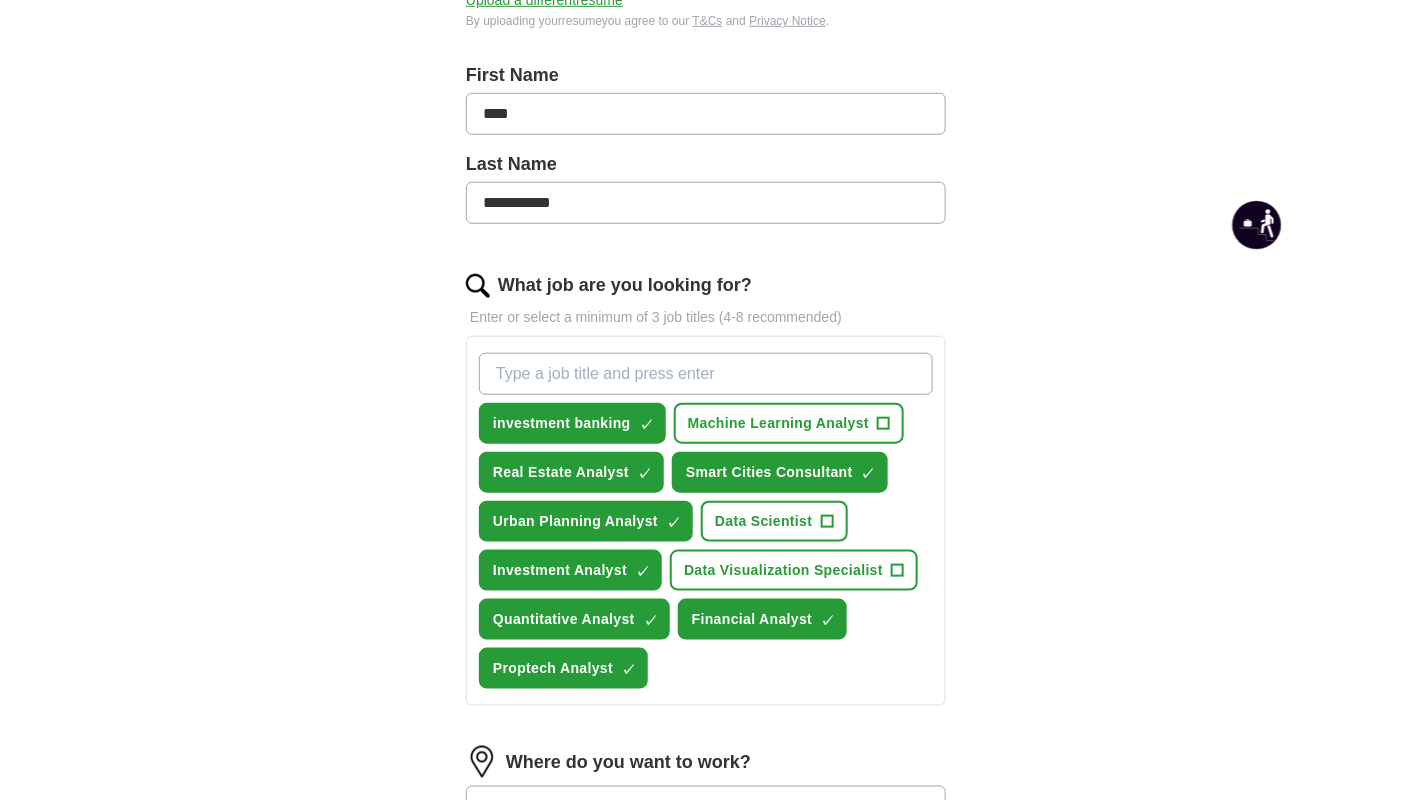 click on "What job are you looking for?" at bounding box center [706, 374] 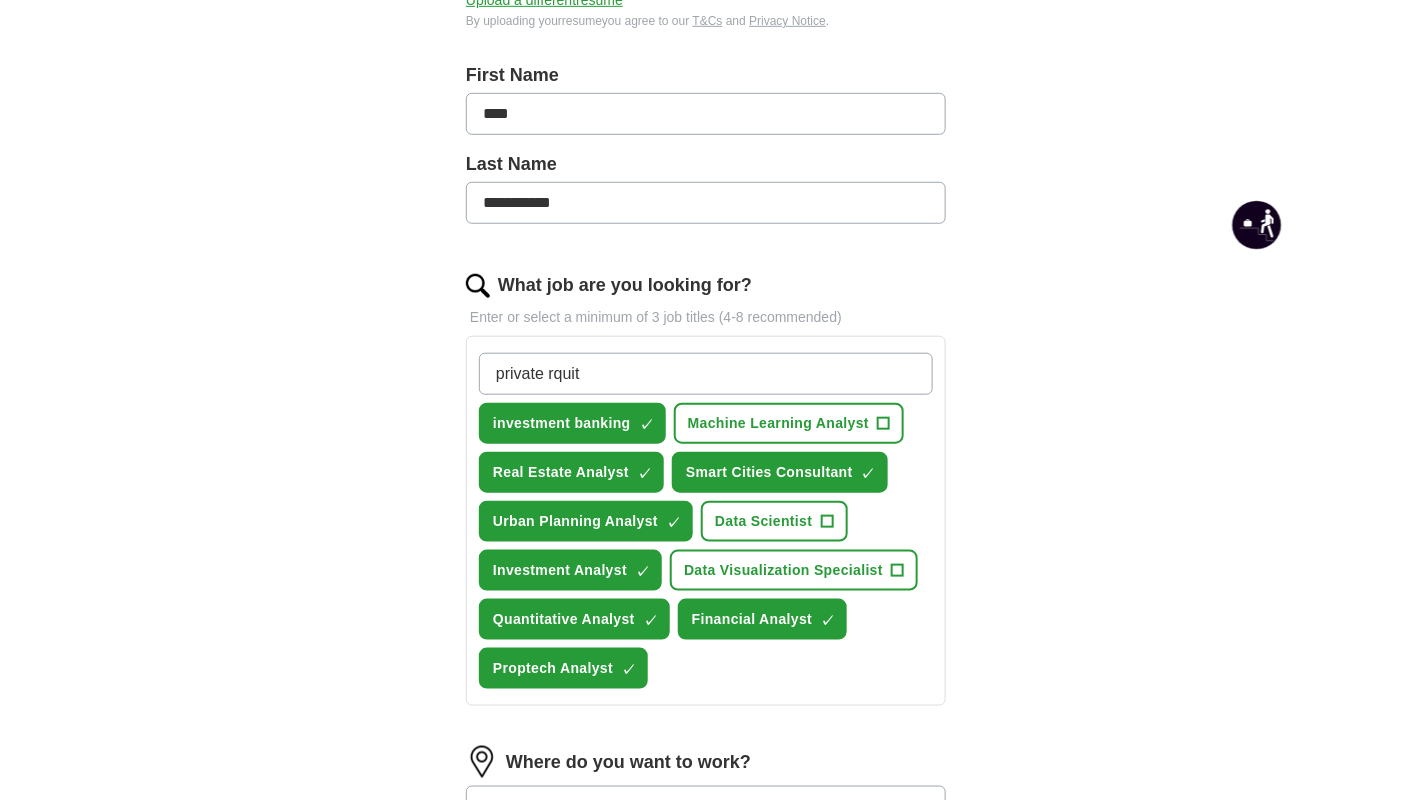 type on "private rquity" 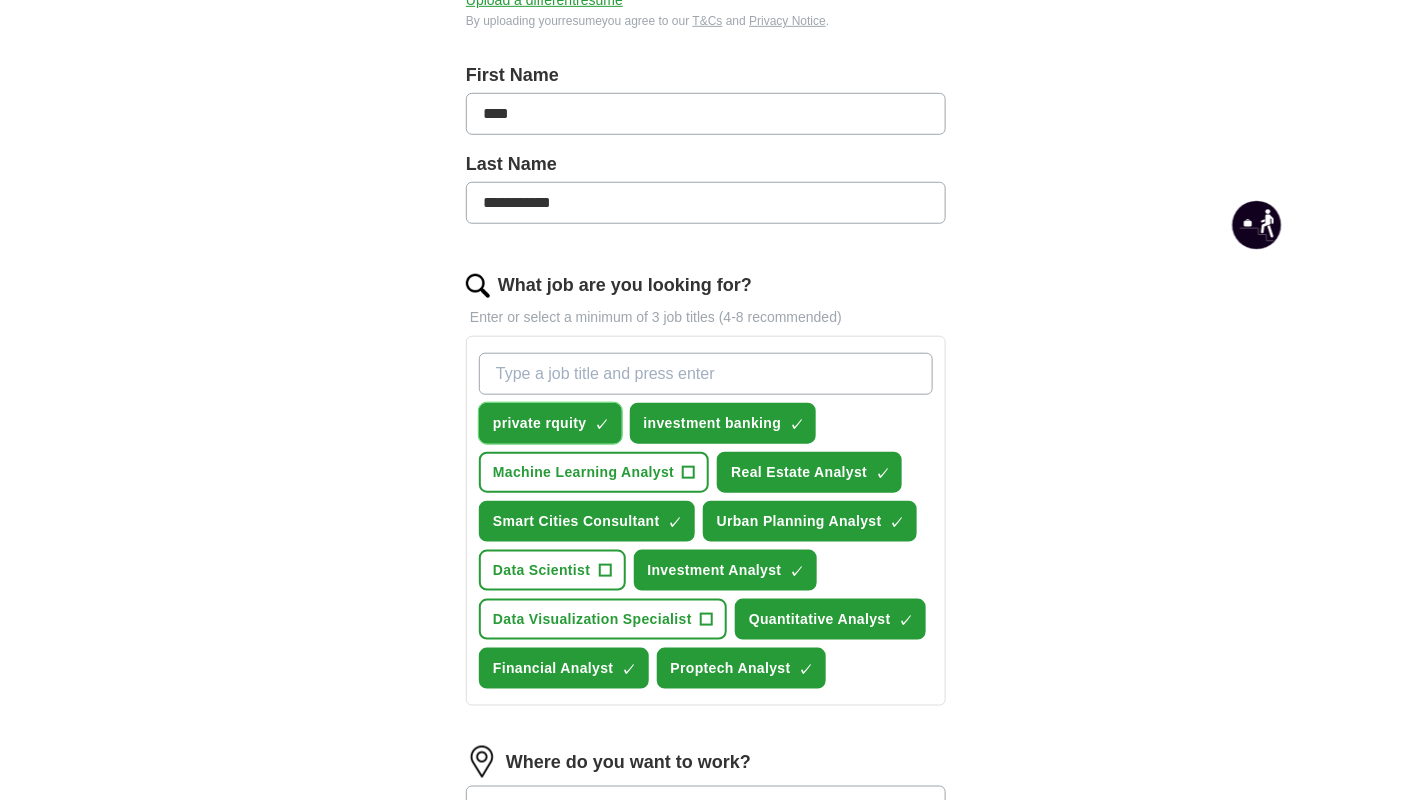click on "×" at bounding box center (0, 0) 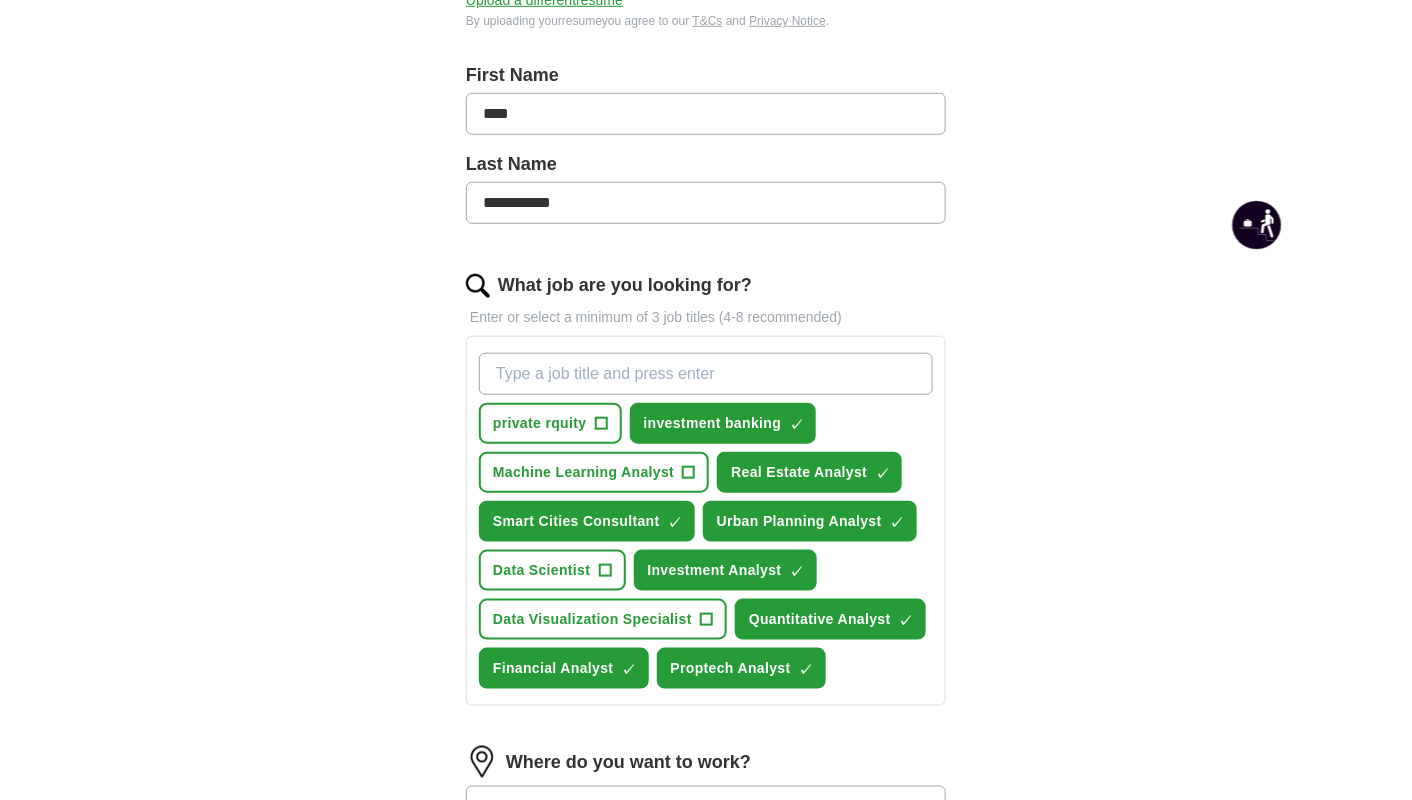 click on "What job are you looking for?" at bounding box center [706, 374] 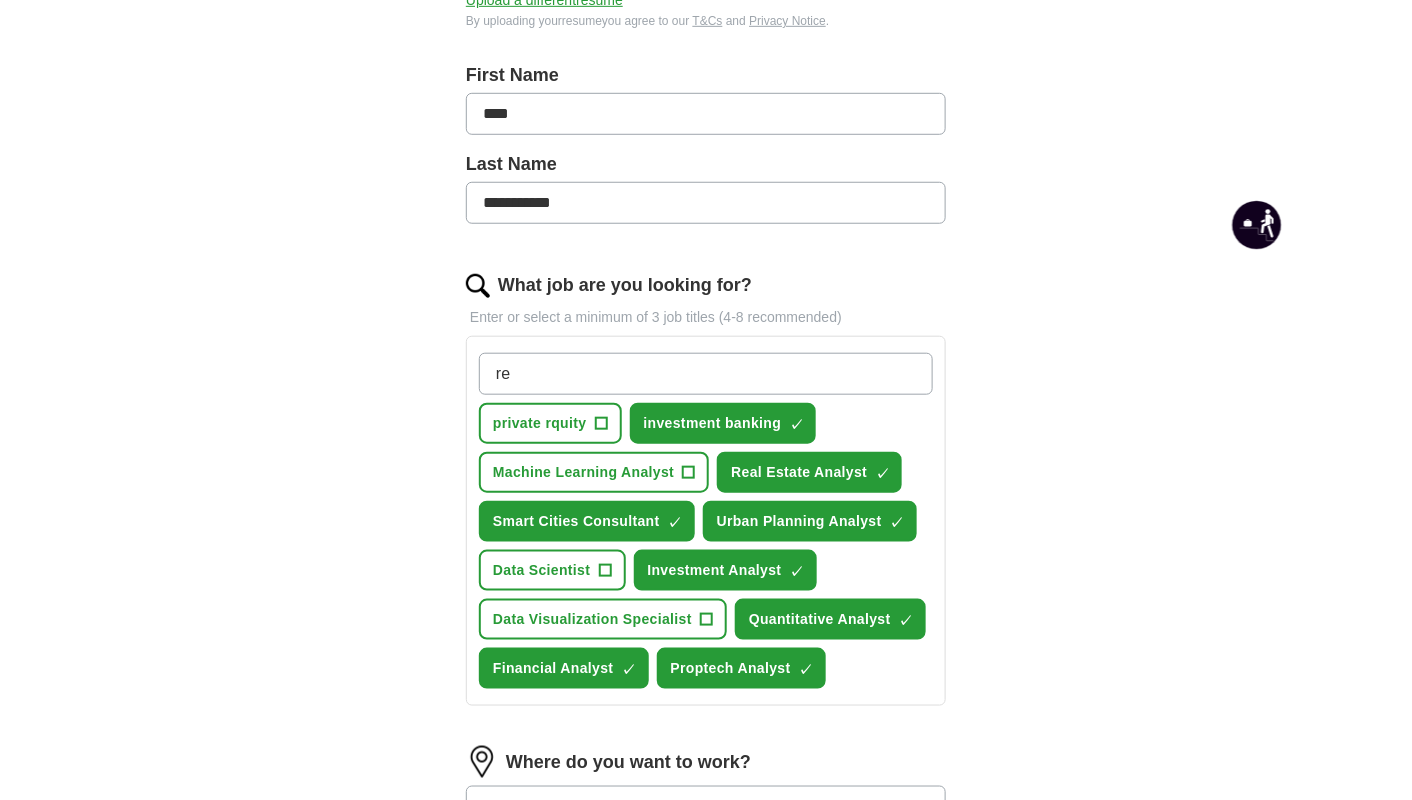 type on "r" 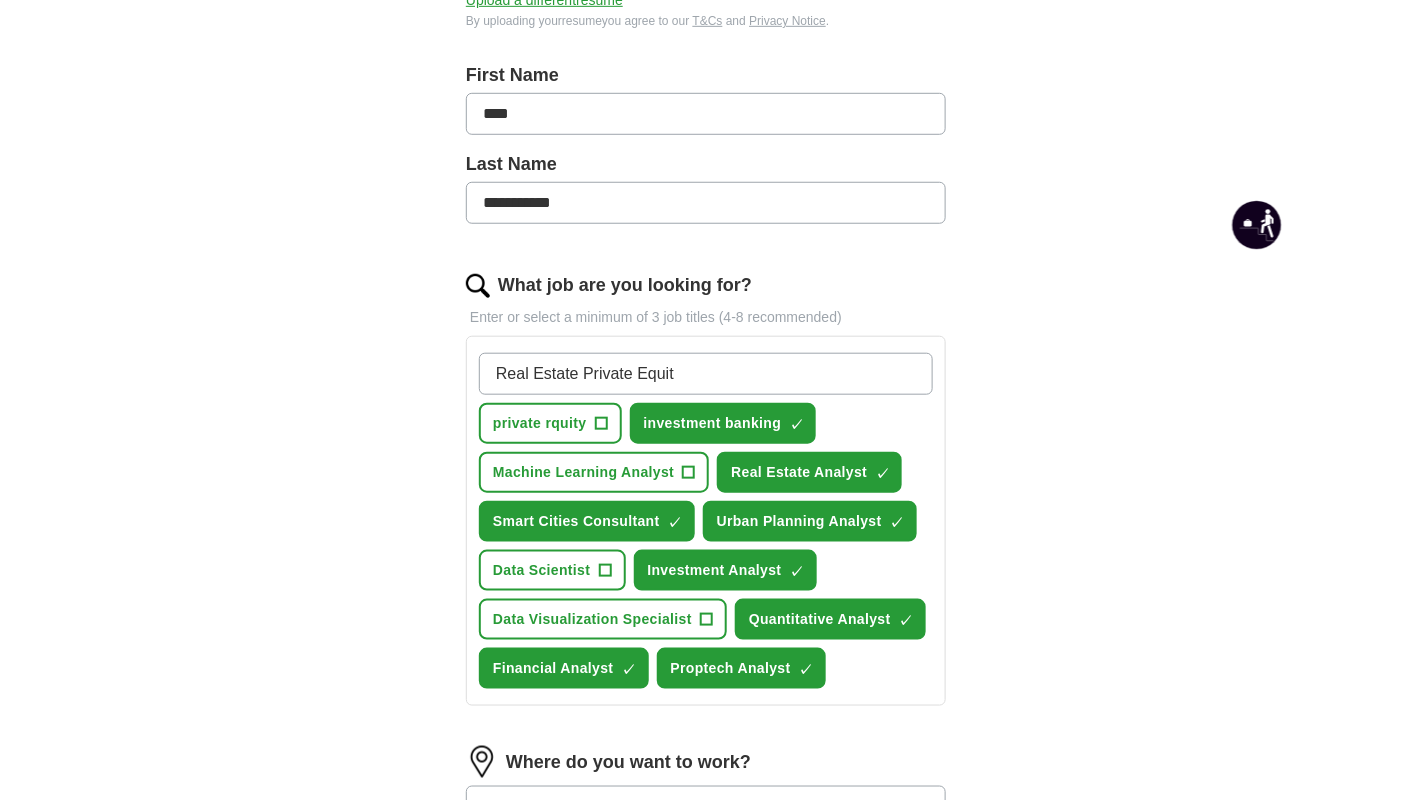 type on "Real Estate Private Equity" 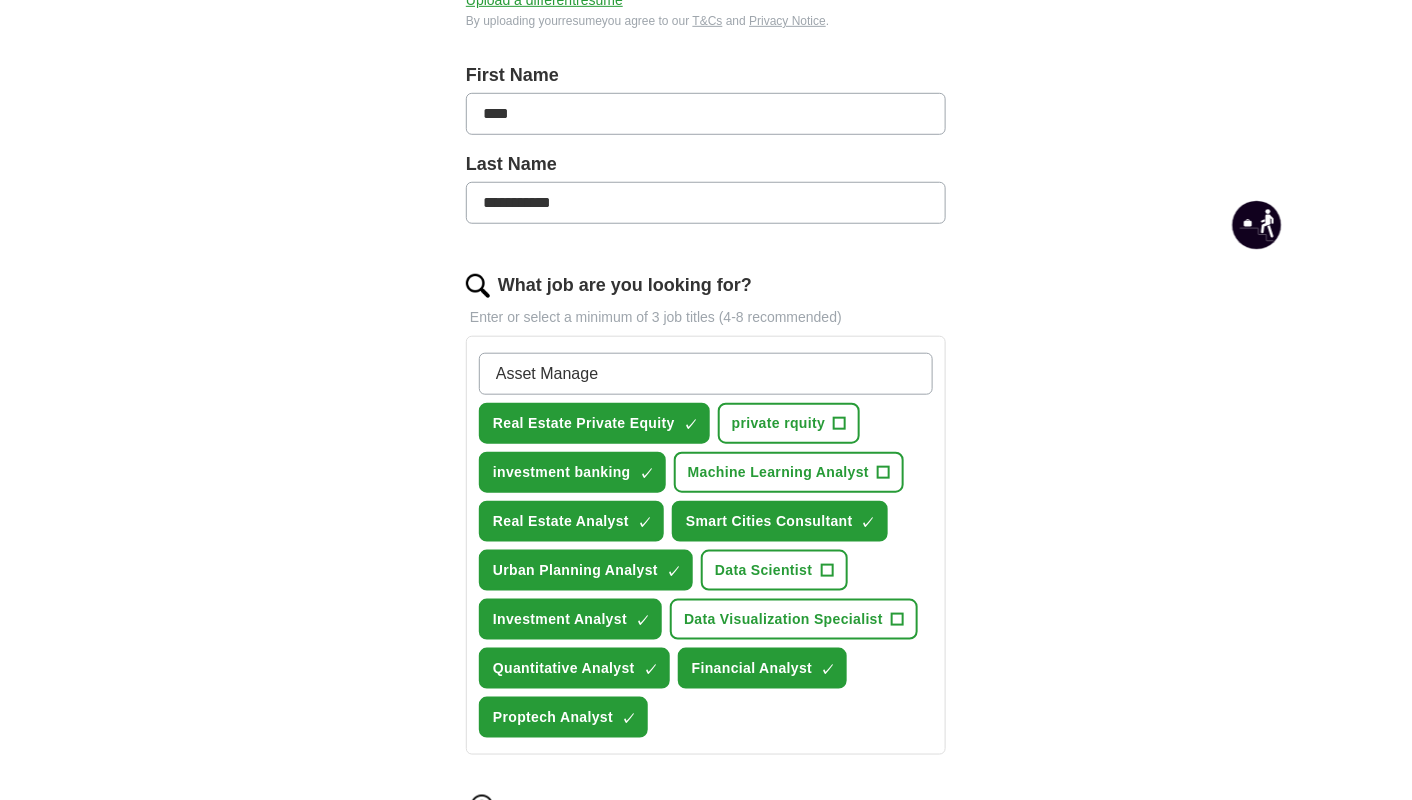 type on "Asset Manager" 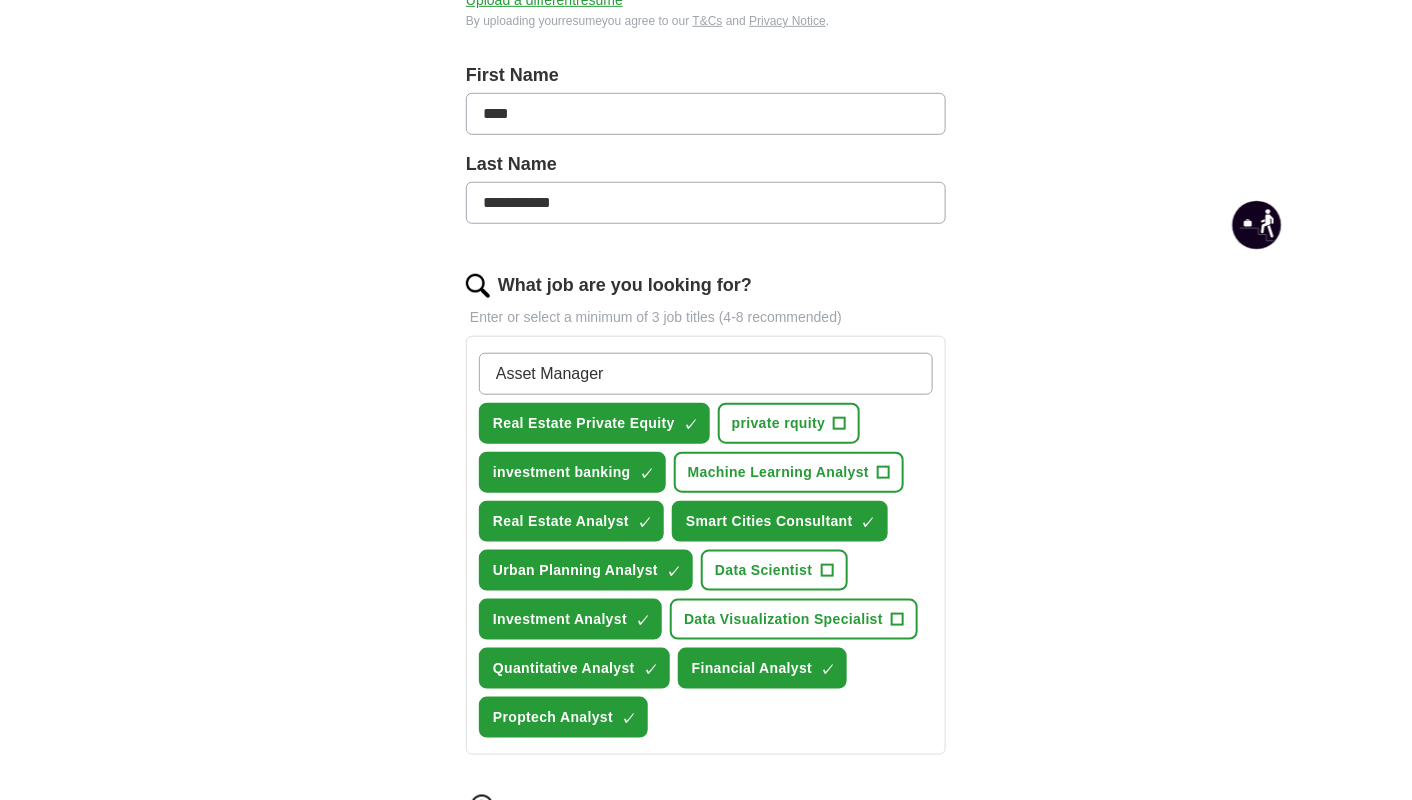 type 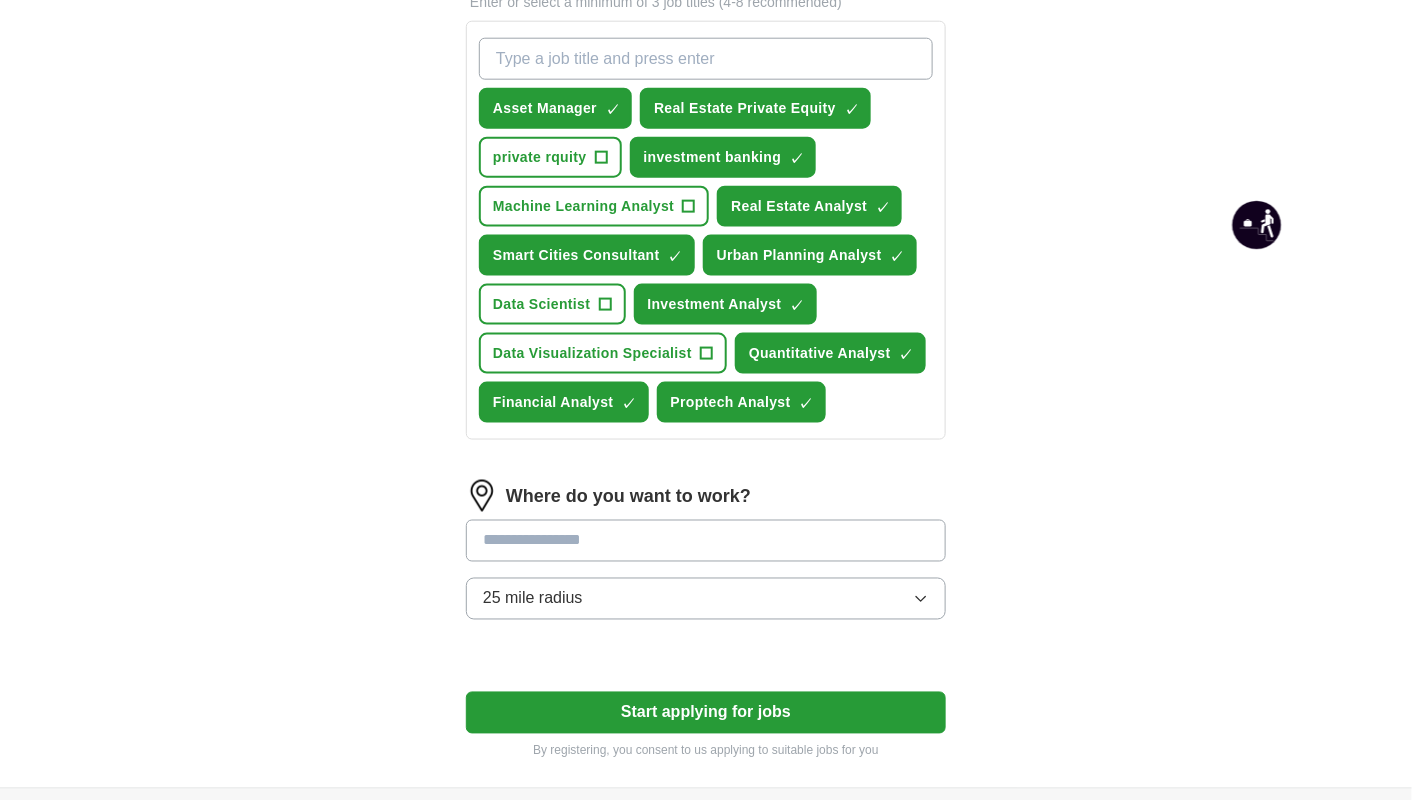 scroll, scrollTop: 800, scrollLeft: 0, axis: vertical 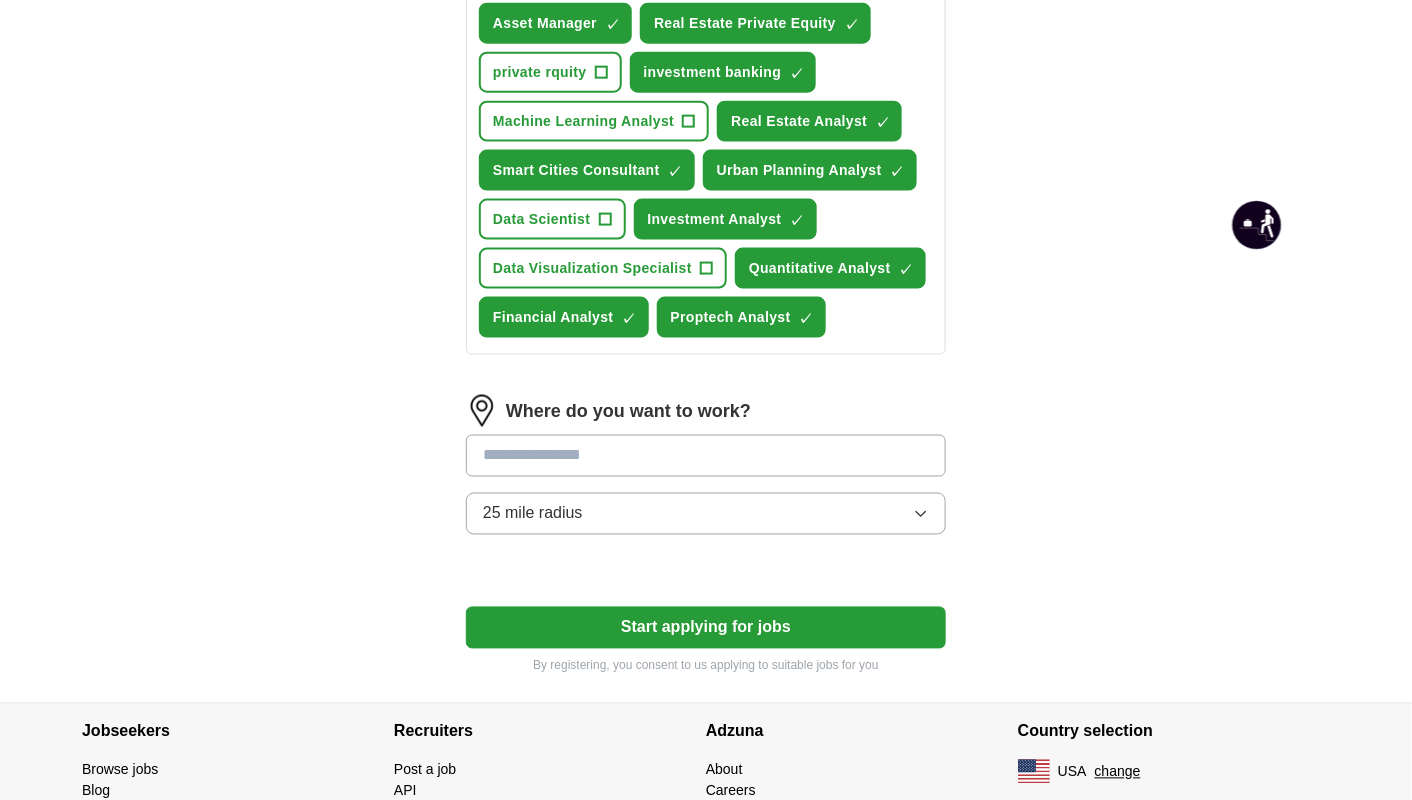 click at bounding box center [706, 456] 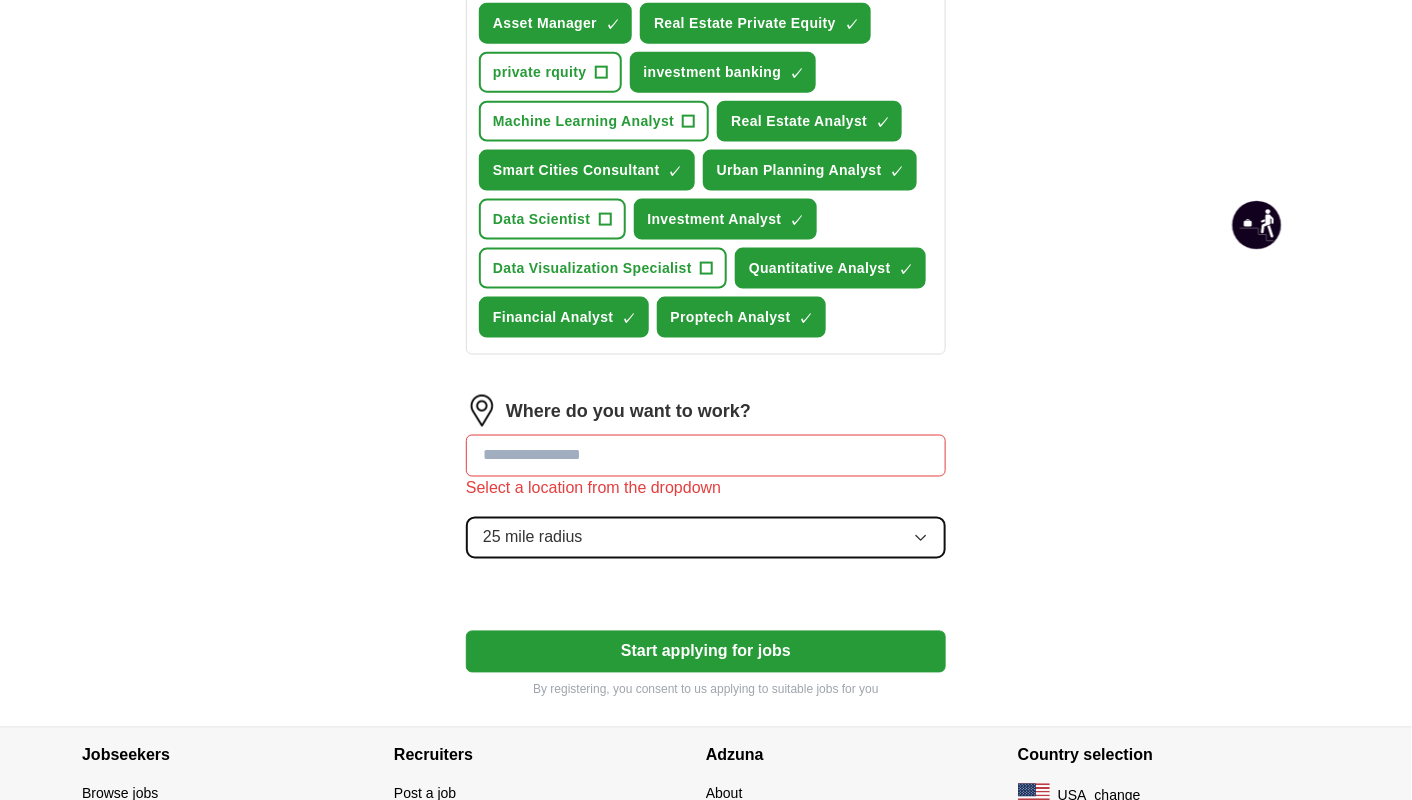 click on "Where do you want to work? Select a location from the dropdown 25 mile radius" at bounding box center [706, 485] 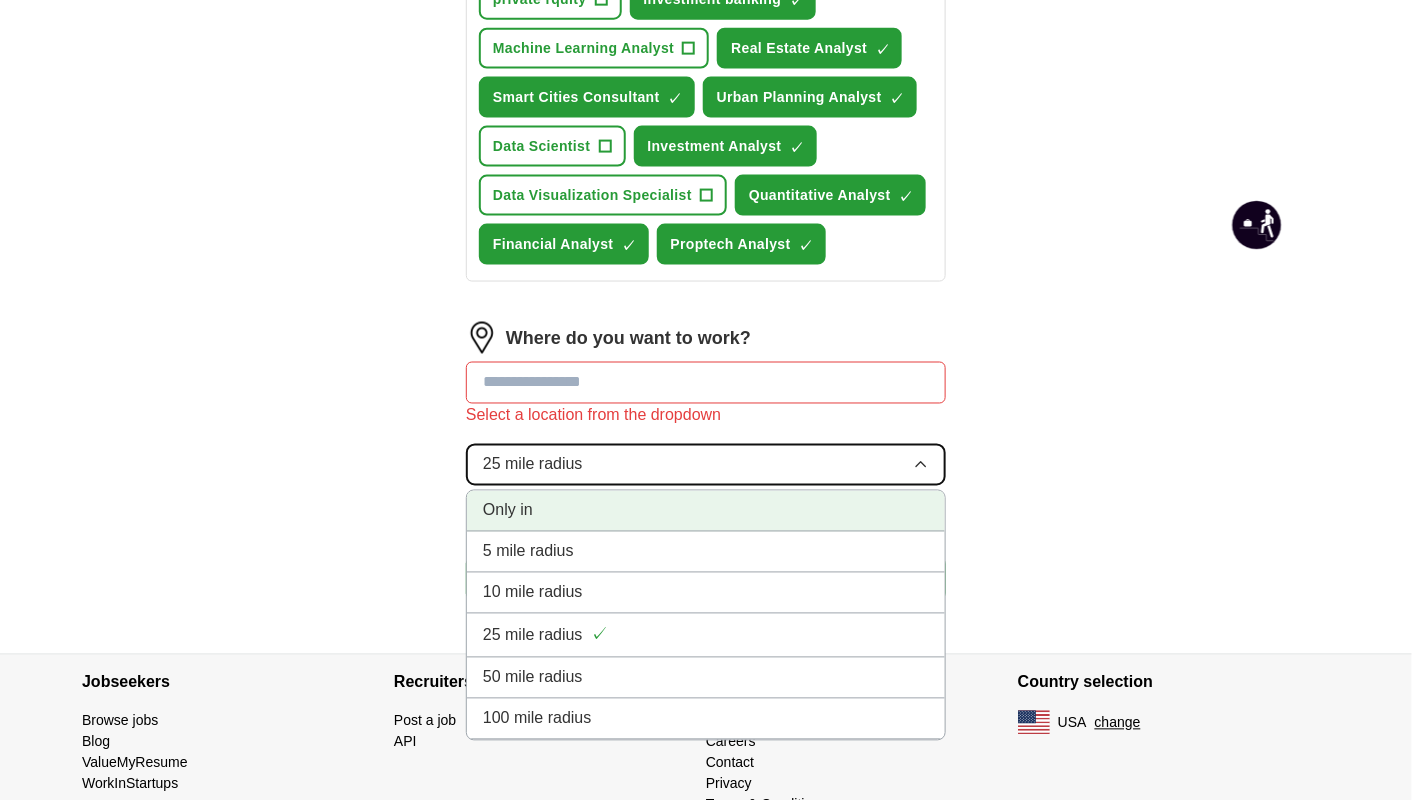 scroll, scrollTop: 917, scrollLeft: 0, axis: vertical 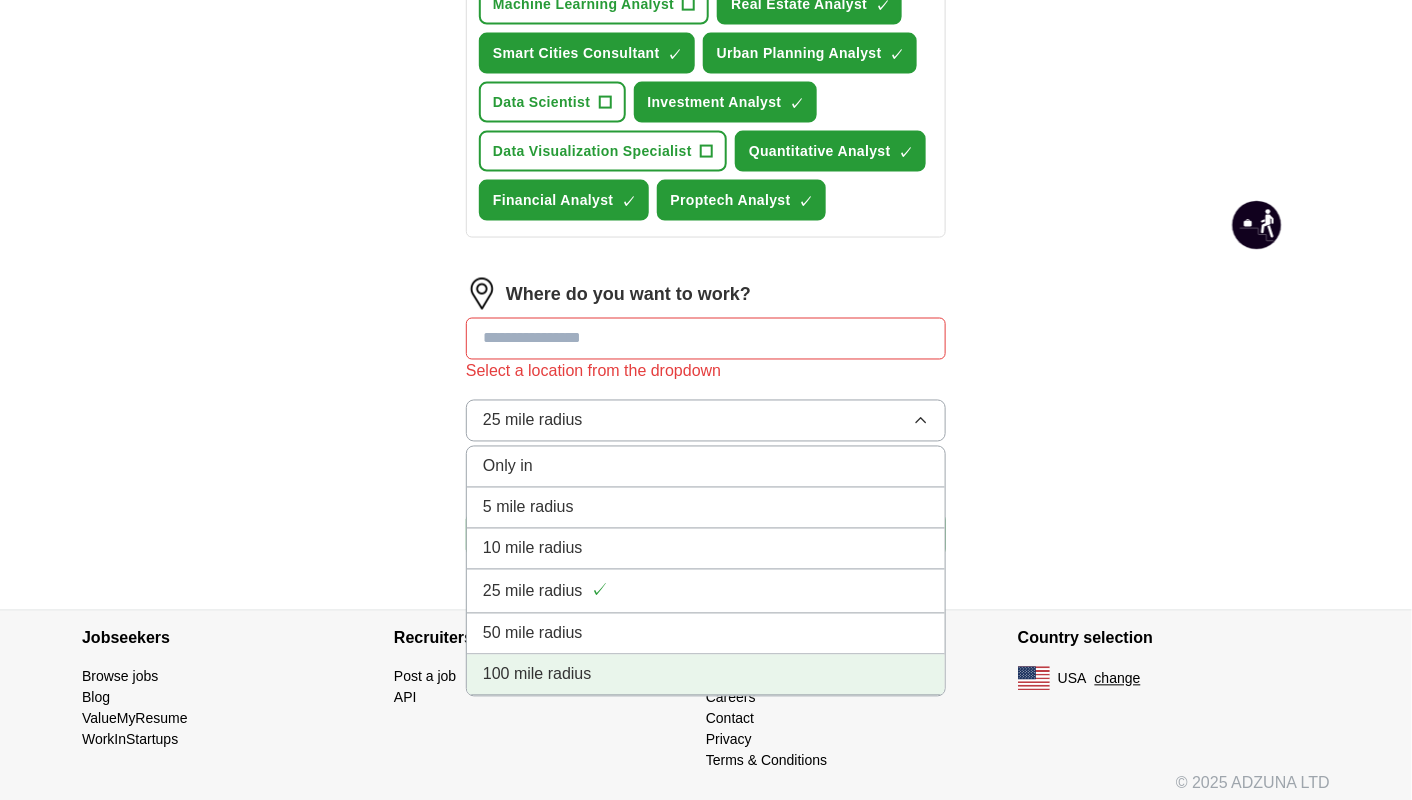 click on "100 mile radius" at bounding box center (537, 675) 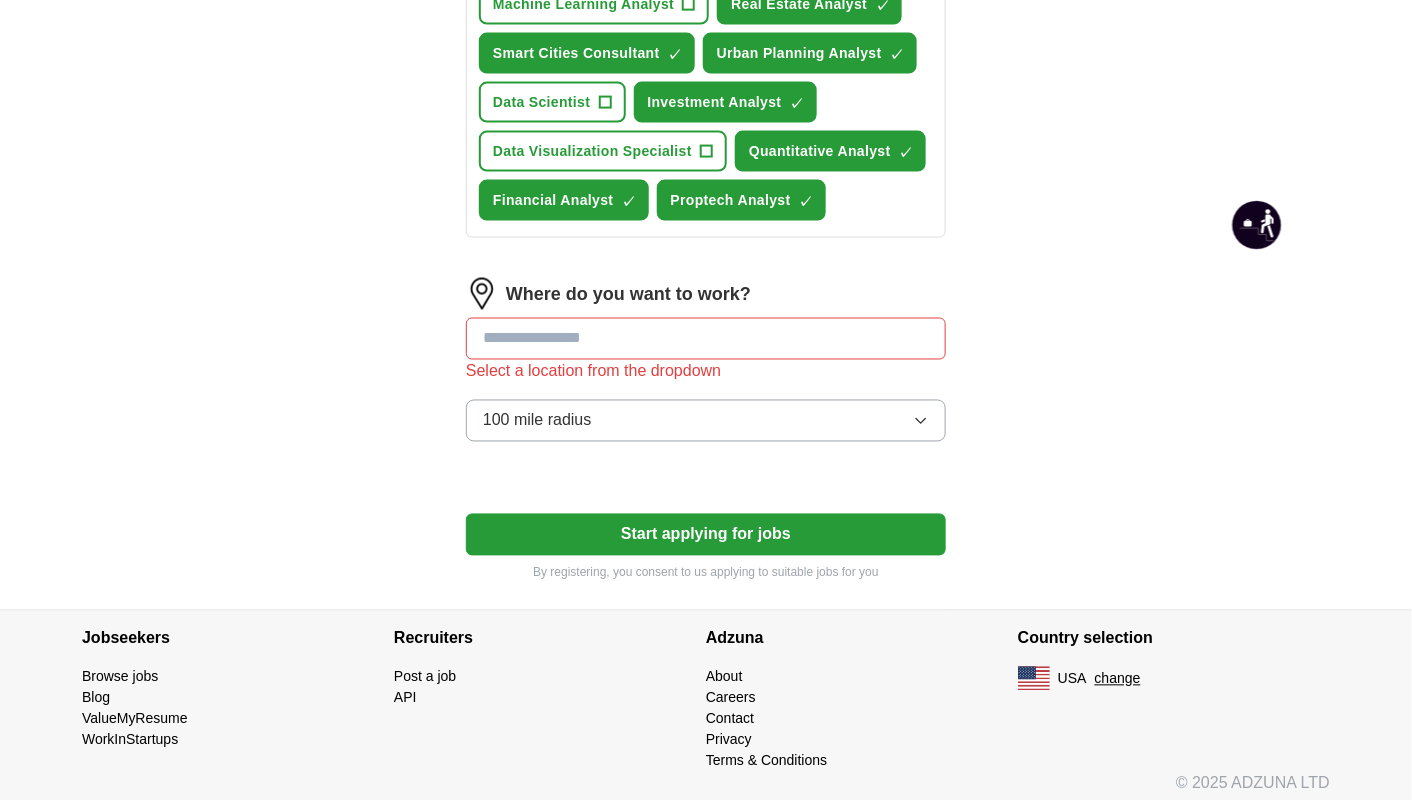 click at bounding box center [706, 339] 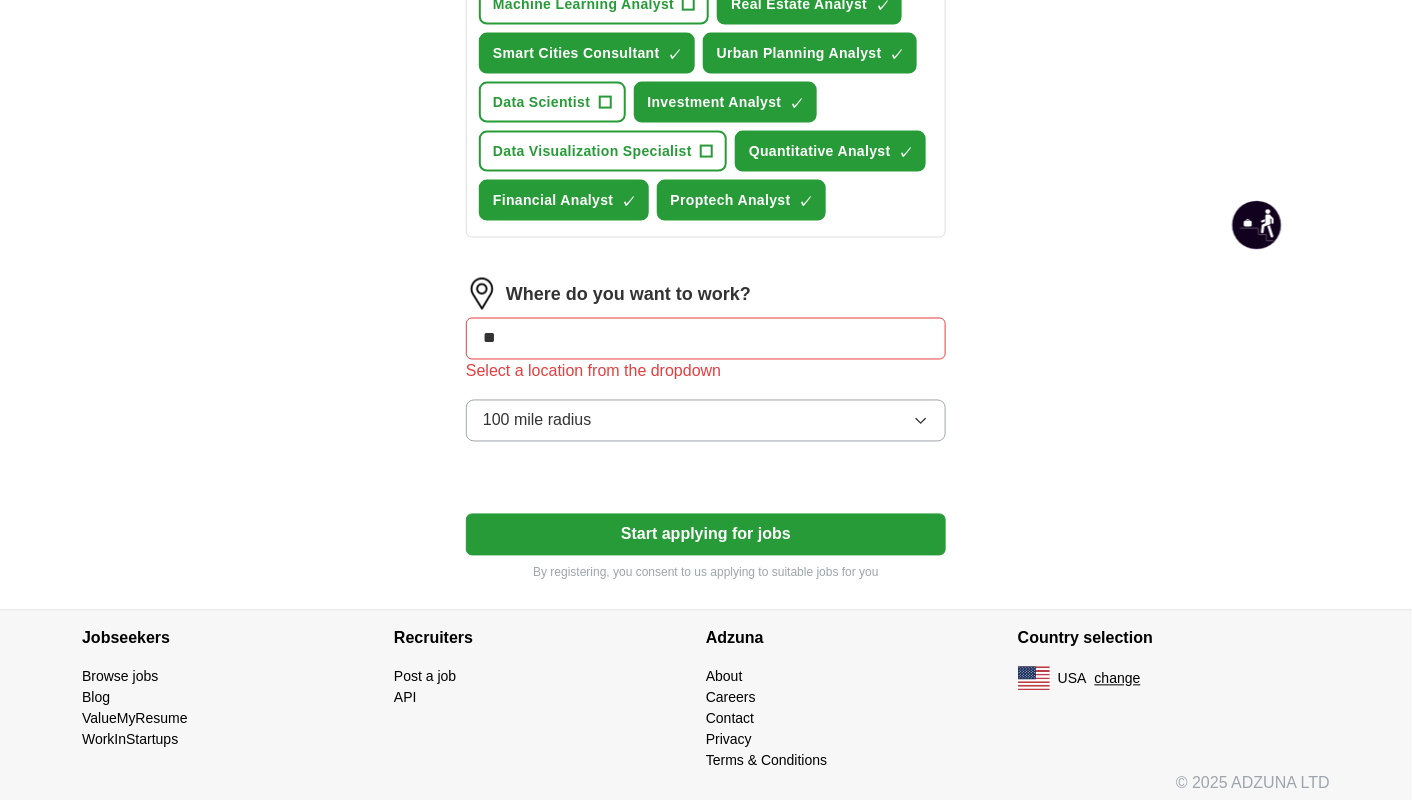 type on "***" 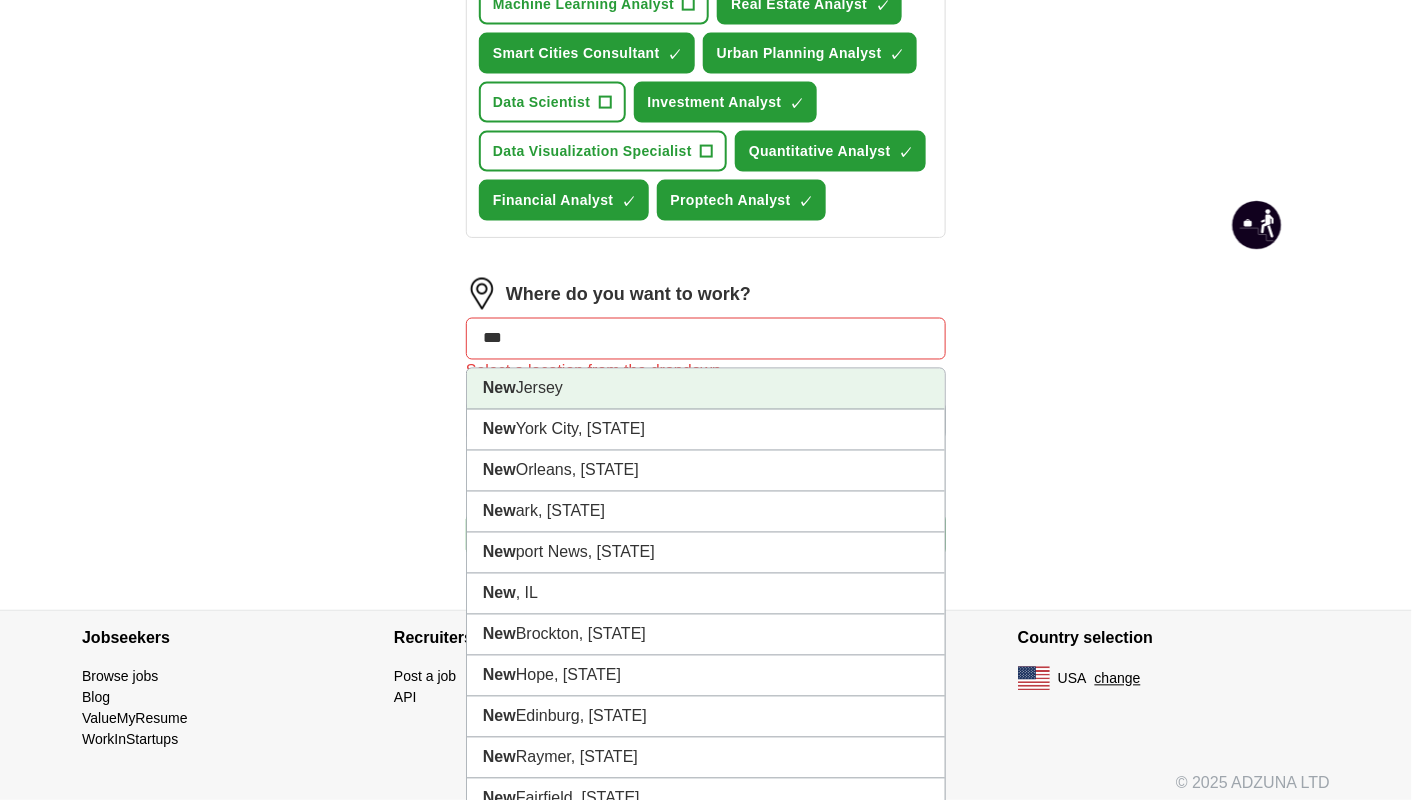 click on "[STATE]" at bounding box center (706, 389) 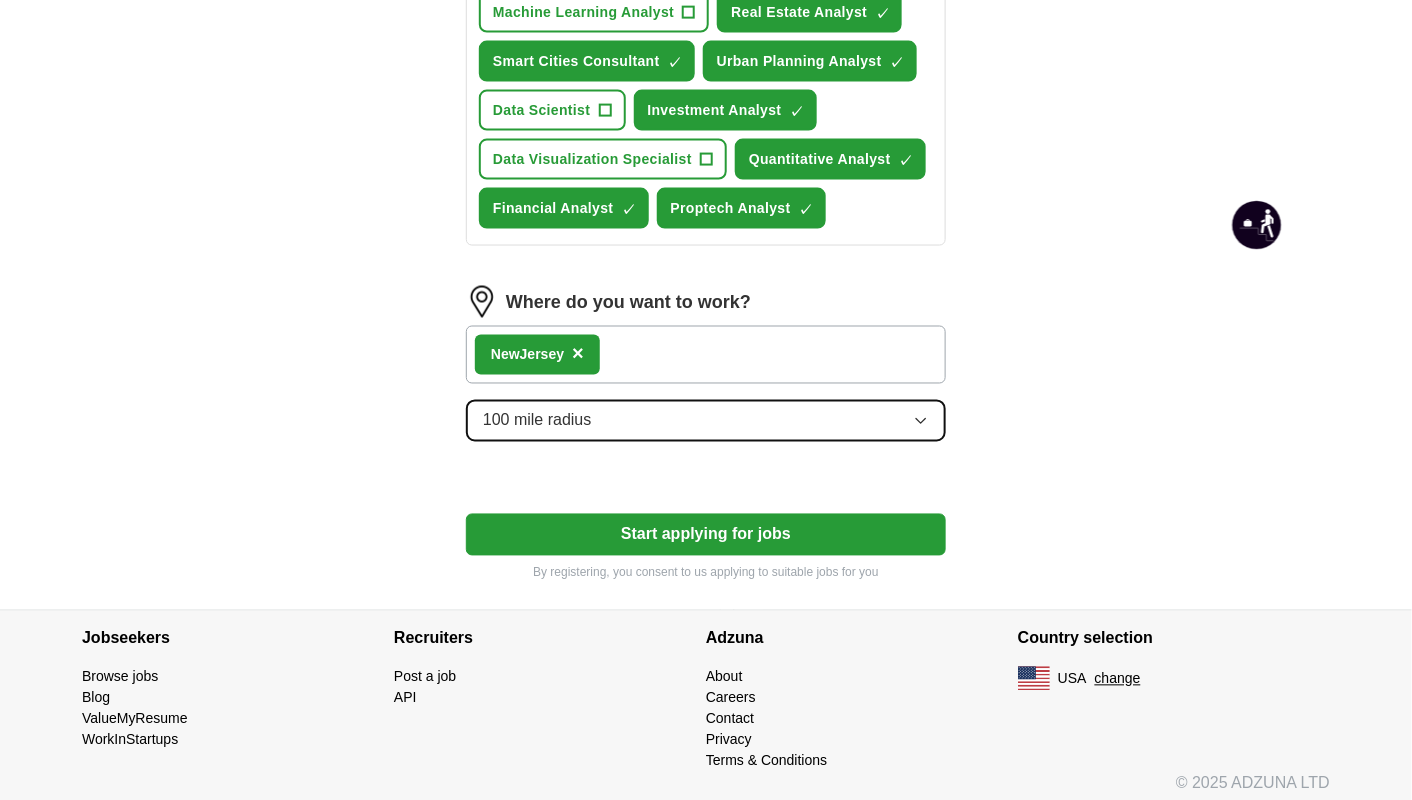 click on "100 mile radius" at bounding box center (537, 421) 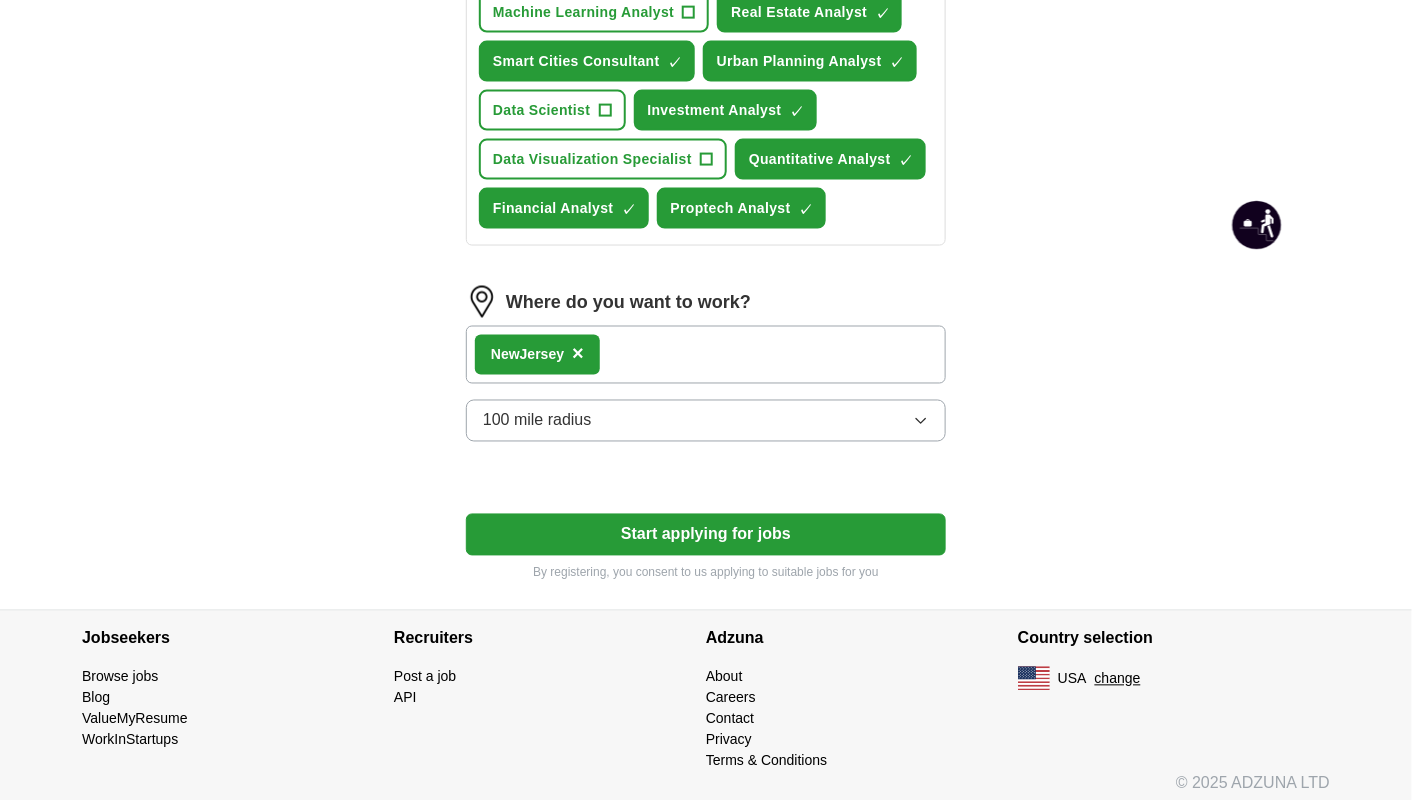 click on "[STATE] ×" at bounding box center (706, 355) 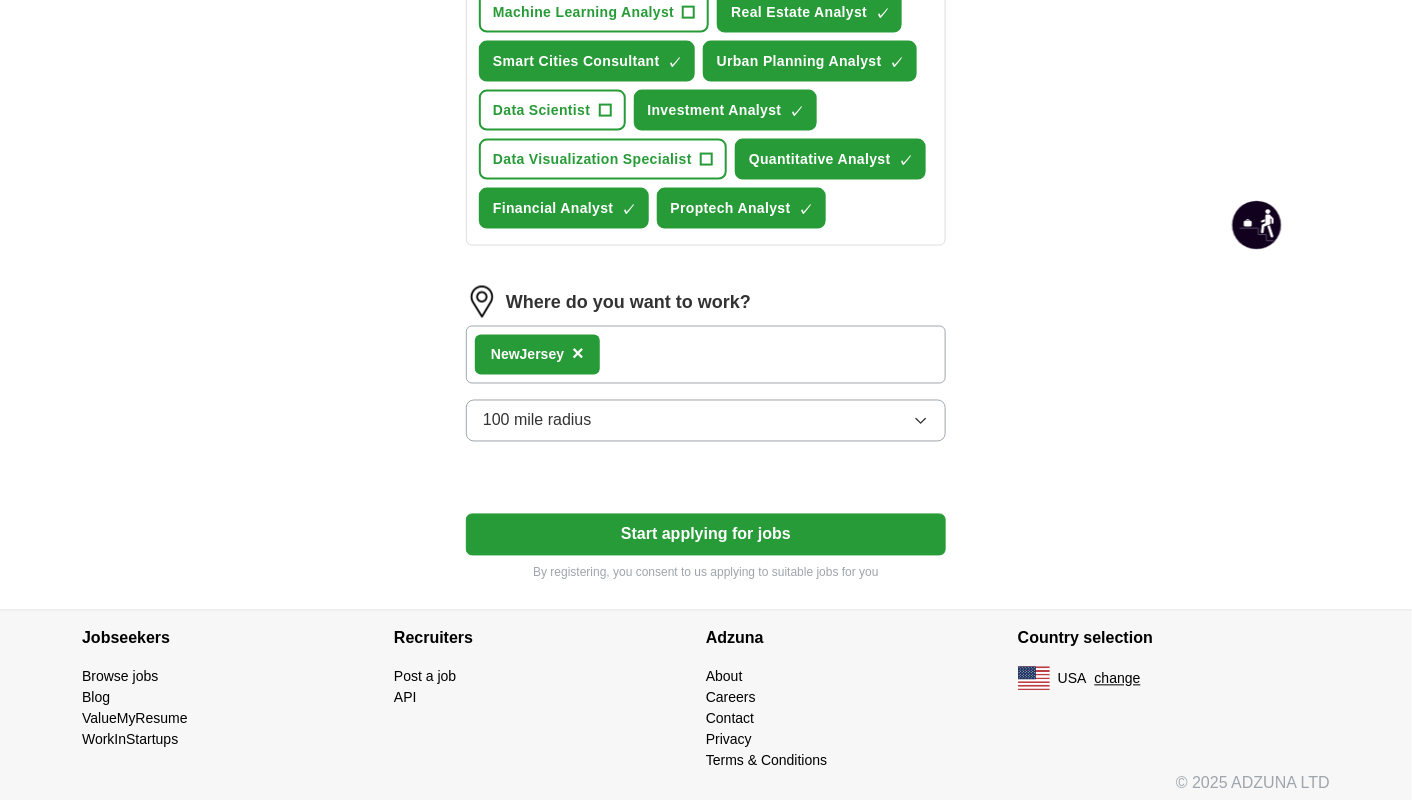 click on "[STATE] ×" at bounding box center (706, 355) 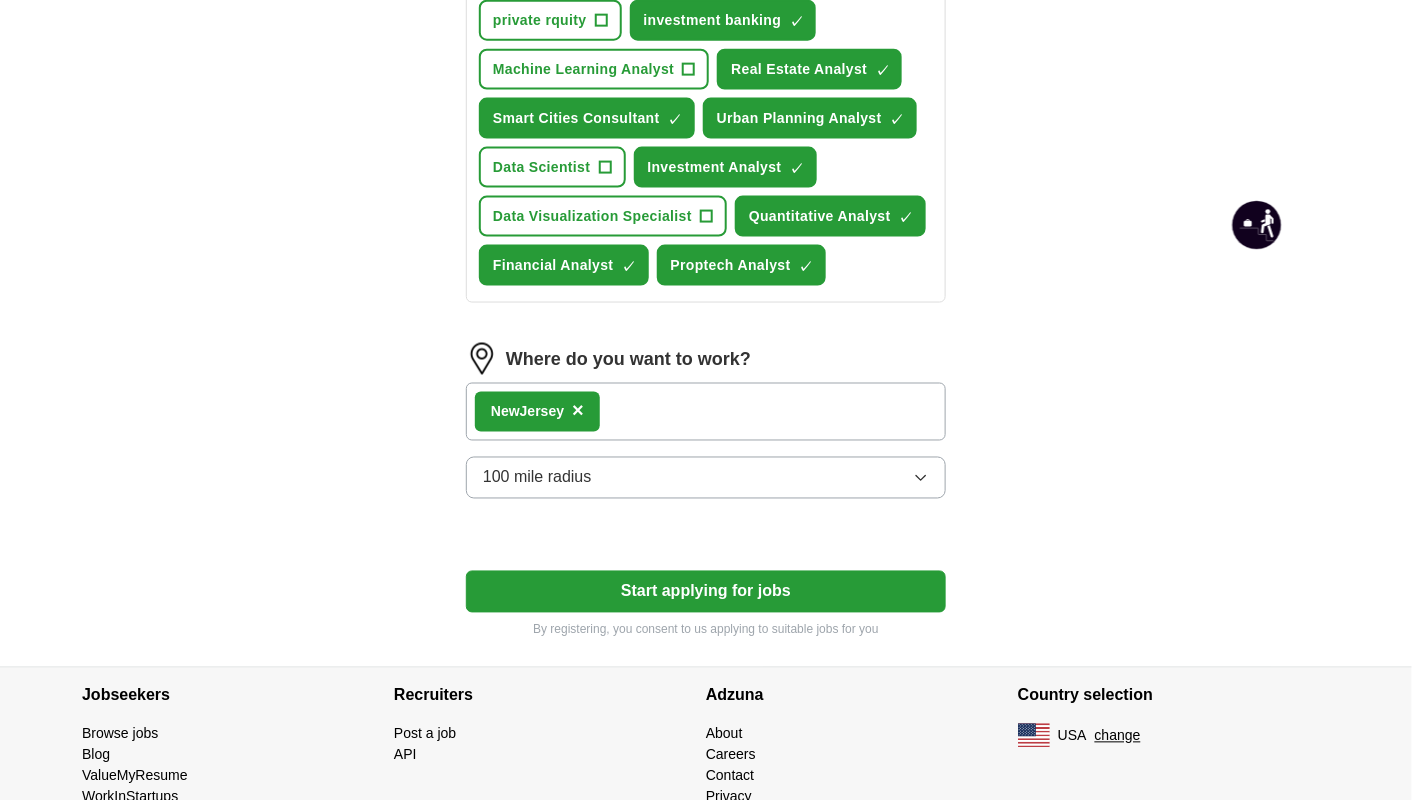 scroll, scrollTop: 909, scrollLeft: 0, axis: vertical 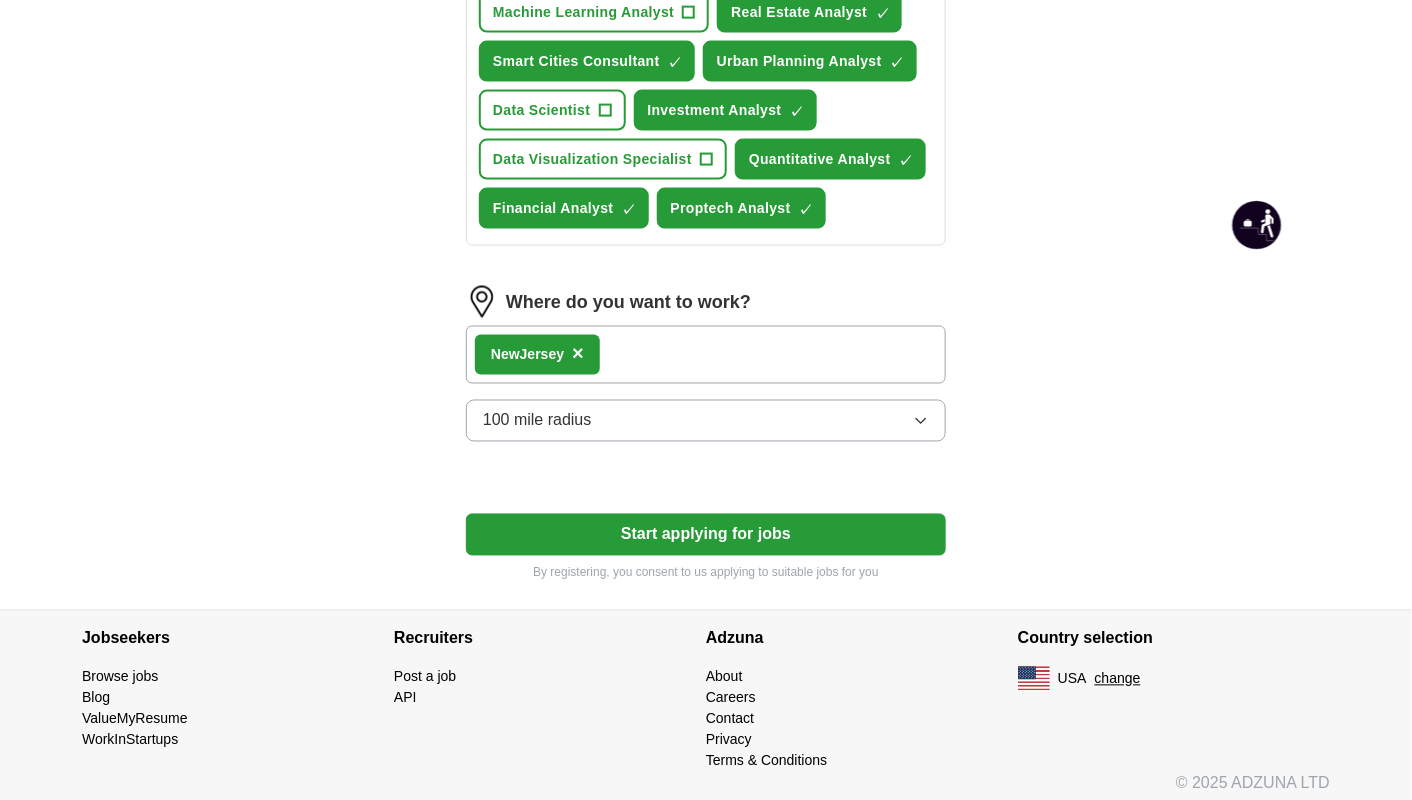 click on "**********" at bounding box center [706, -119] 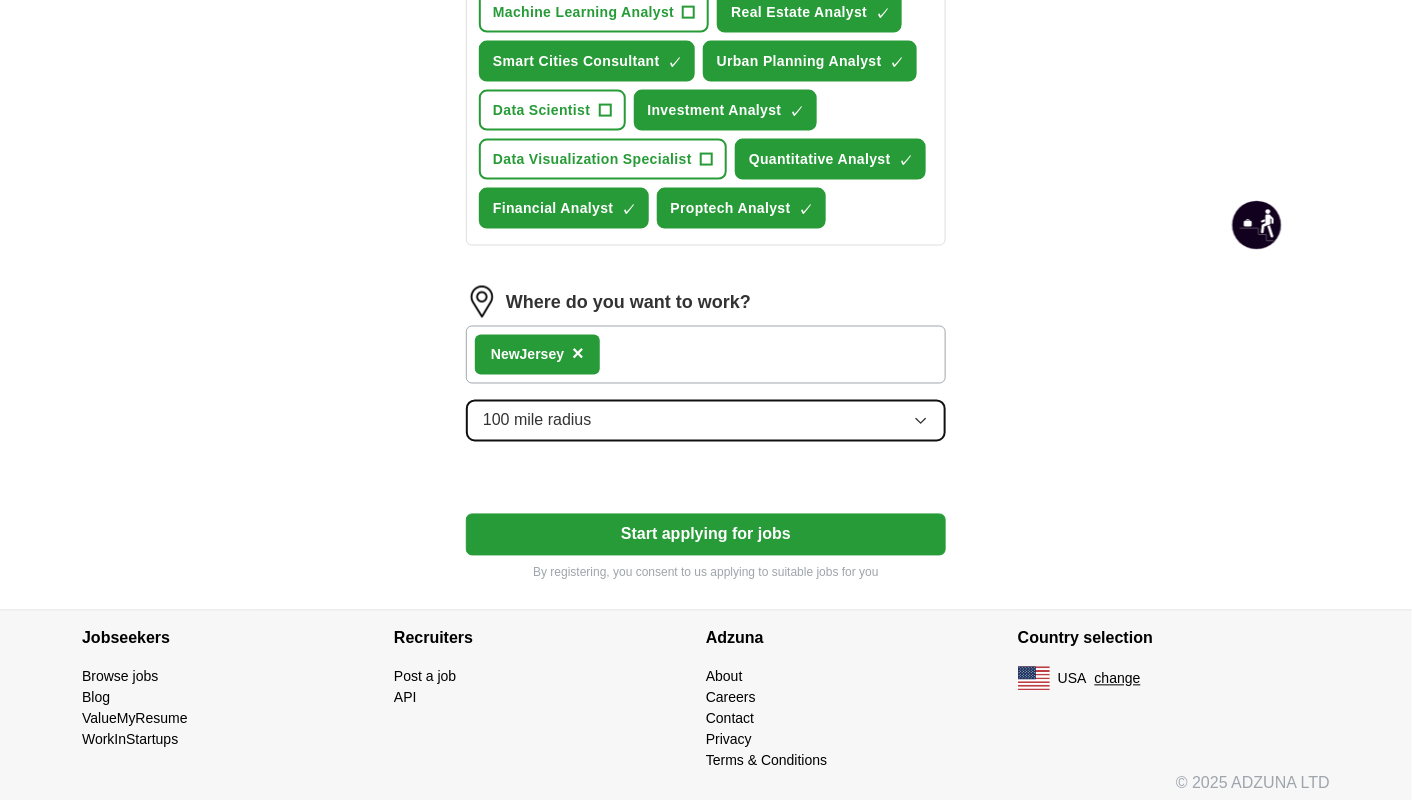 click on "100 mile radius" at bounding box center (706, 421) 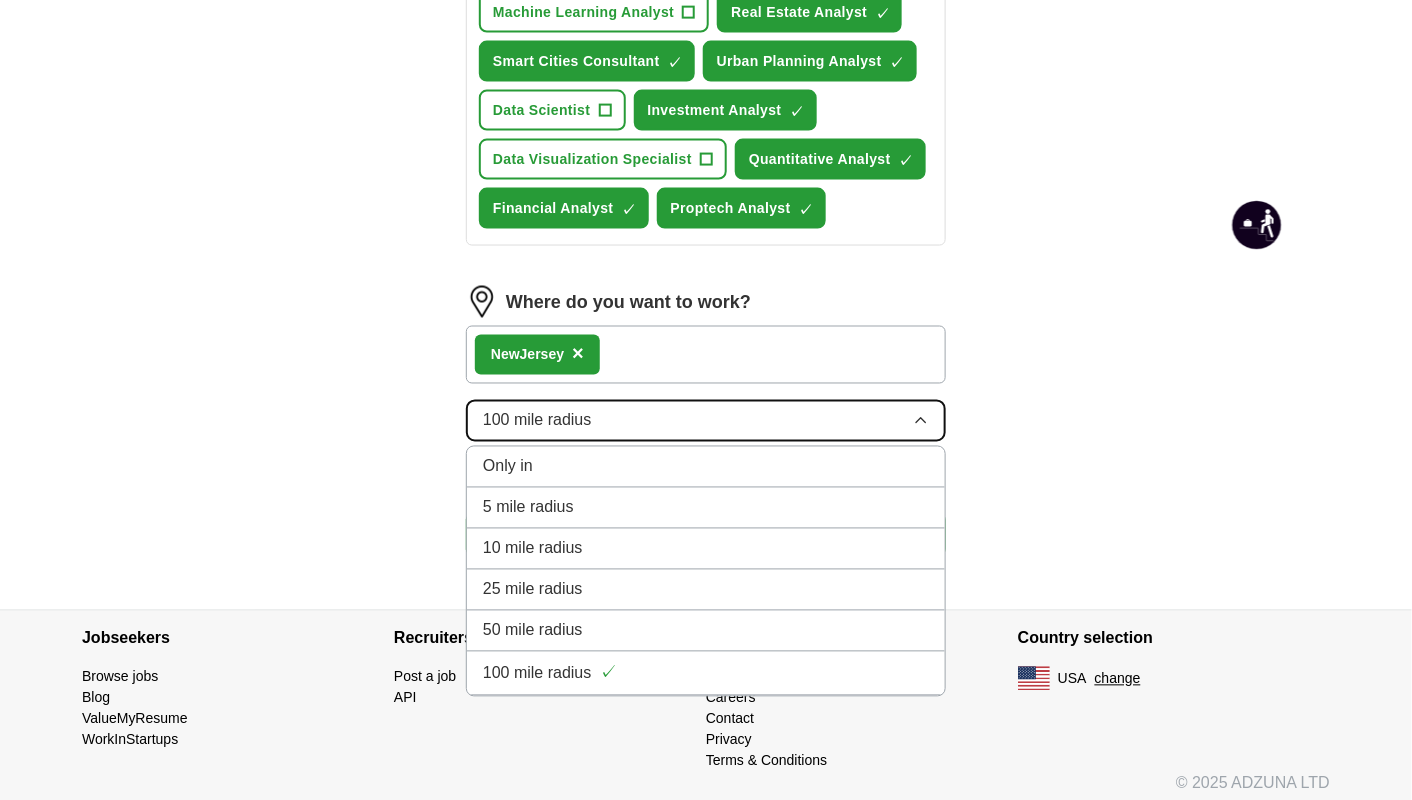 click on "100 mile radius" at bounding box center [706, 421] 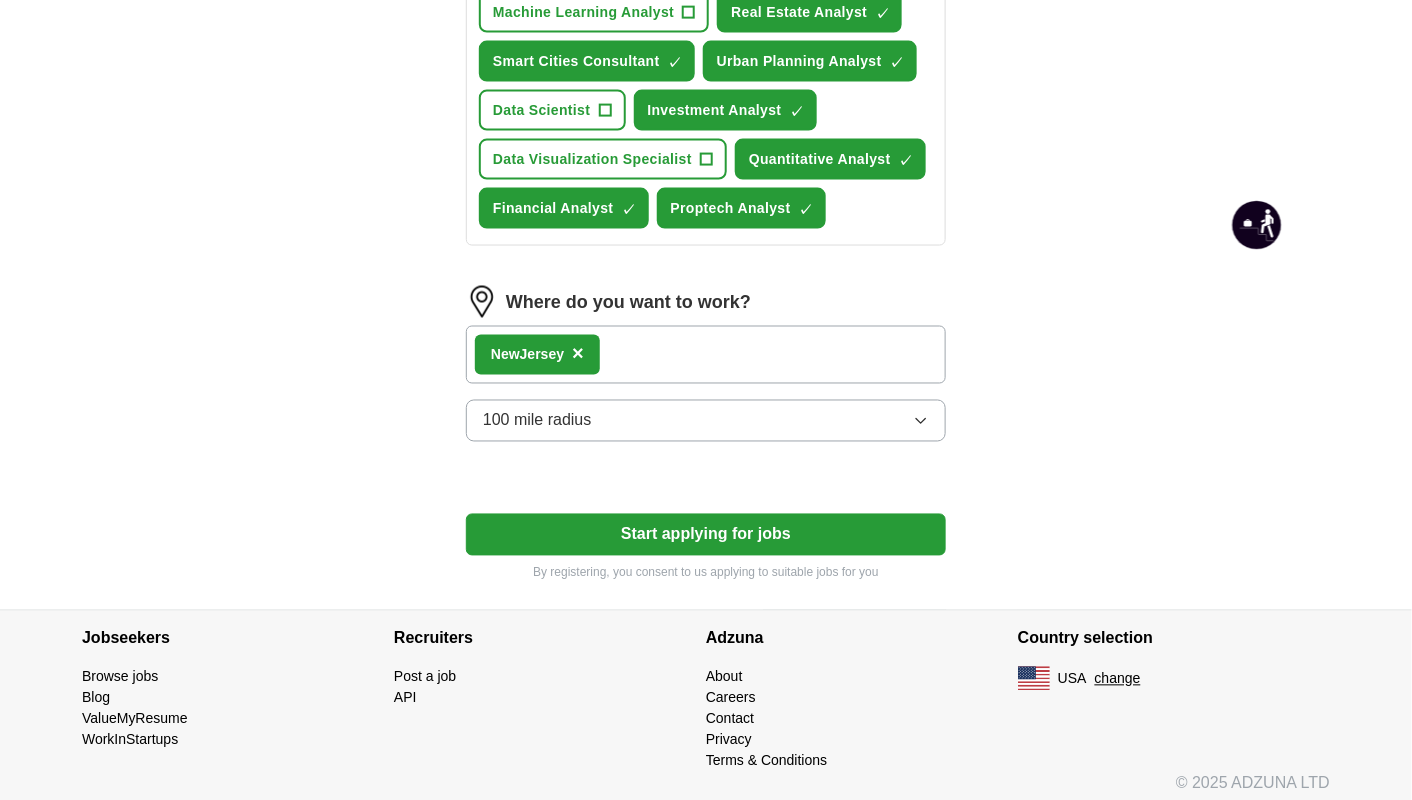 click on "[STATE] ×" at bounding box center (706, 355) 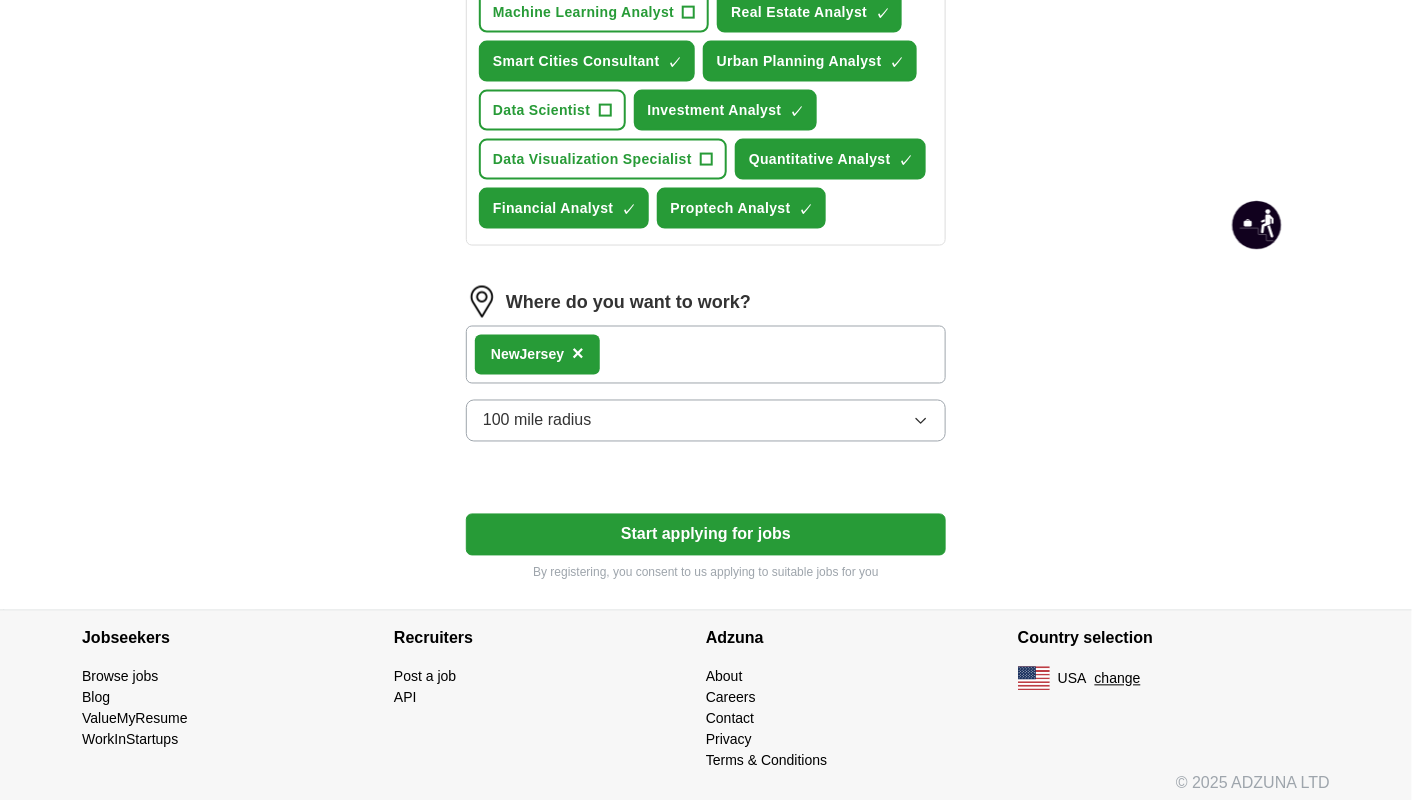 click on "[STATE]" at bounding box center (527, 355) 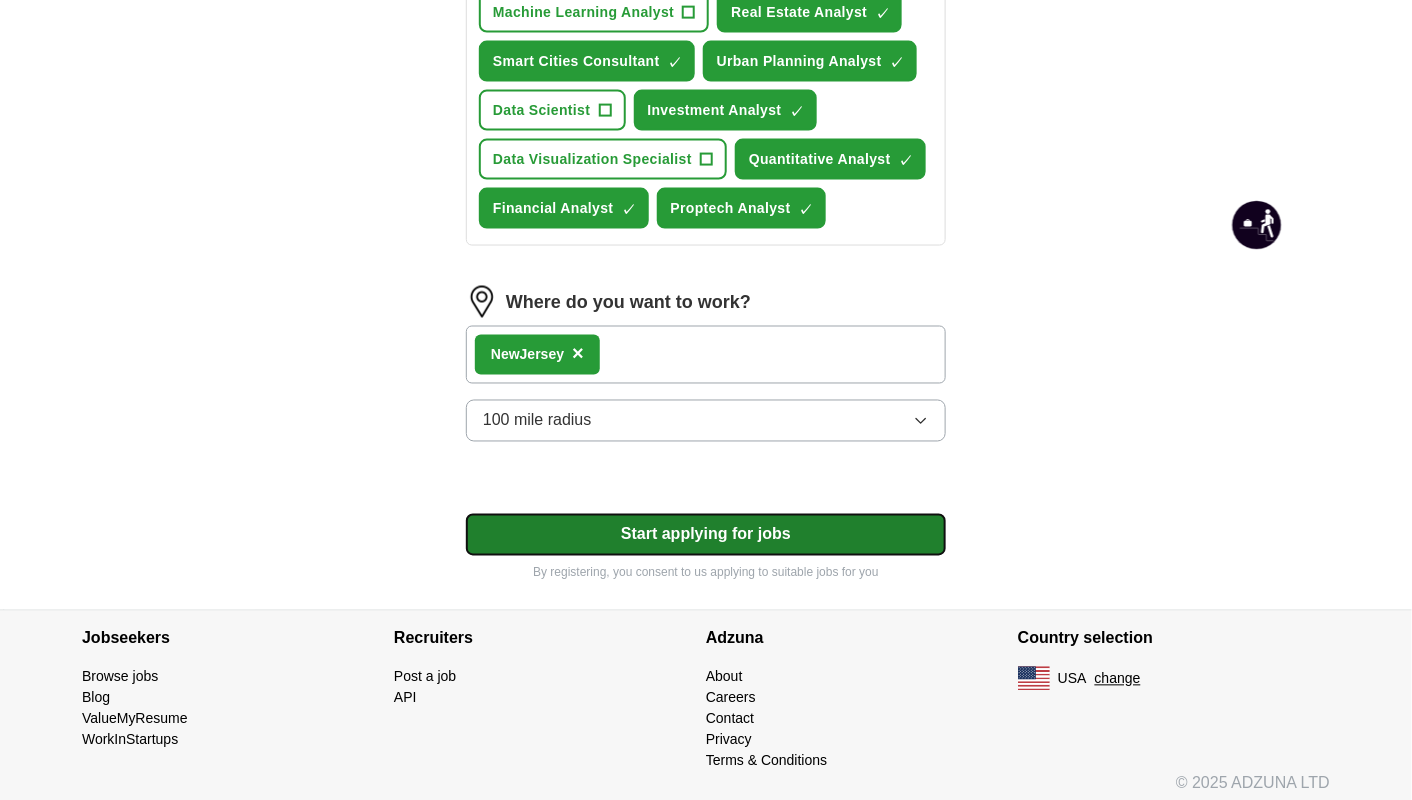 click on "Start applying for jobs" at bounding box center [706, 535] 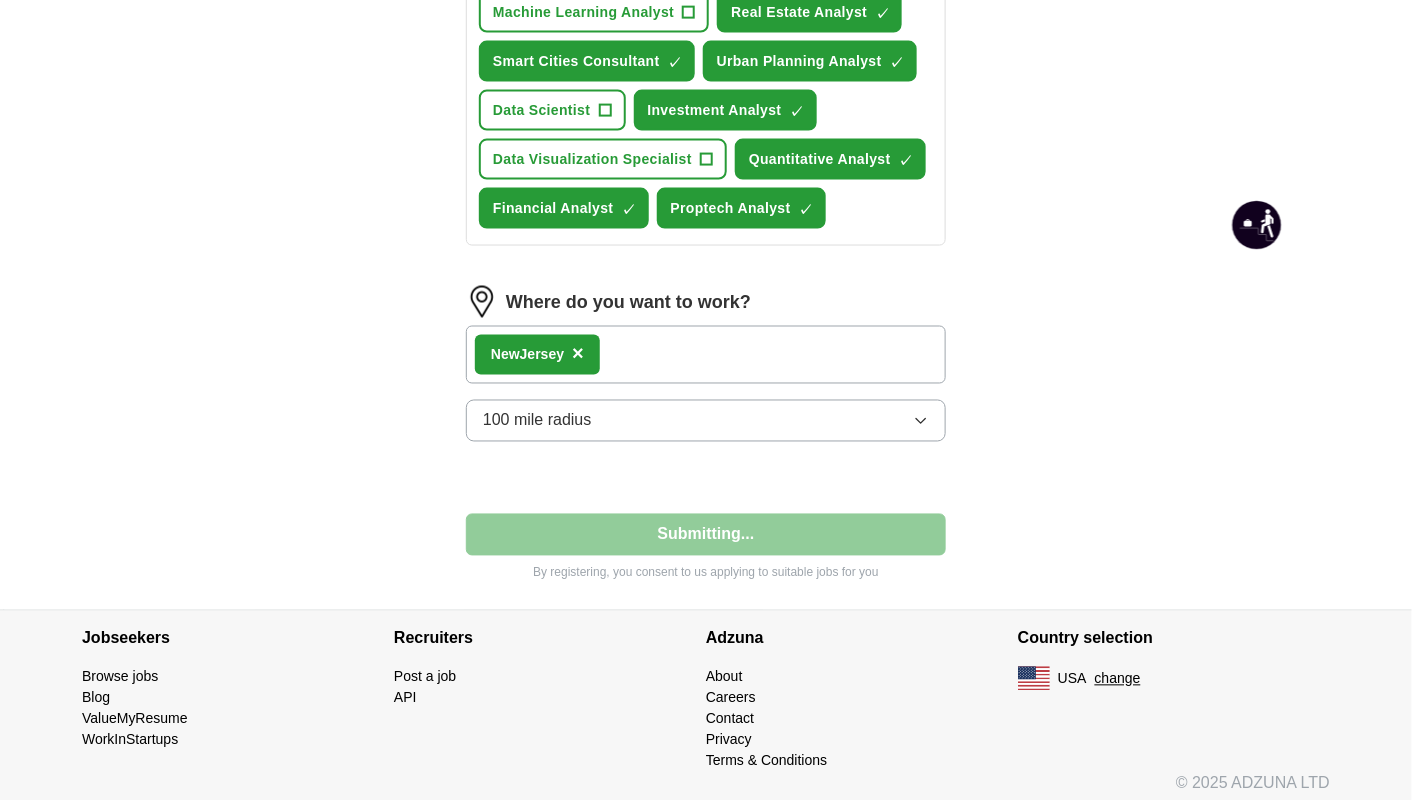 select on "**" 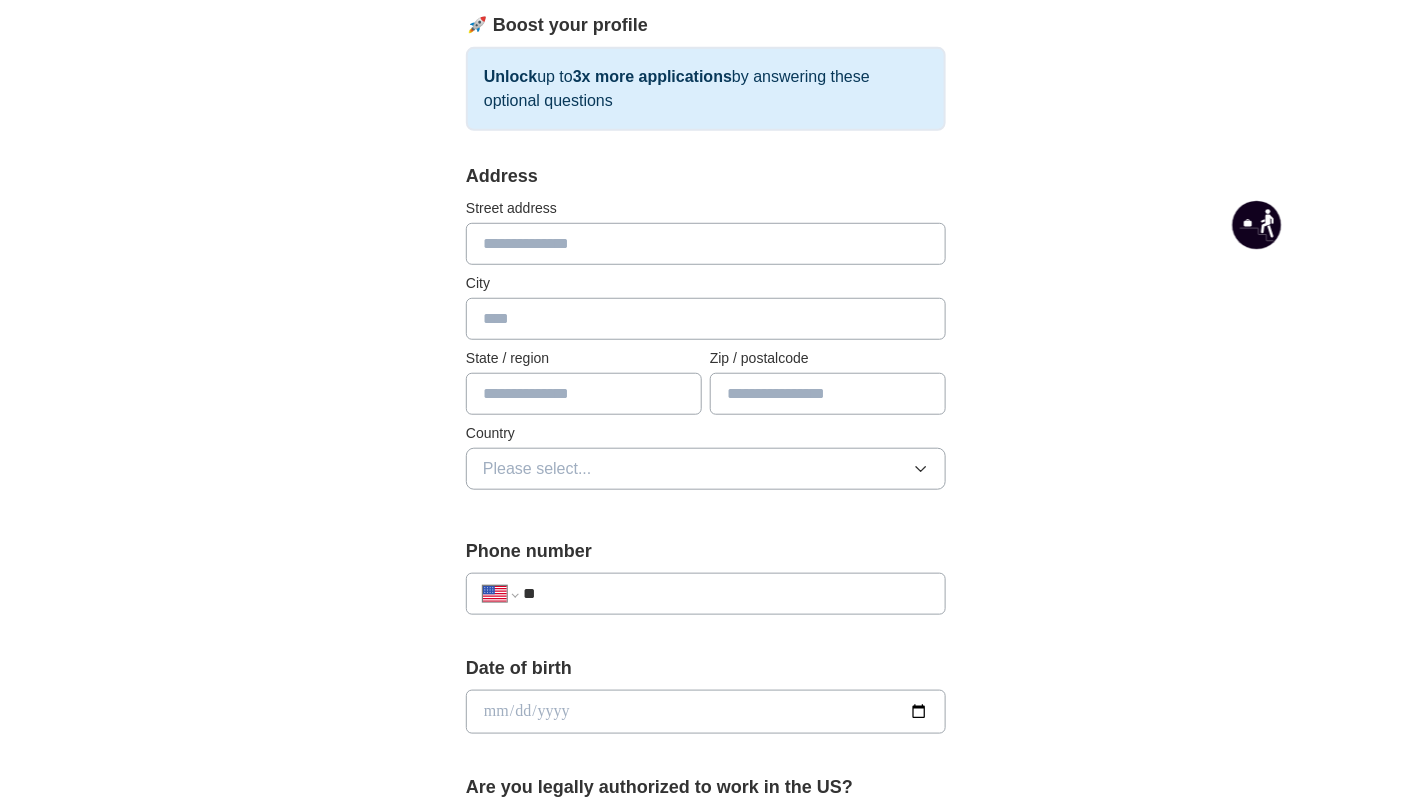 scroll, scrollTop: 100, scrollLeft: 0, axis: vertical 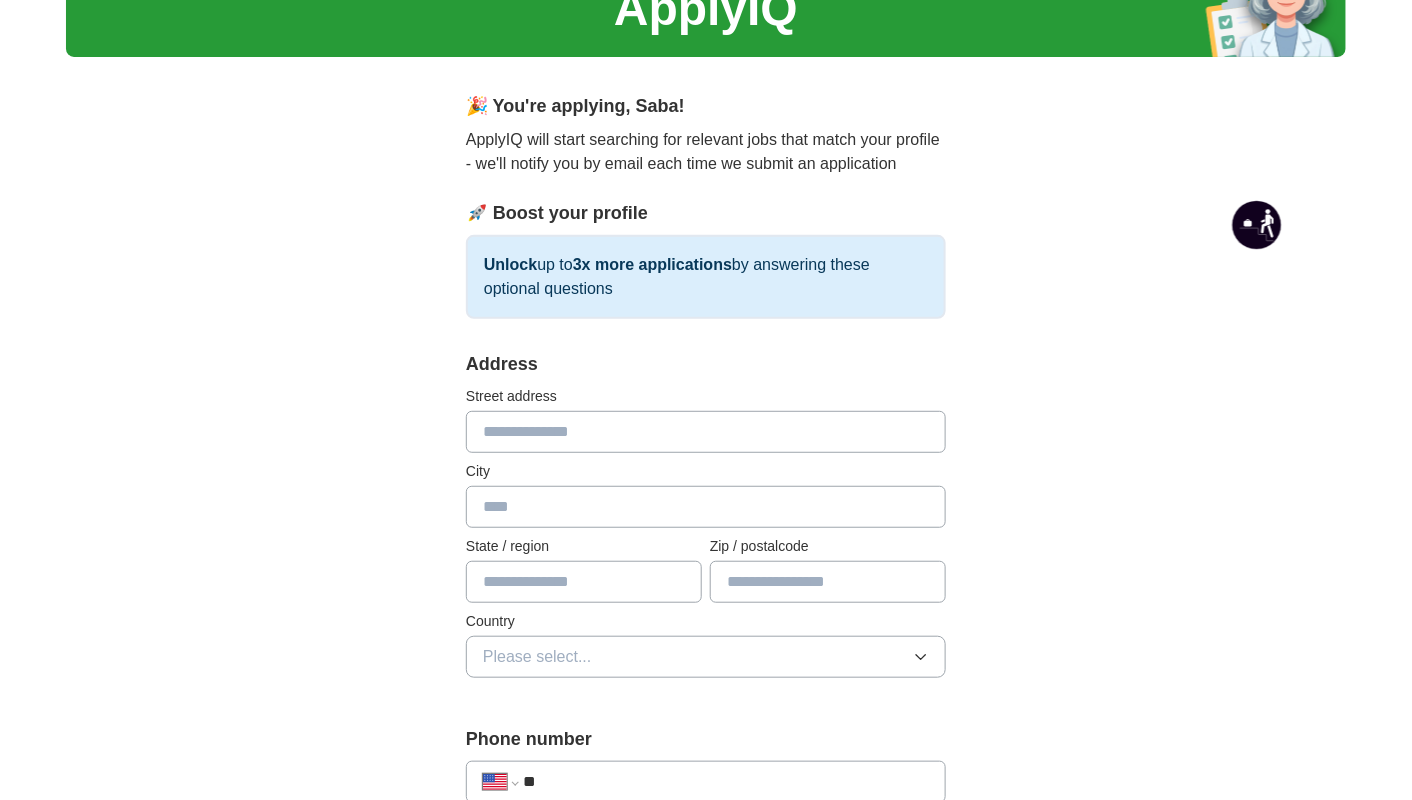 click at bounding box center (706, 432) 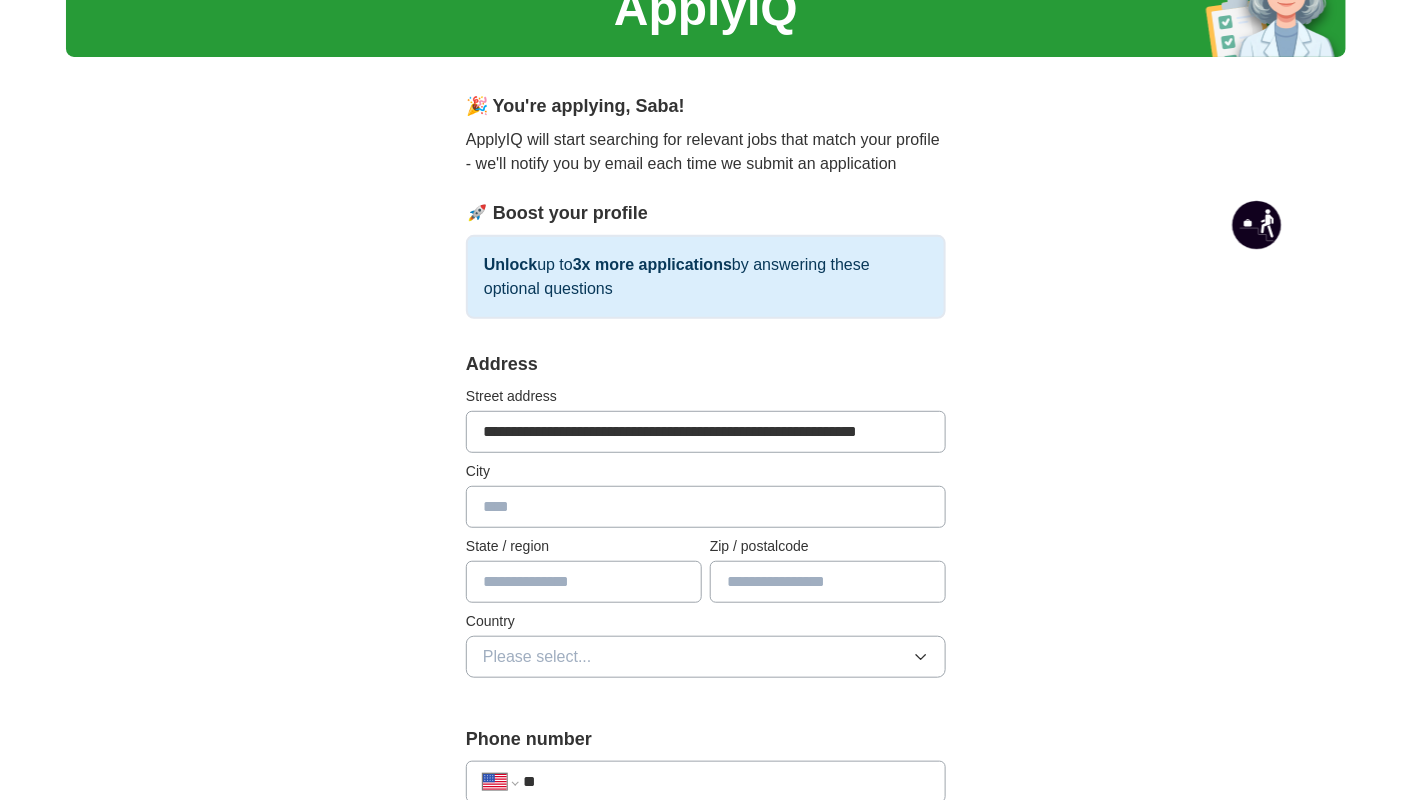 type on "**********" 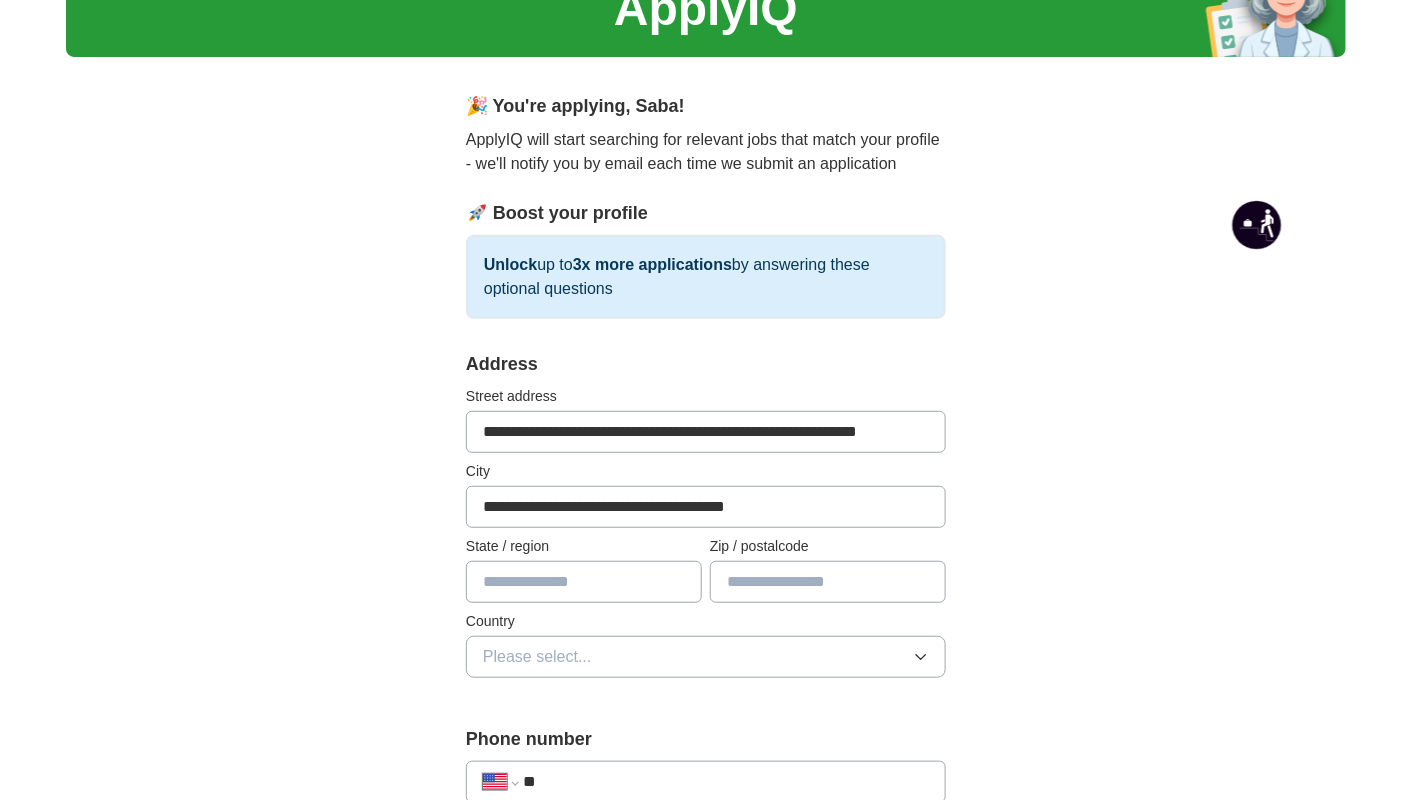 type on "**" 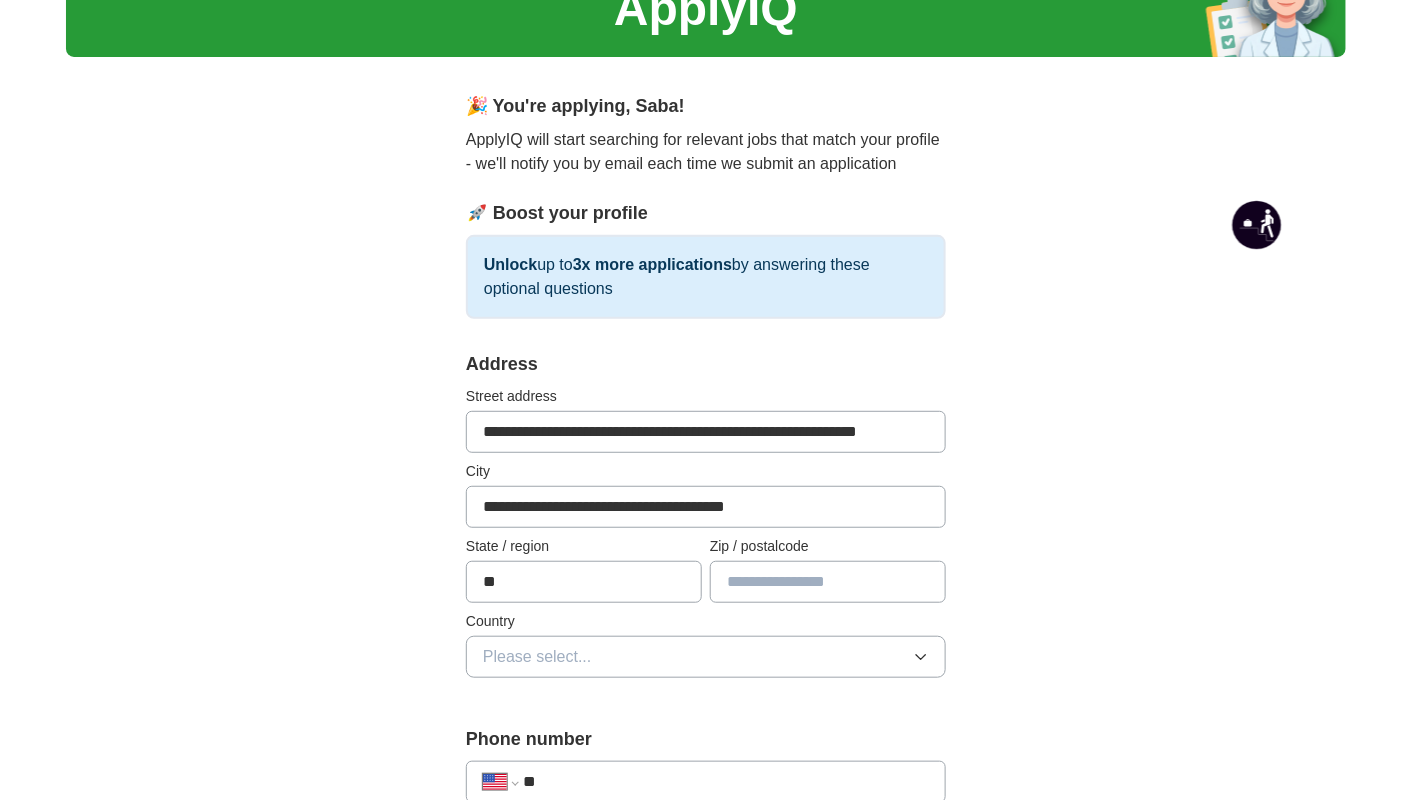 type on "*****" 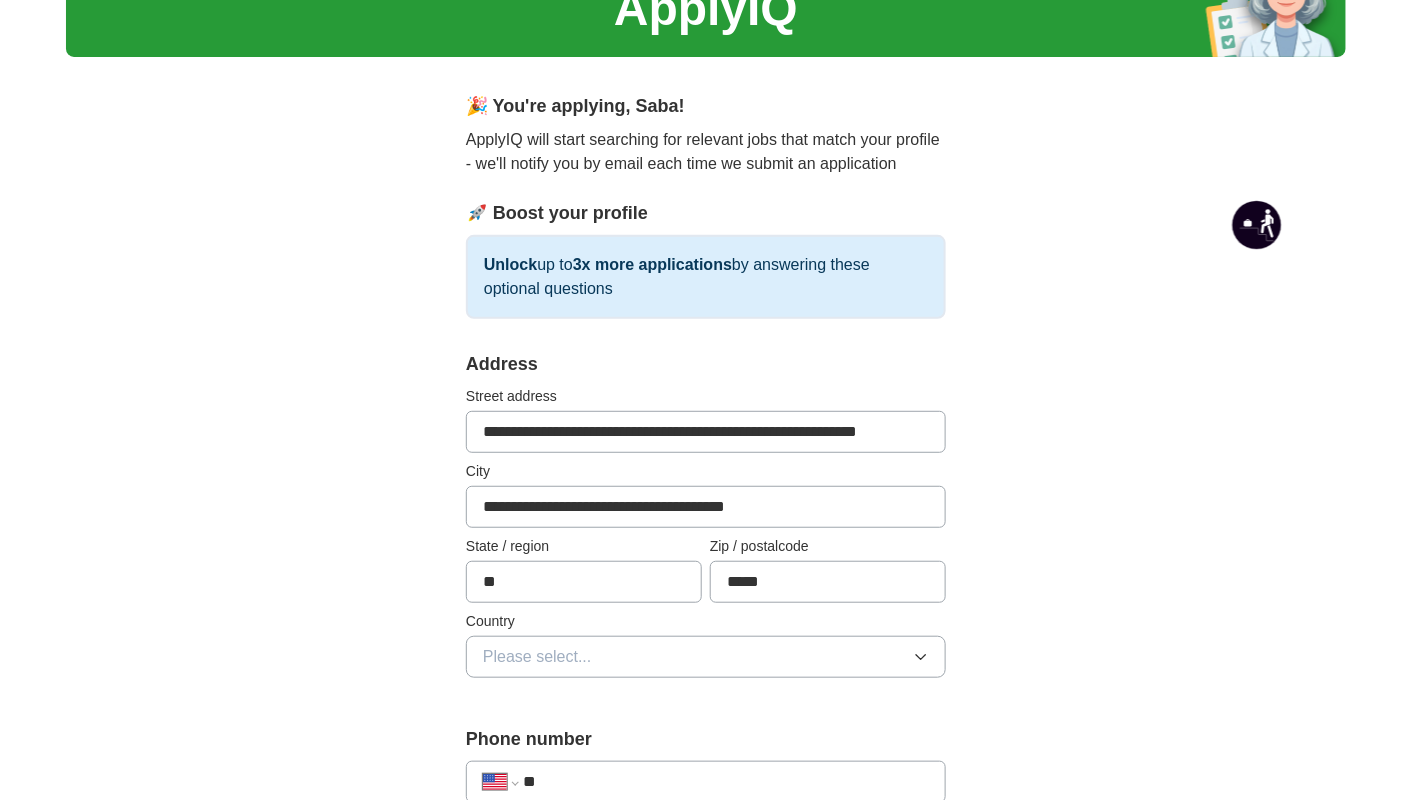 scroll, scrollTop: 0, scrollLeft: 23, axis: horizontal 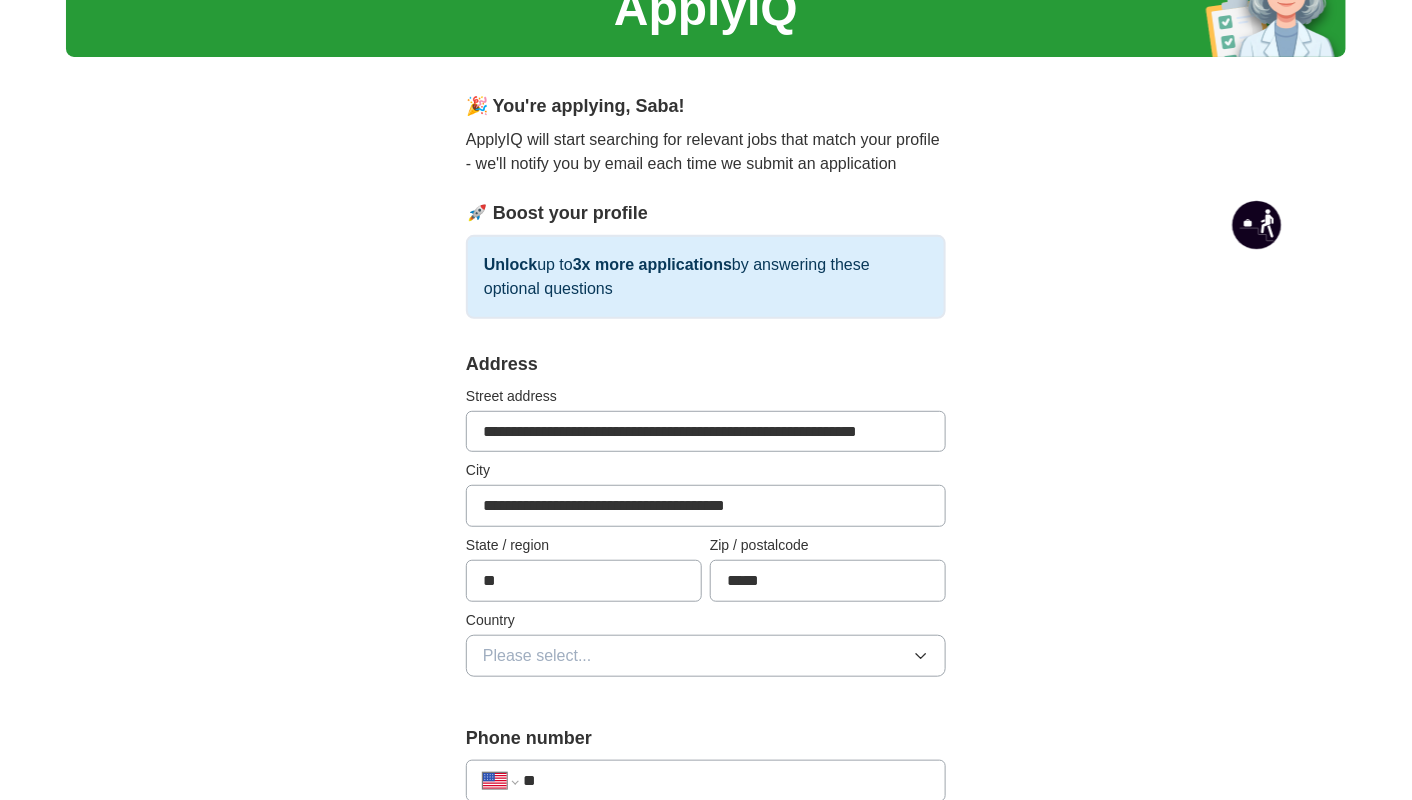 drag, startPoint x: 592, startPoint y: 429, endPoint x: 1009, endPoint y: 430, distance: 417.0012 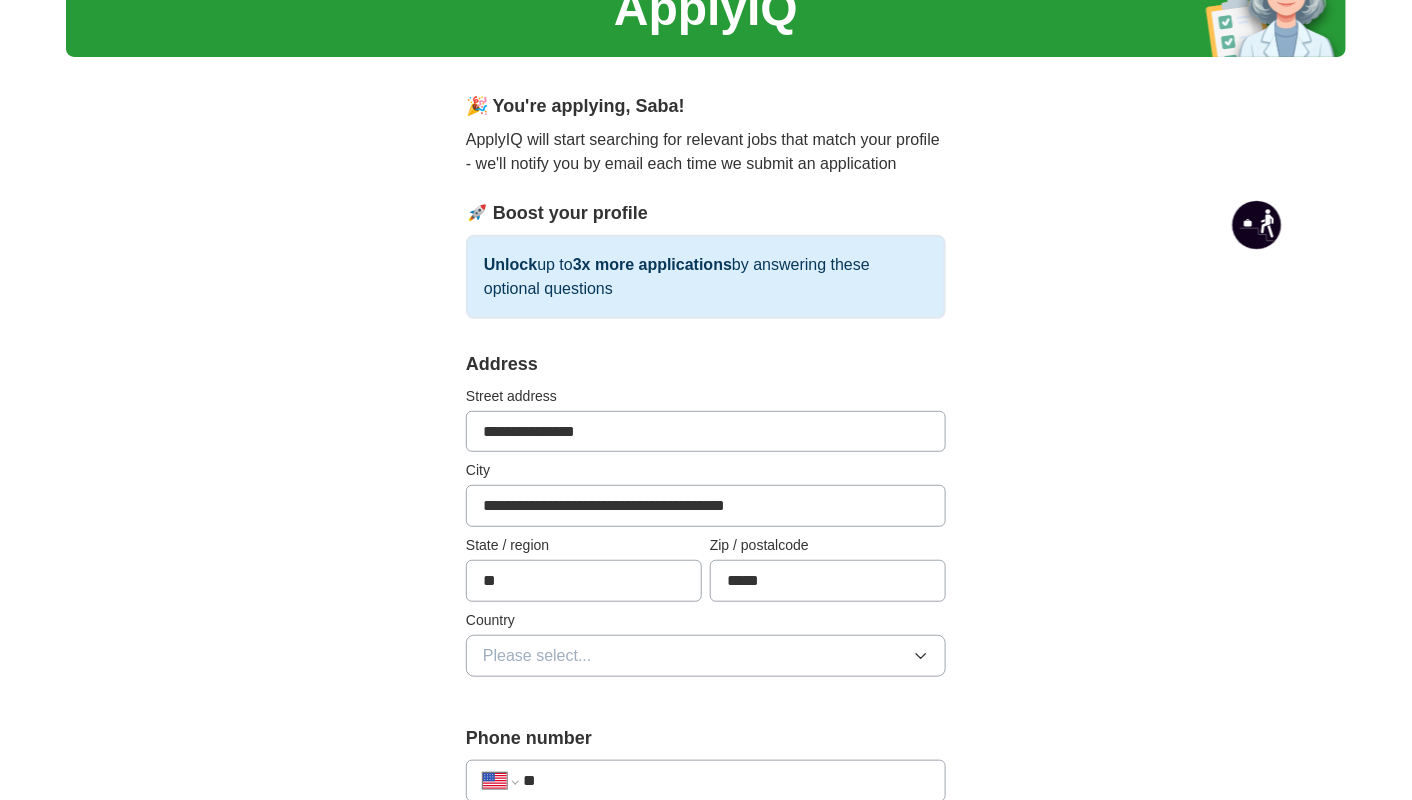scroll, scrollTop: 0, scrollLeft: 0, axis: both 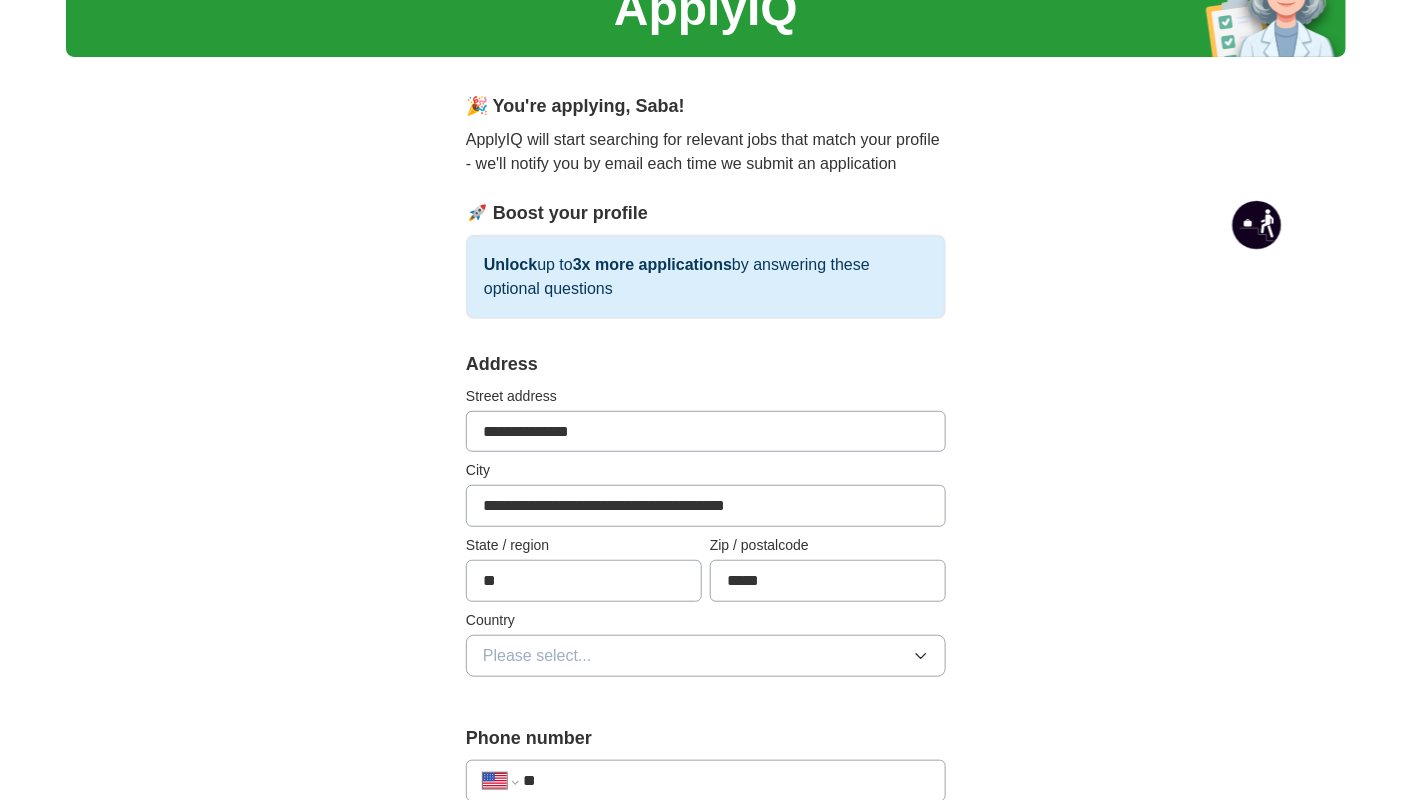 type on "**********" 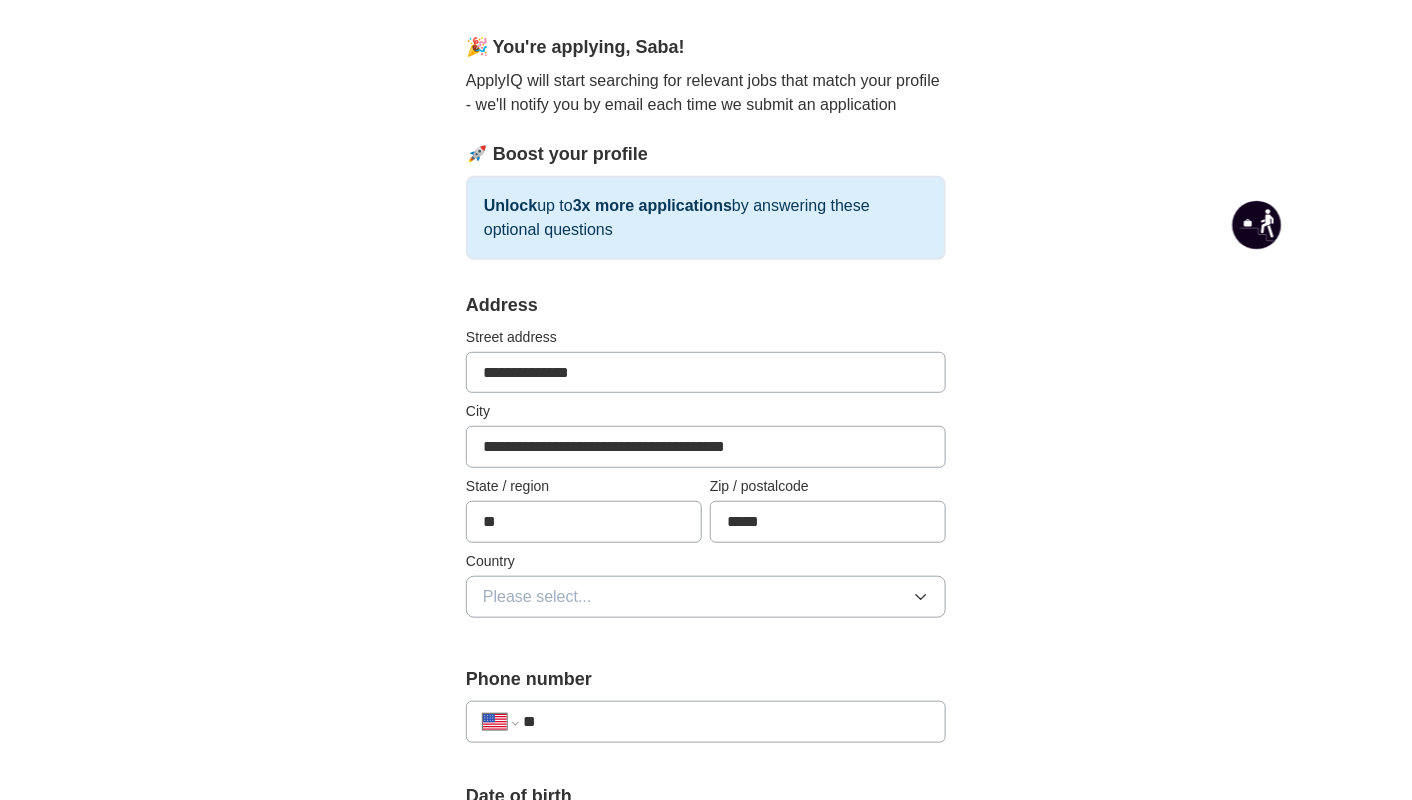 scroll, scrollTop: 200, scrollLeft: 0, axis: vertical 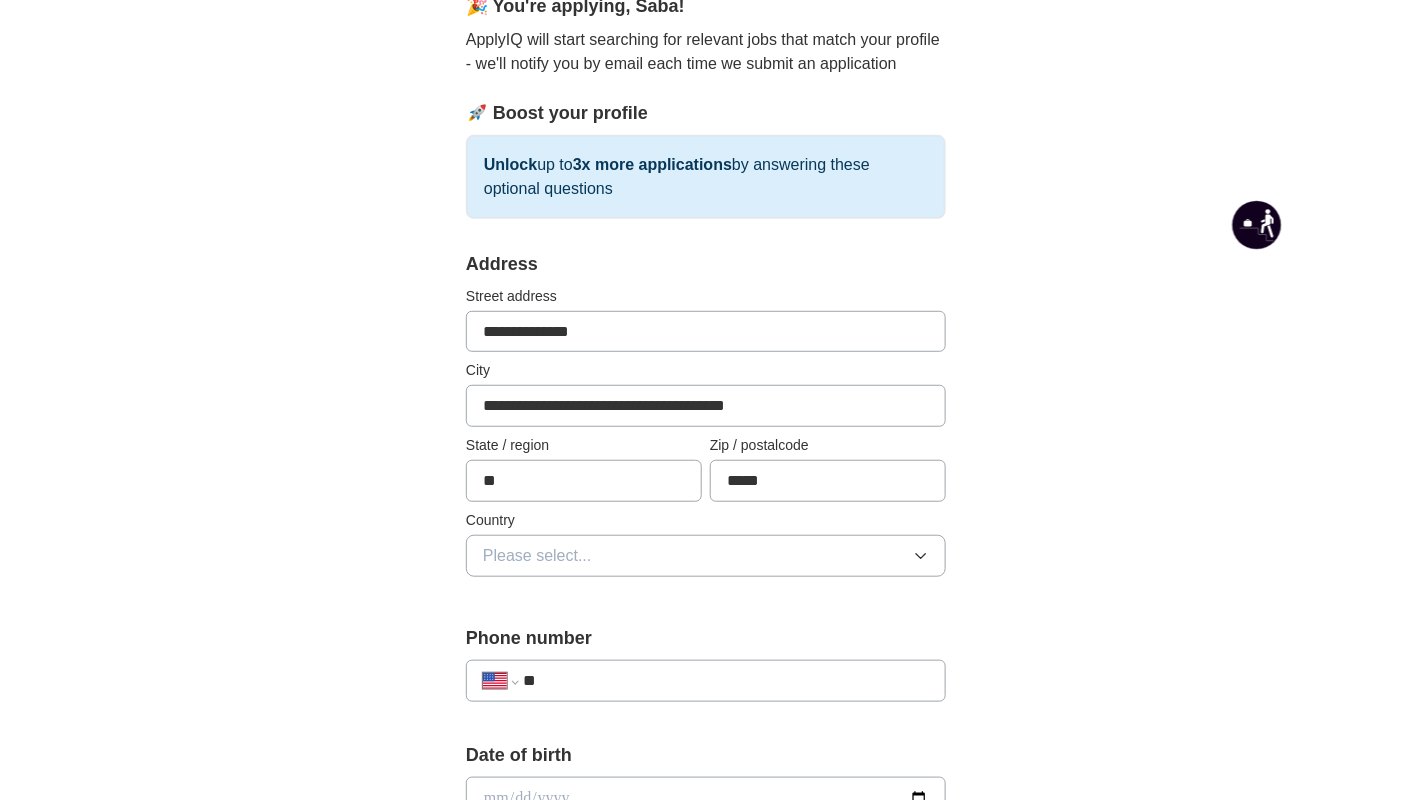 drag, startPoint x: 815, startPoint y: 407, endPoint x: 597, endPoint y: 406, distance: 218.00229 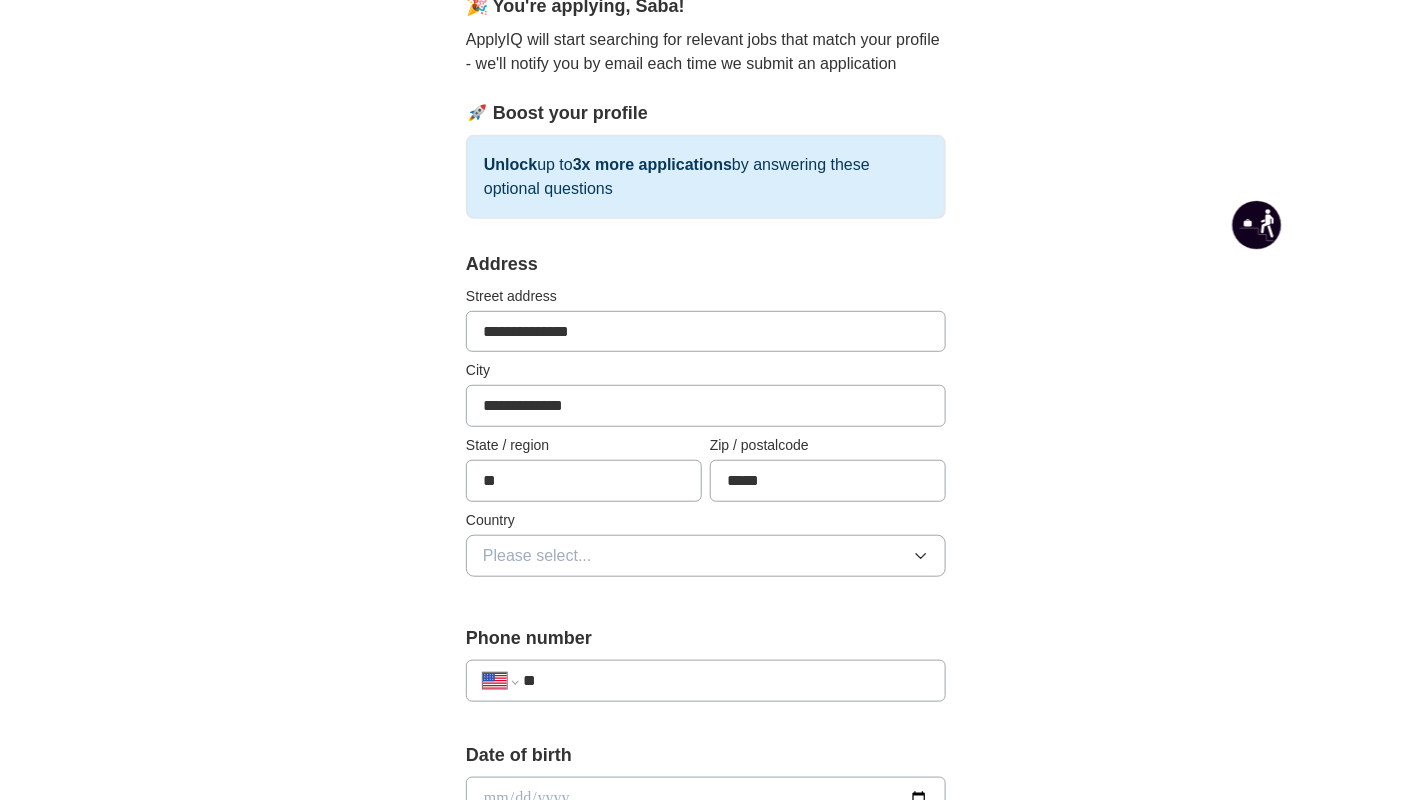 type on "**********" 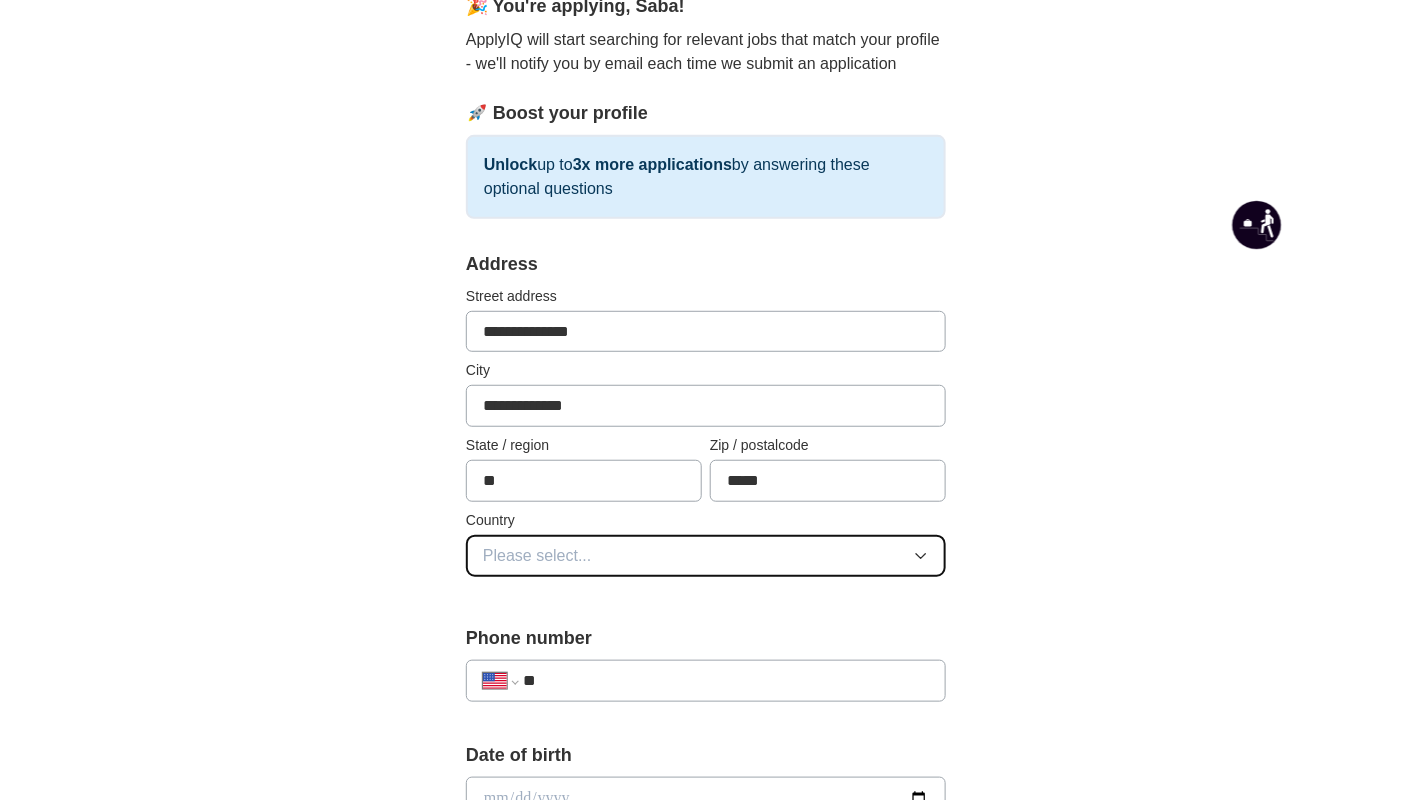 click on "Please select..." at bounding box center [706, 556] 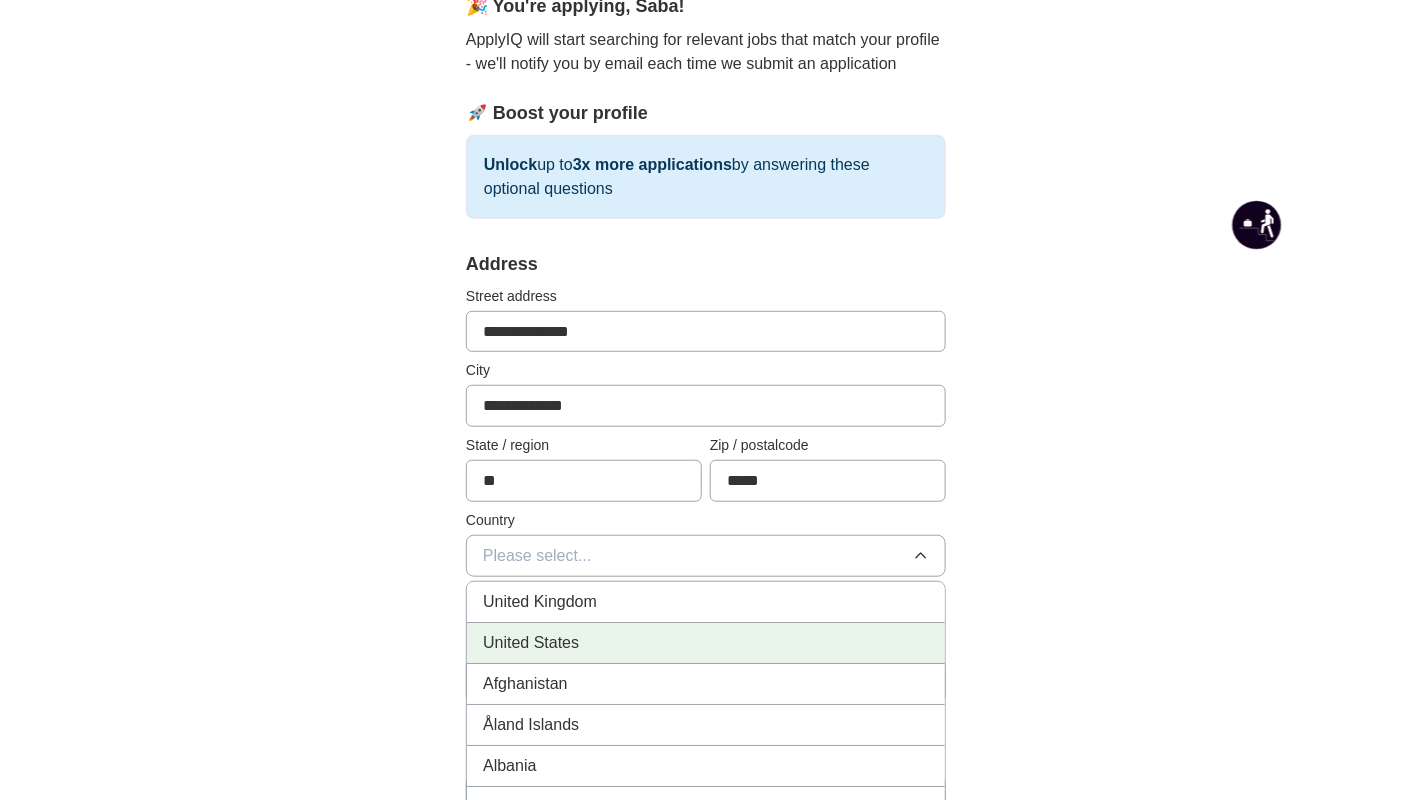 click on "United States" at bounding box center (706, 643) 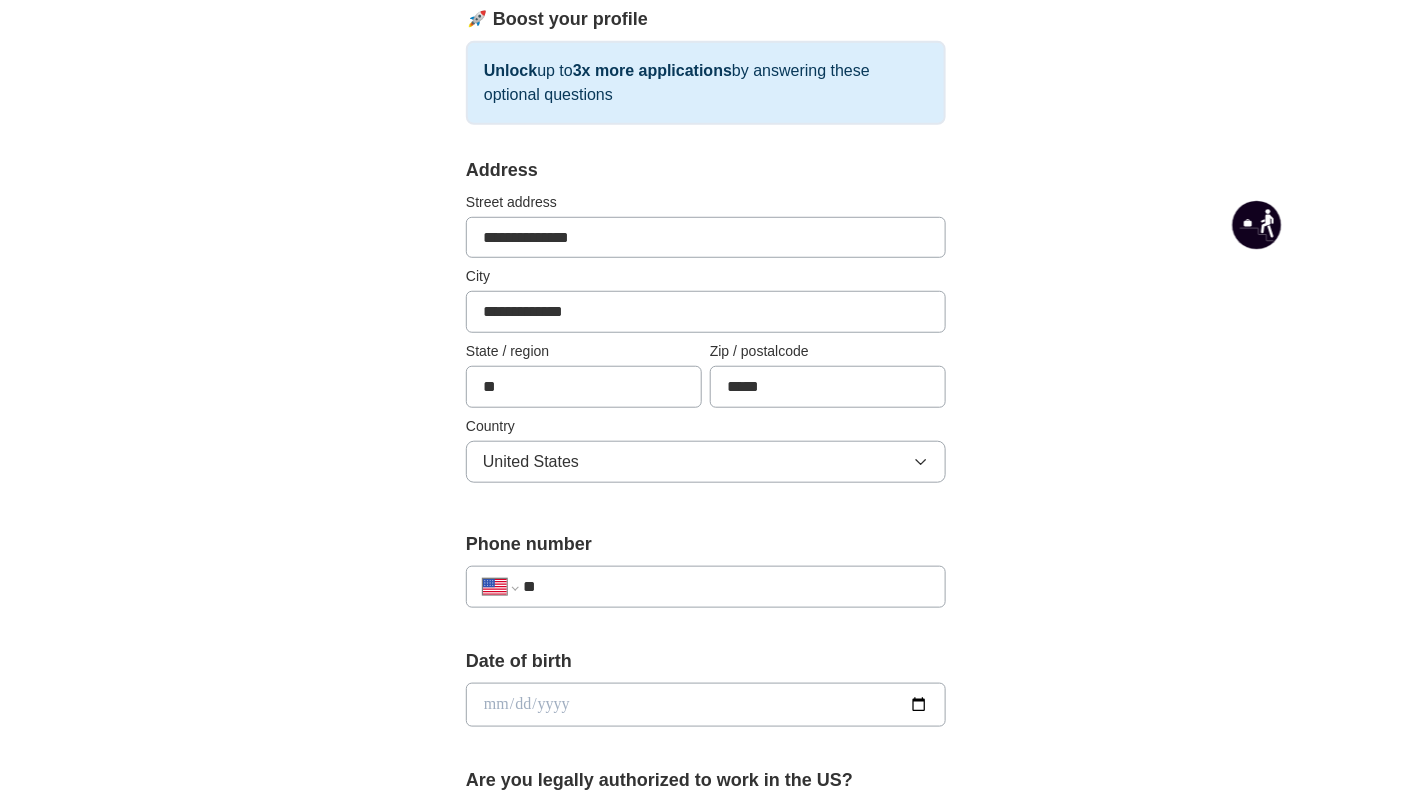 scroll, scrollTop: 400, scrollLeft: 0, axis: vertical 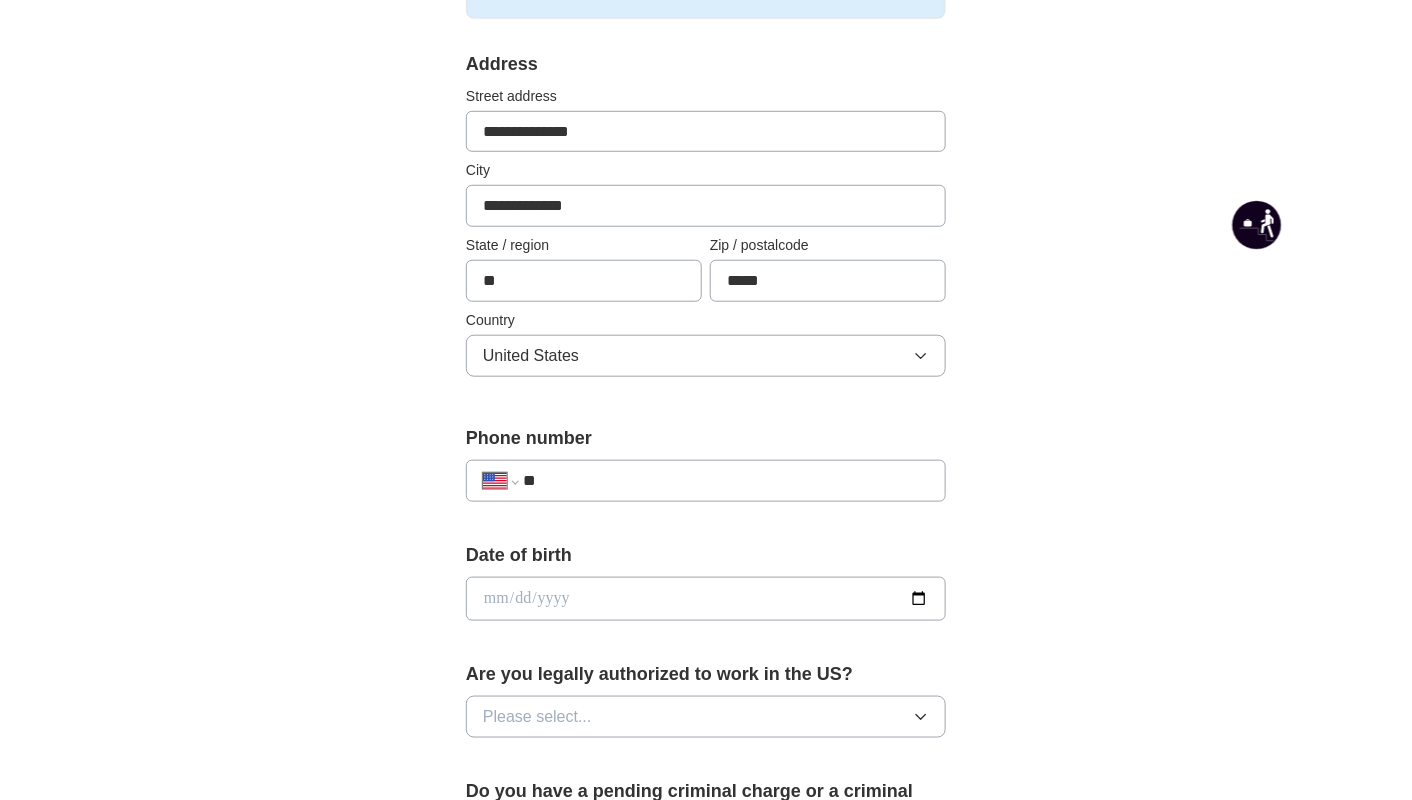 click on "**" at bounding box center (726, 481) 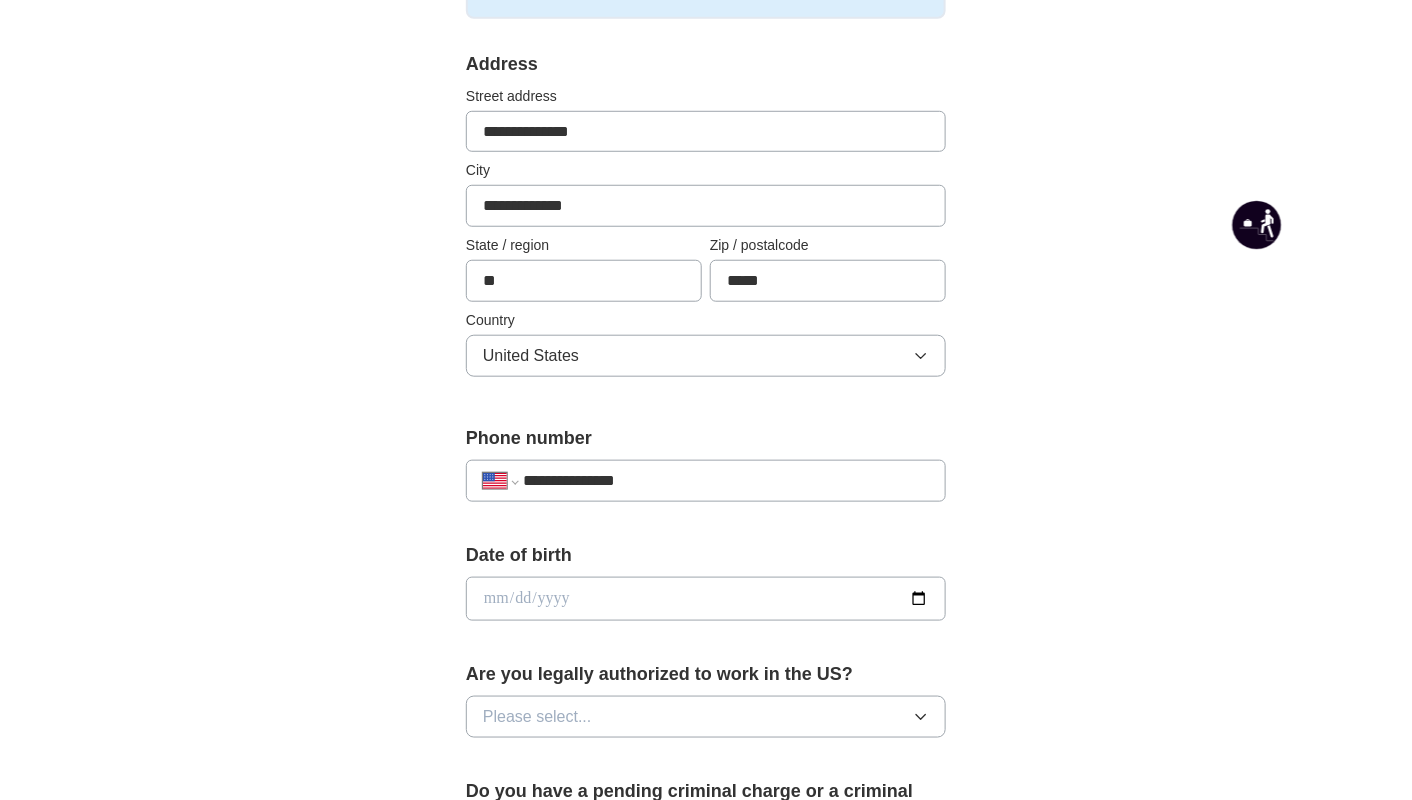 type on "**********" 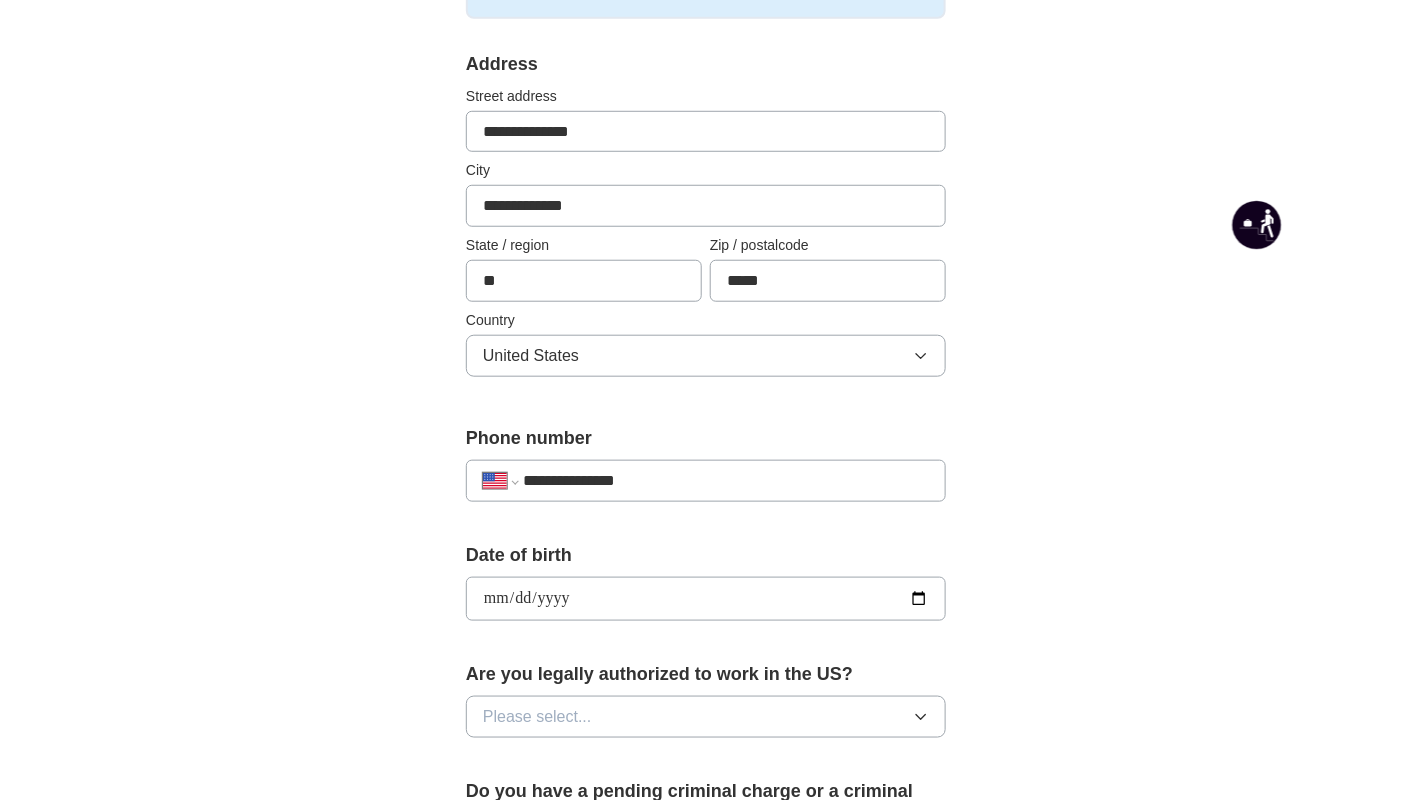 click on "**********" at bounding box center (706, 555) 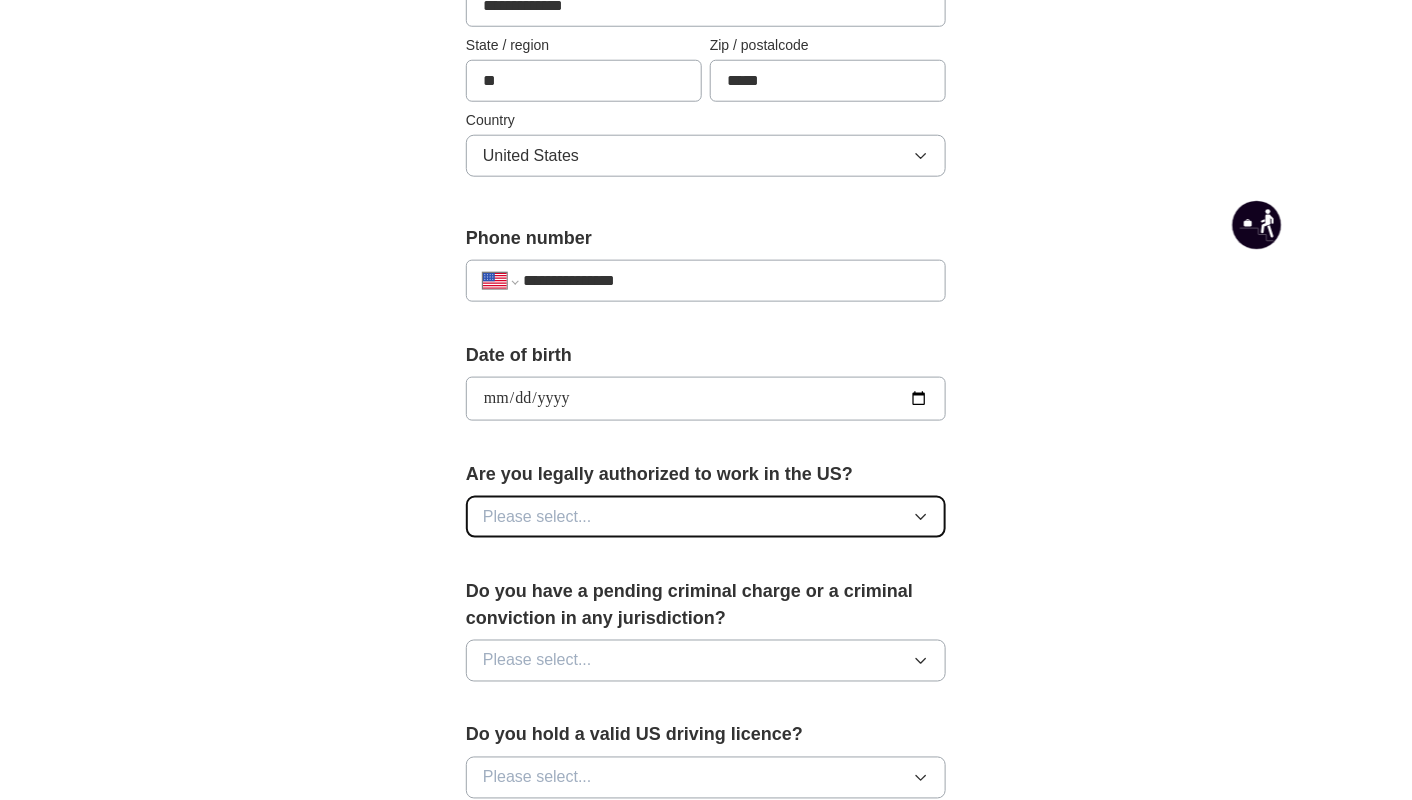 click on "Please select..." at bounding box center [706, 517] 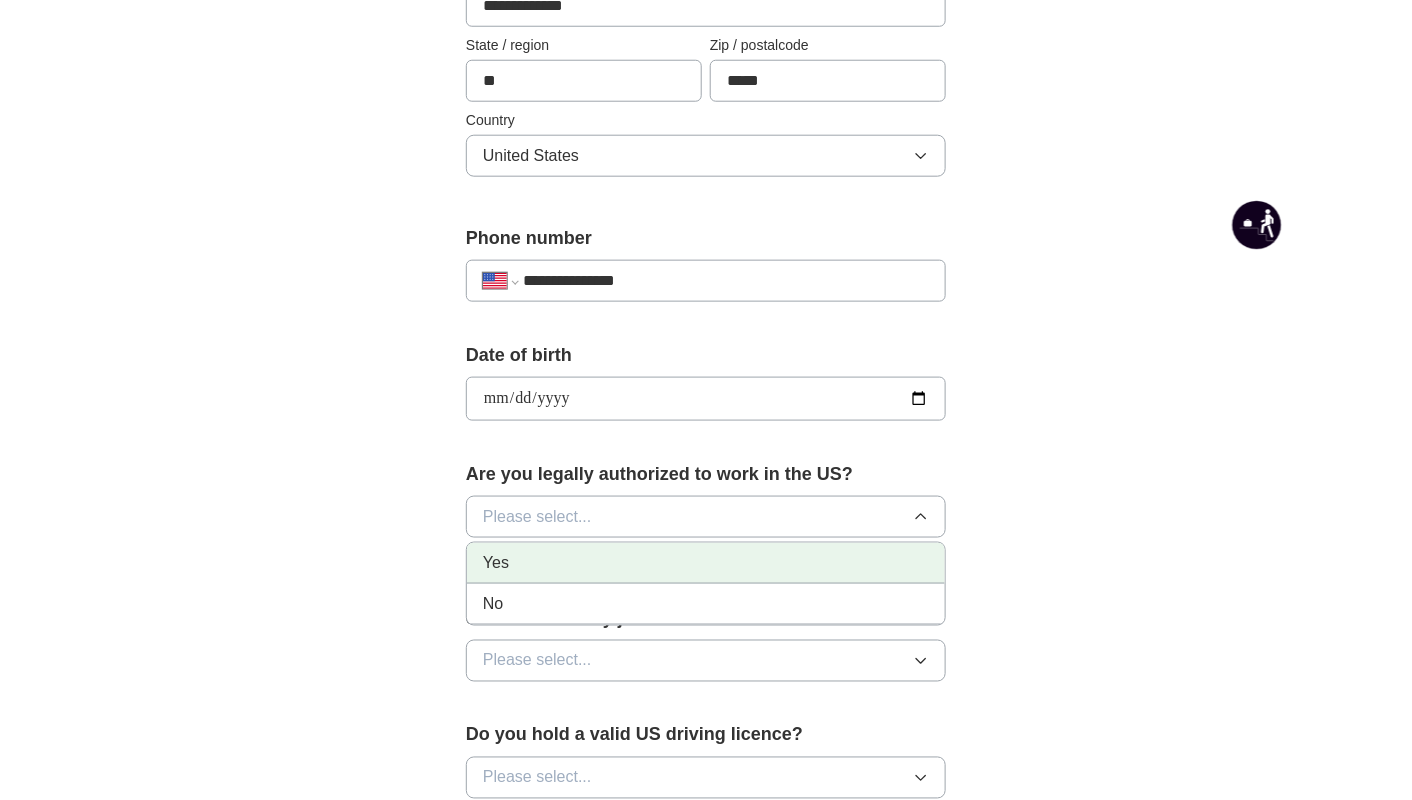 click on "Yes" at bounding box center (706, 563) 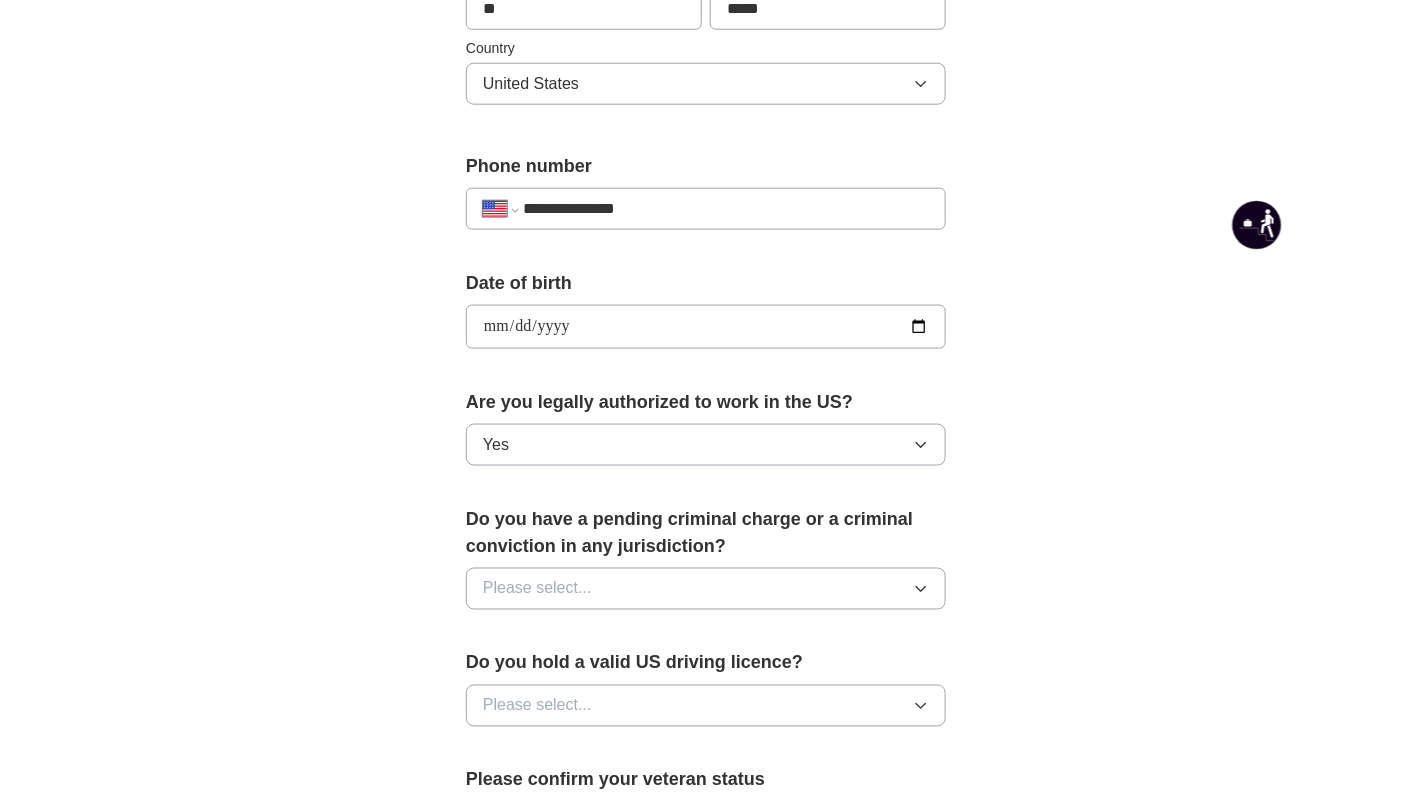 scroll, scrollTop: 700, scrollLeft: 0, axis: vertical 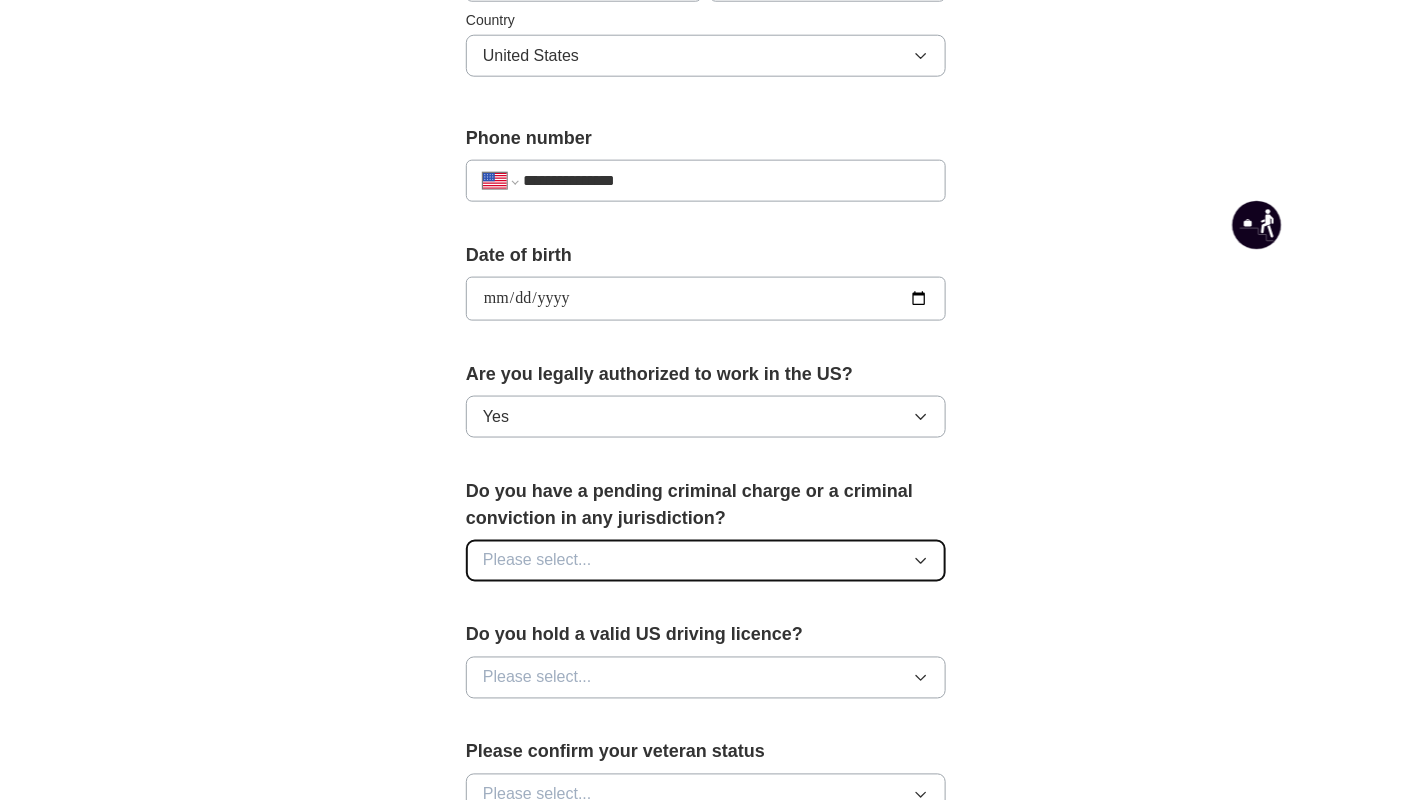 click on "Please select..." at bounding box center [706, 561] 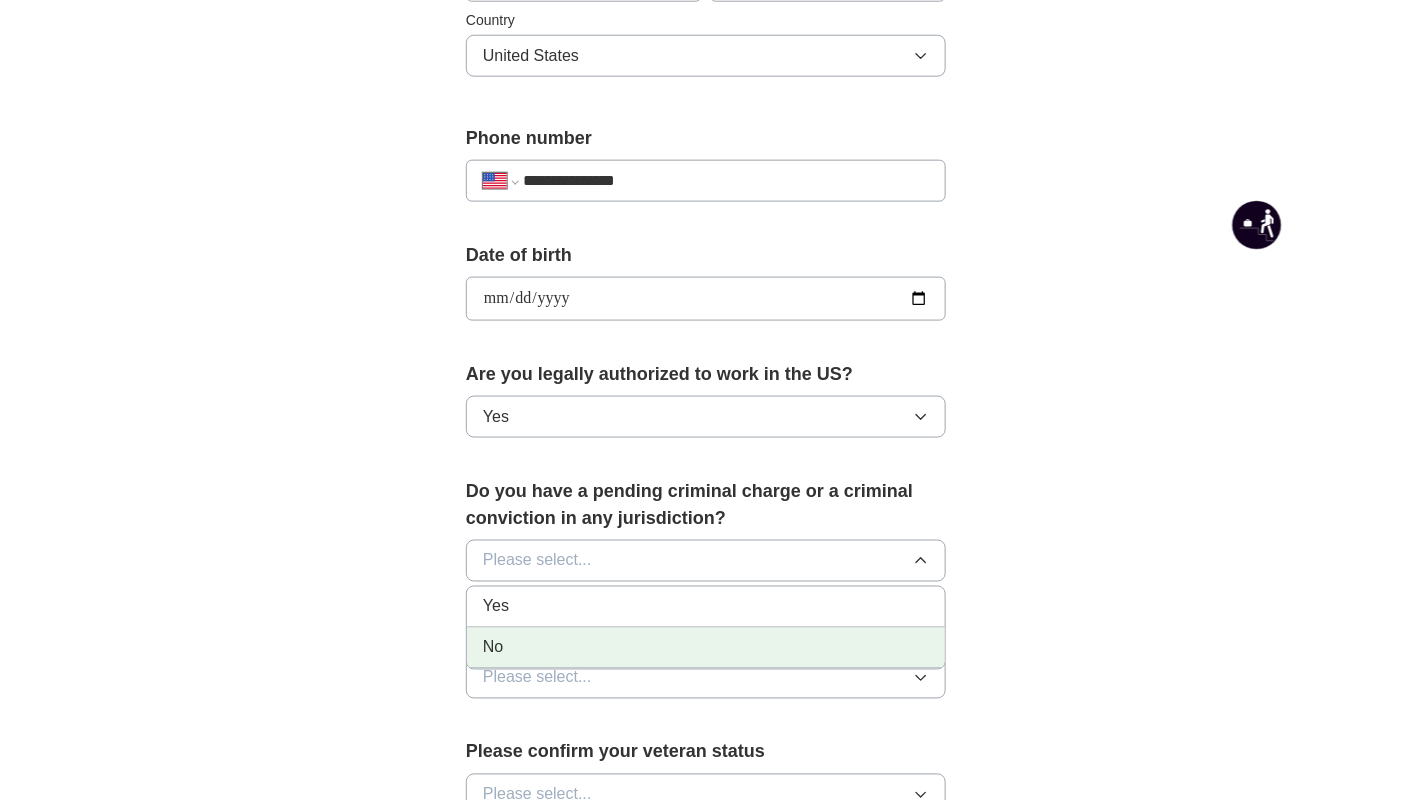 click on "No" at bounding box center [706, 648] 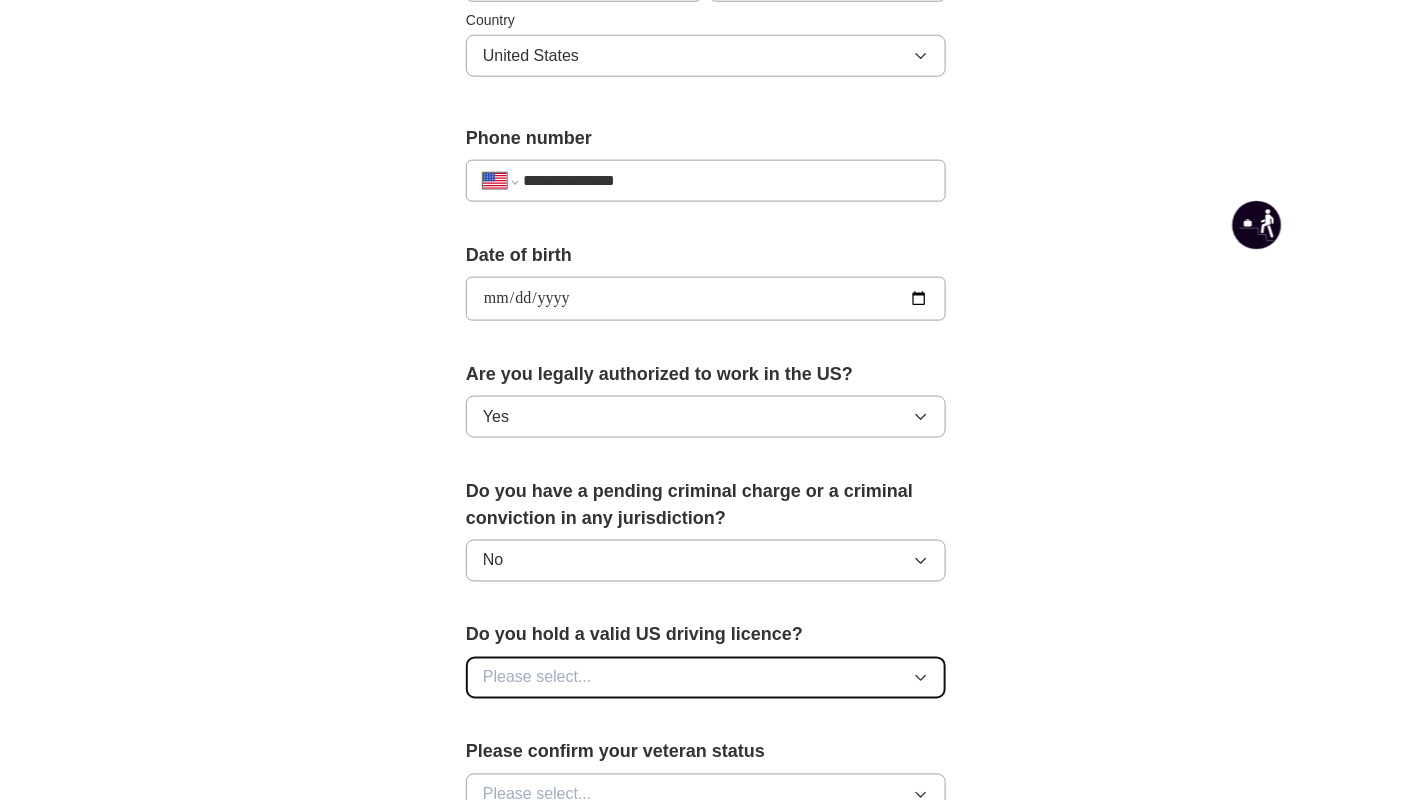 click on "Please select..." at bounding box center [706, 678] 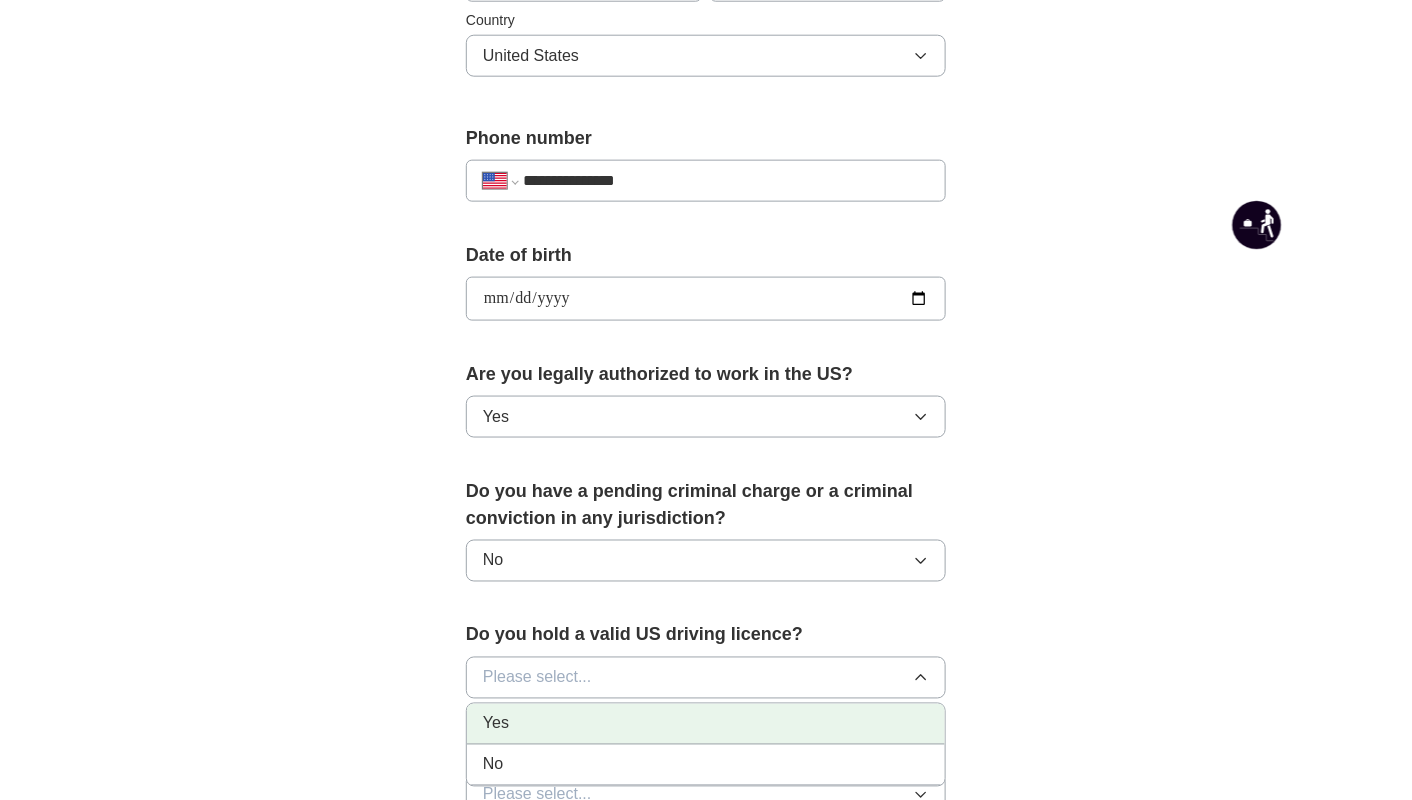 click on "Yes" at bounding box center (706, 724) 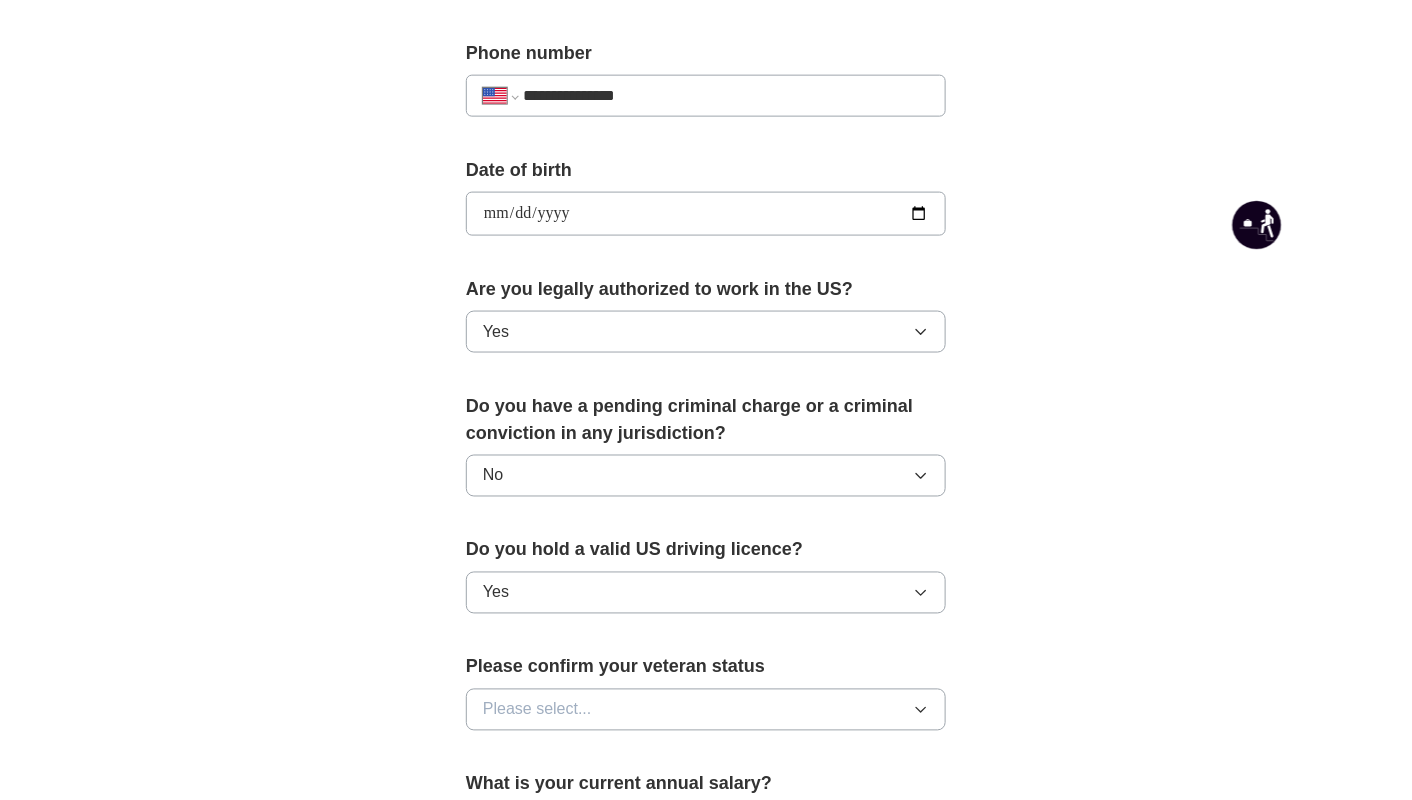 scroll, scrollTop: 900, scrollLeft: 0, axis: vertical 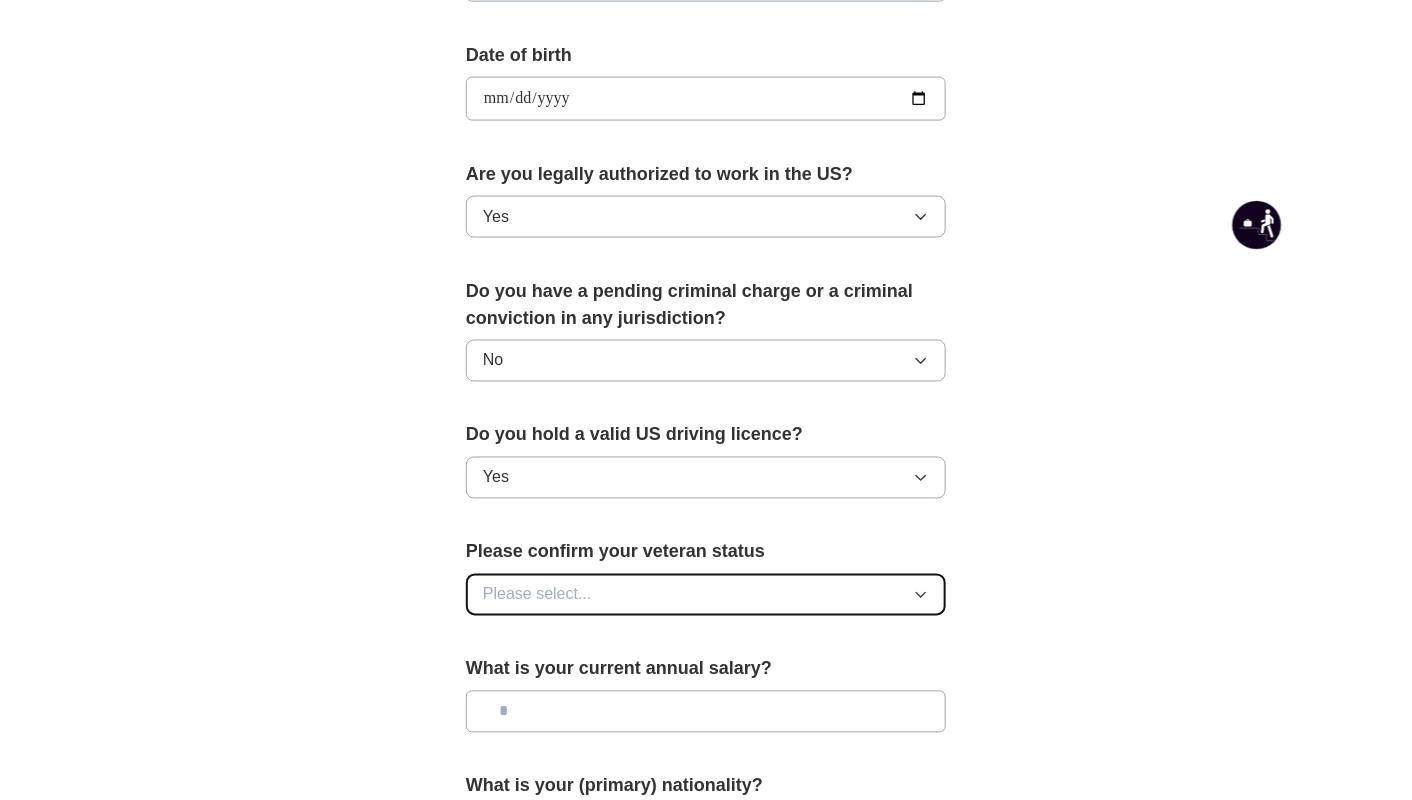 click on "Please select..." at bounding box center (706, 595) 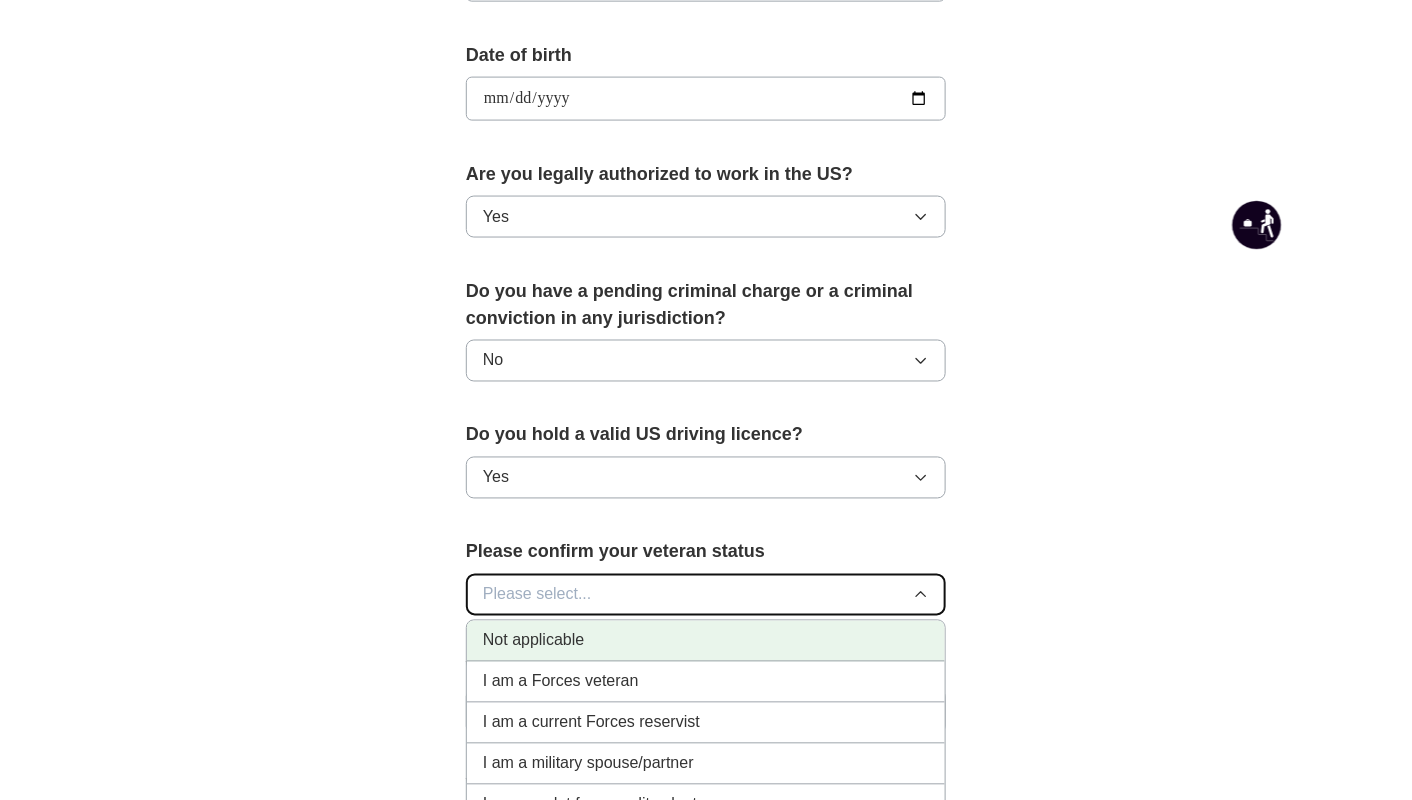 scroll, scrollTop: 1000, scrollLeft: 0, axis: vertical 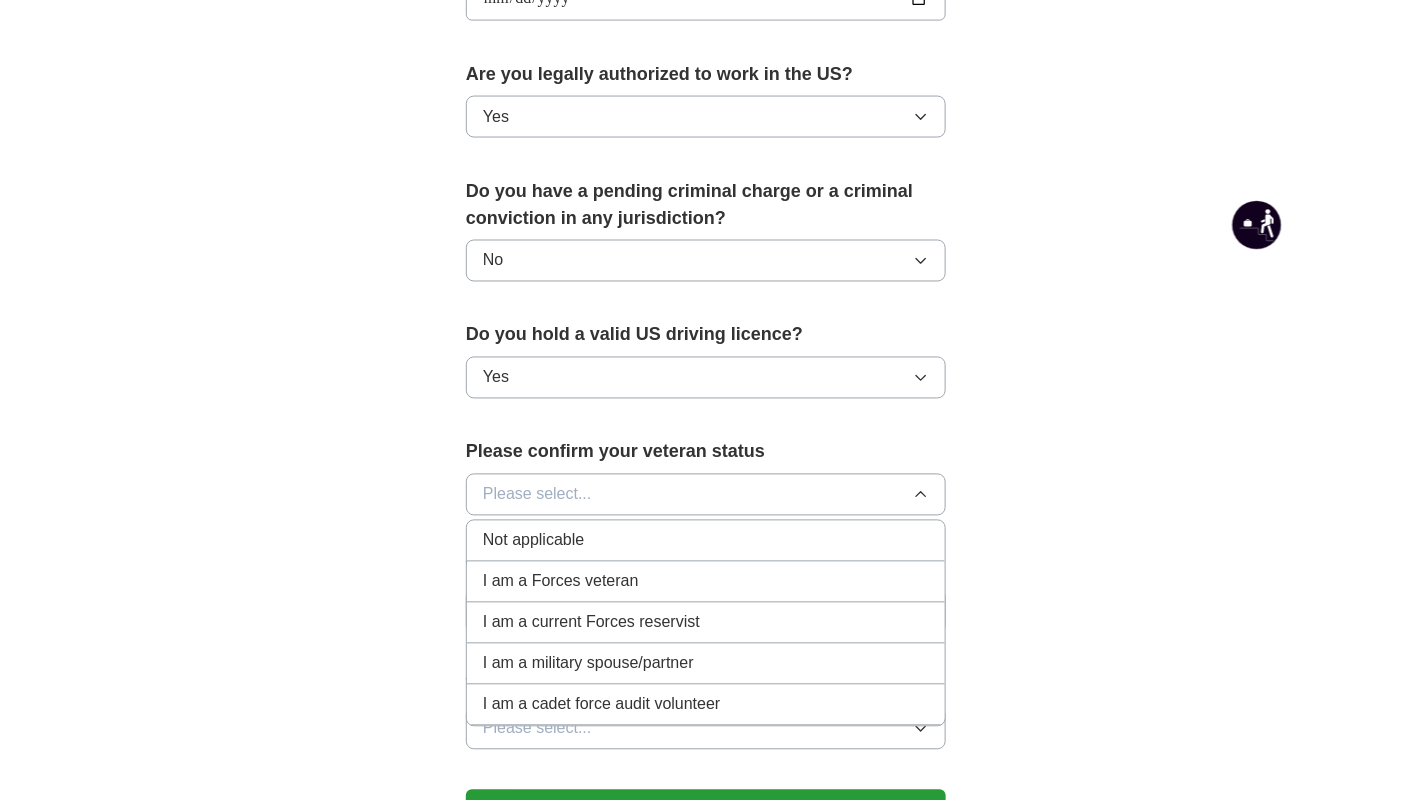 click on "Not applicable" at bounding box center [533, 541] 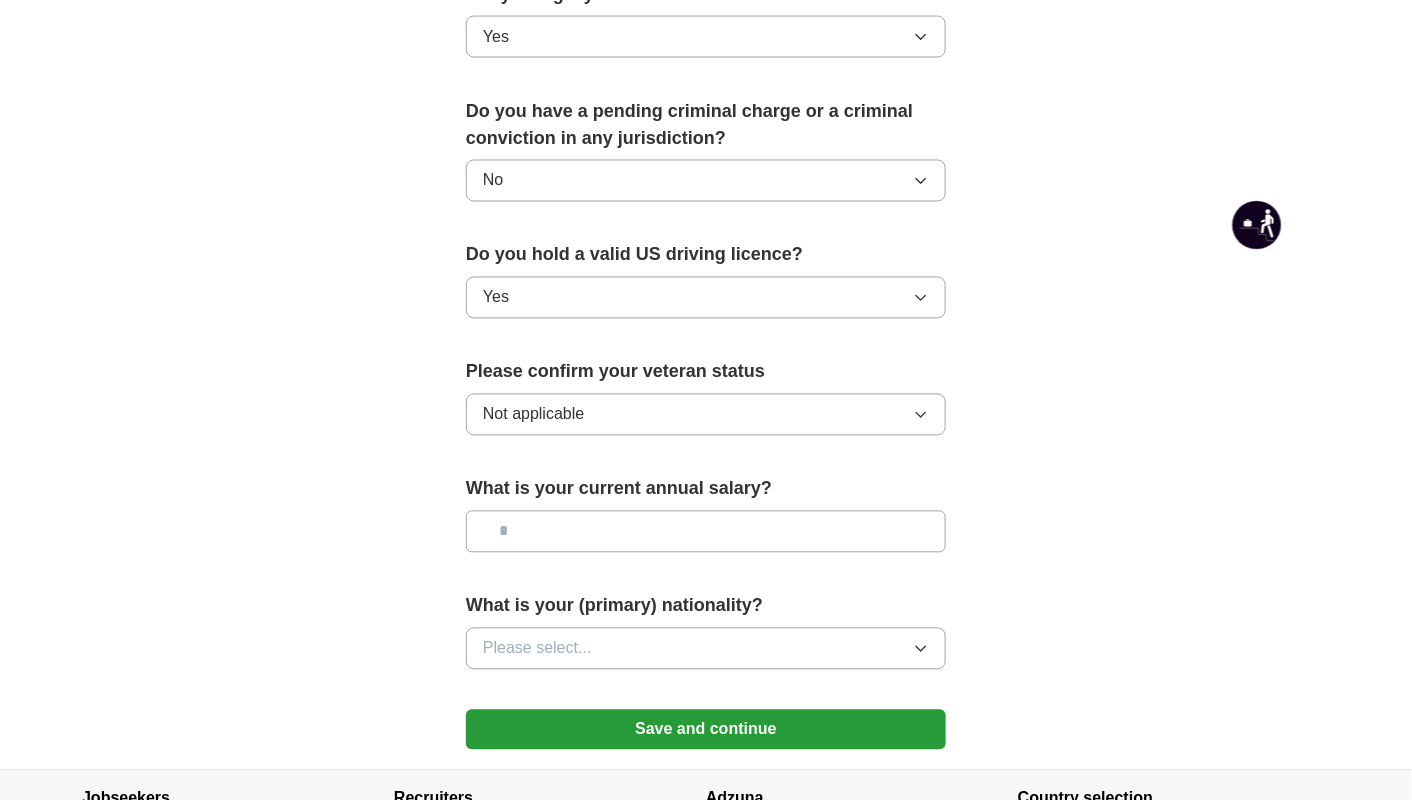 scroll, scrollTop: 1200, scrollLeft: 0, axis: vertical 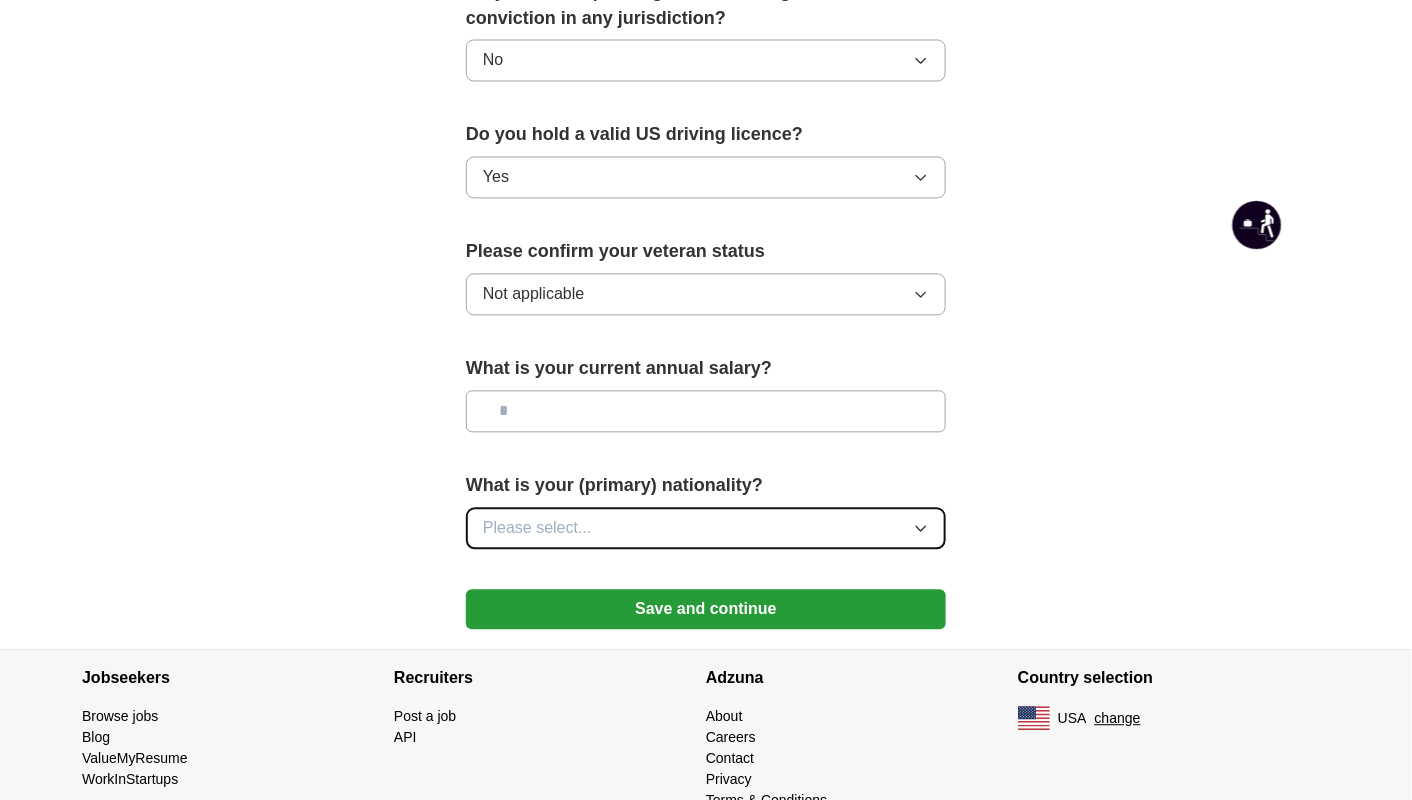 click on "Please select..." at bounding box center [706, 529] 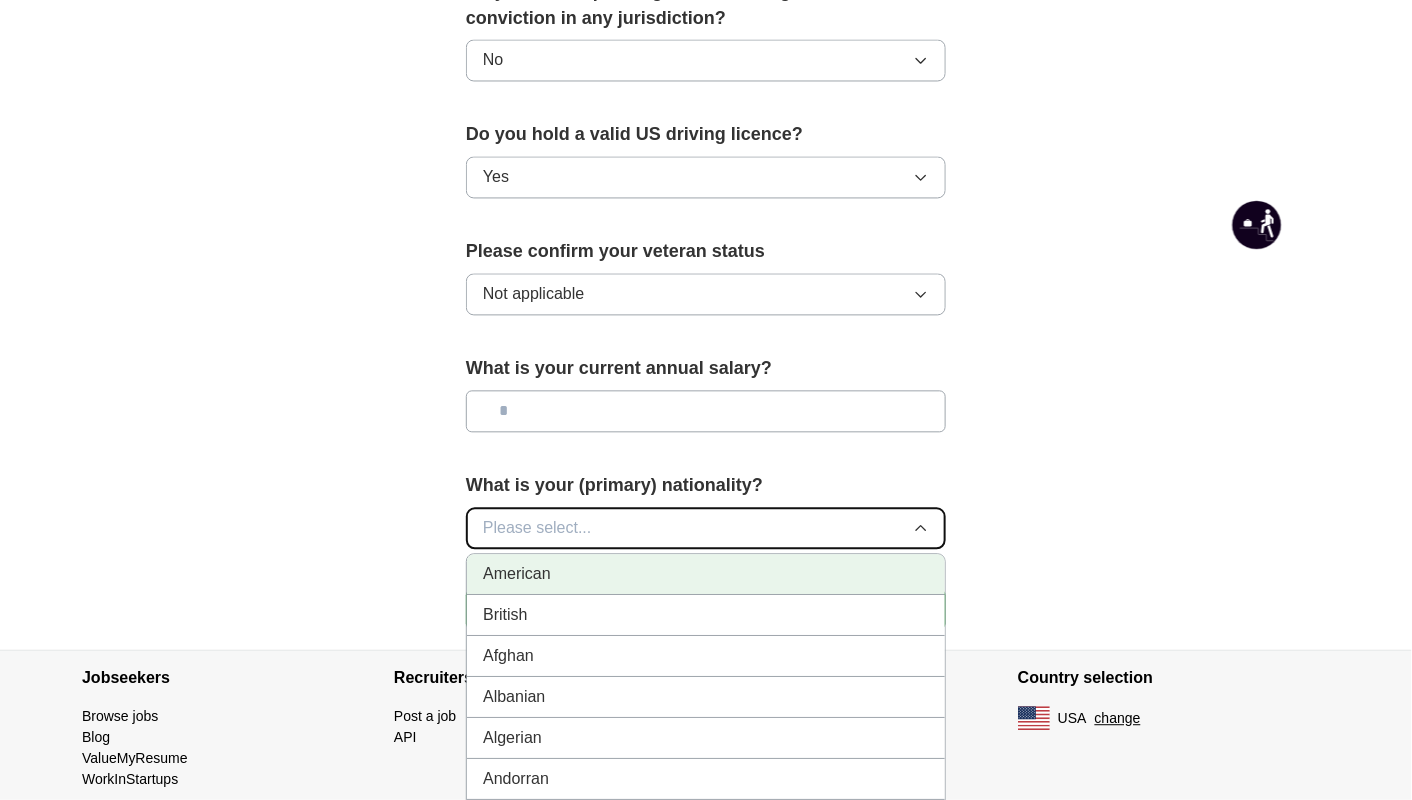 type 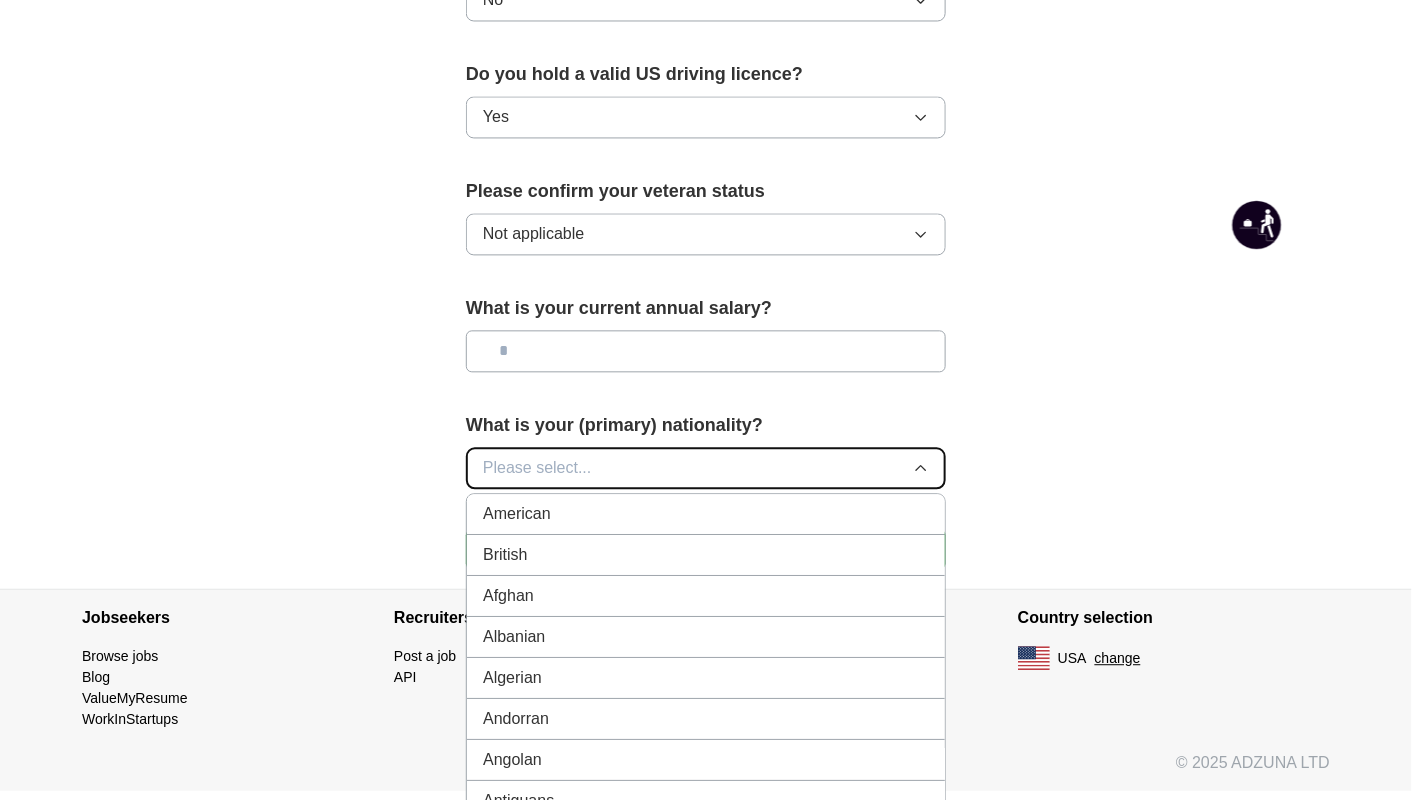 scroll, scrollTop: 1344, scrollLeft: 0, axis: vertical 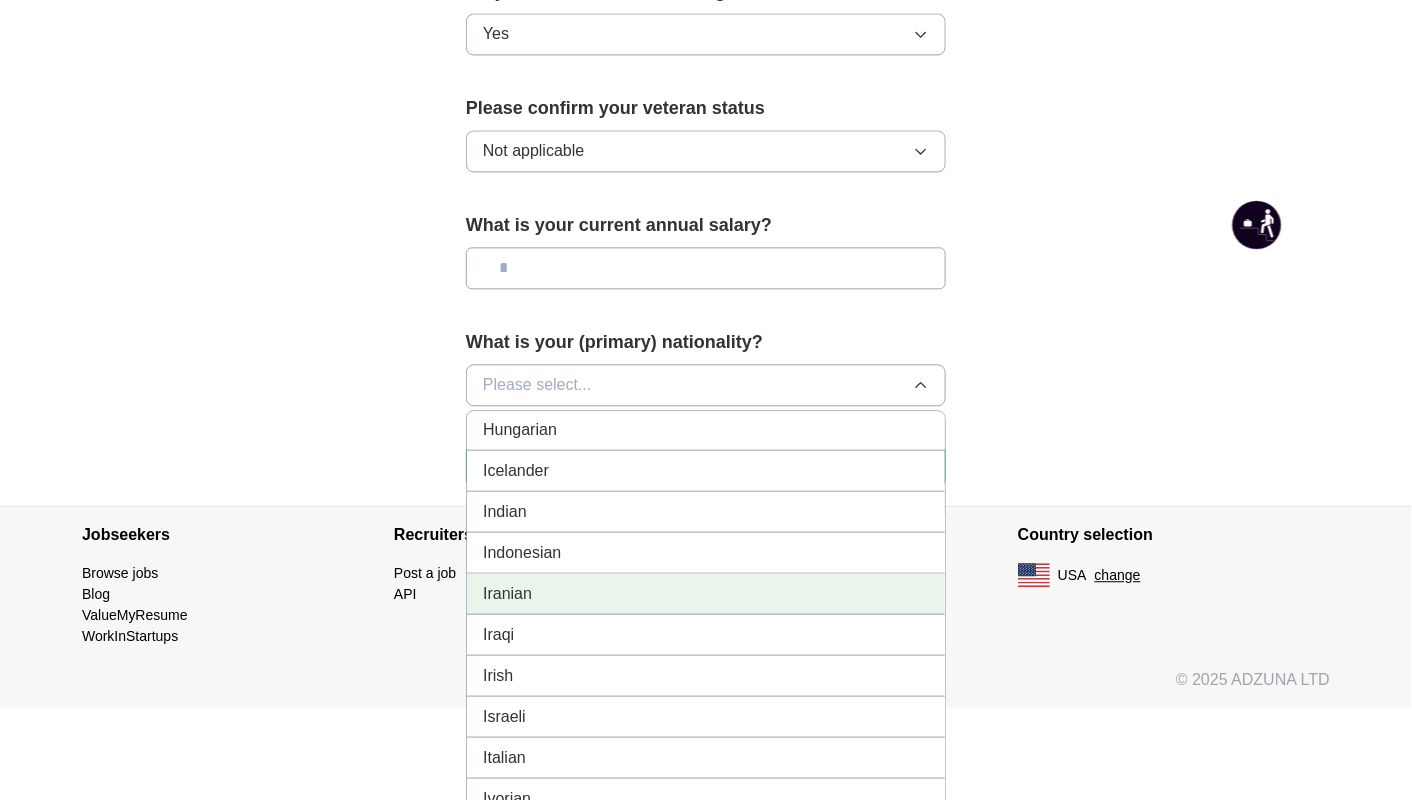 click on "Iranian" at bounding box center (507, 593) 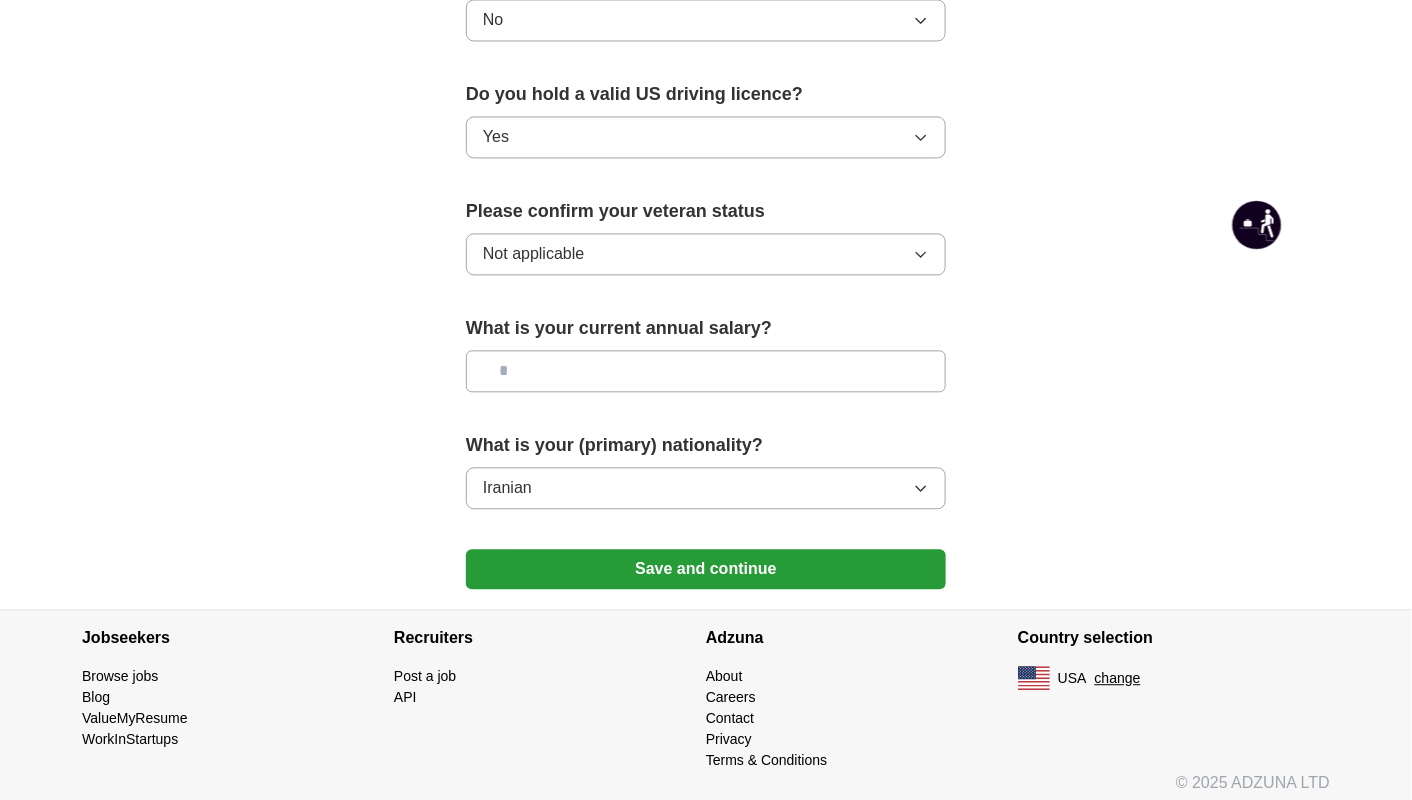 click at bounding box center [706, 371] 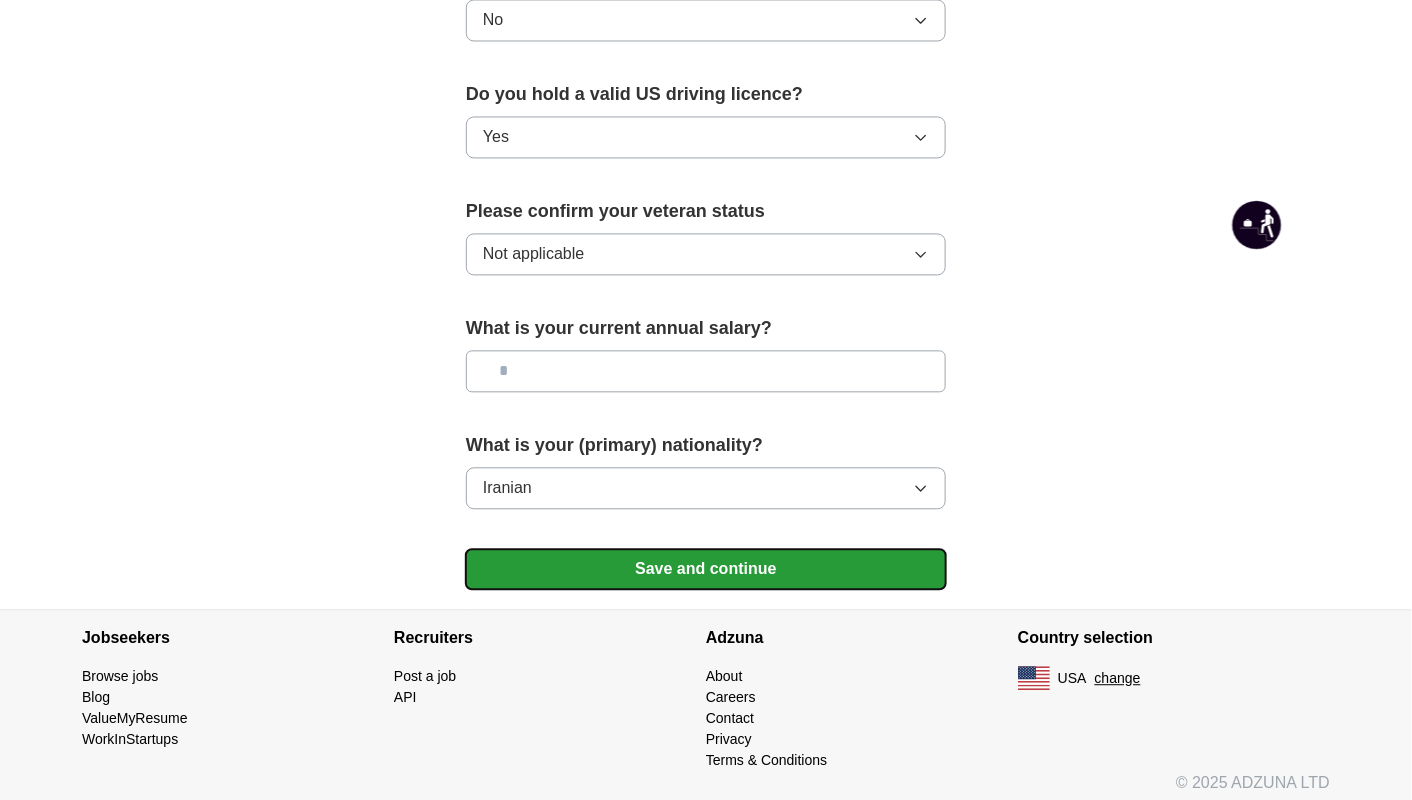 click on "Save and continue" at bounding box center (706, 569) 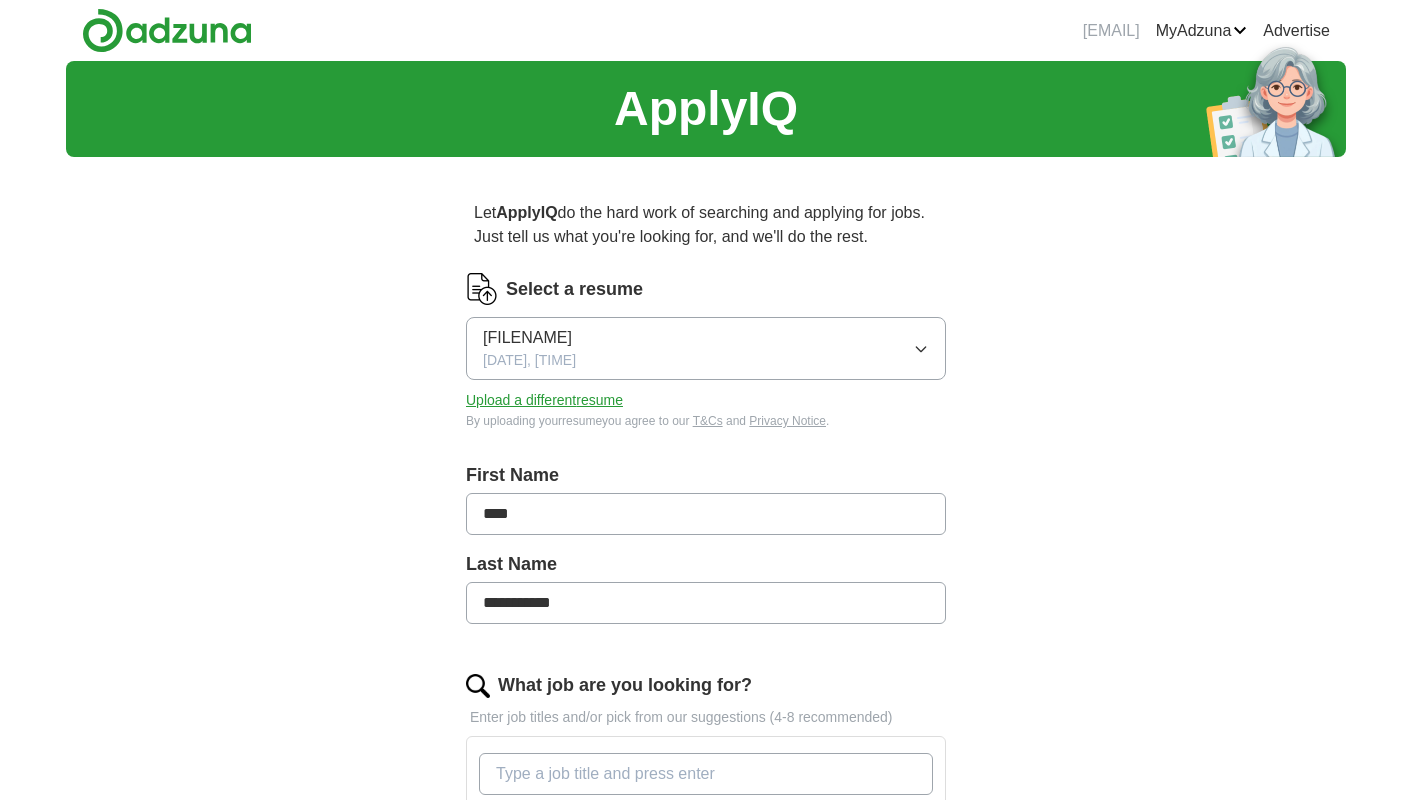 scroll, scrollTop: 0, scrollLeft: 0, axis: both 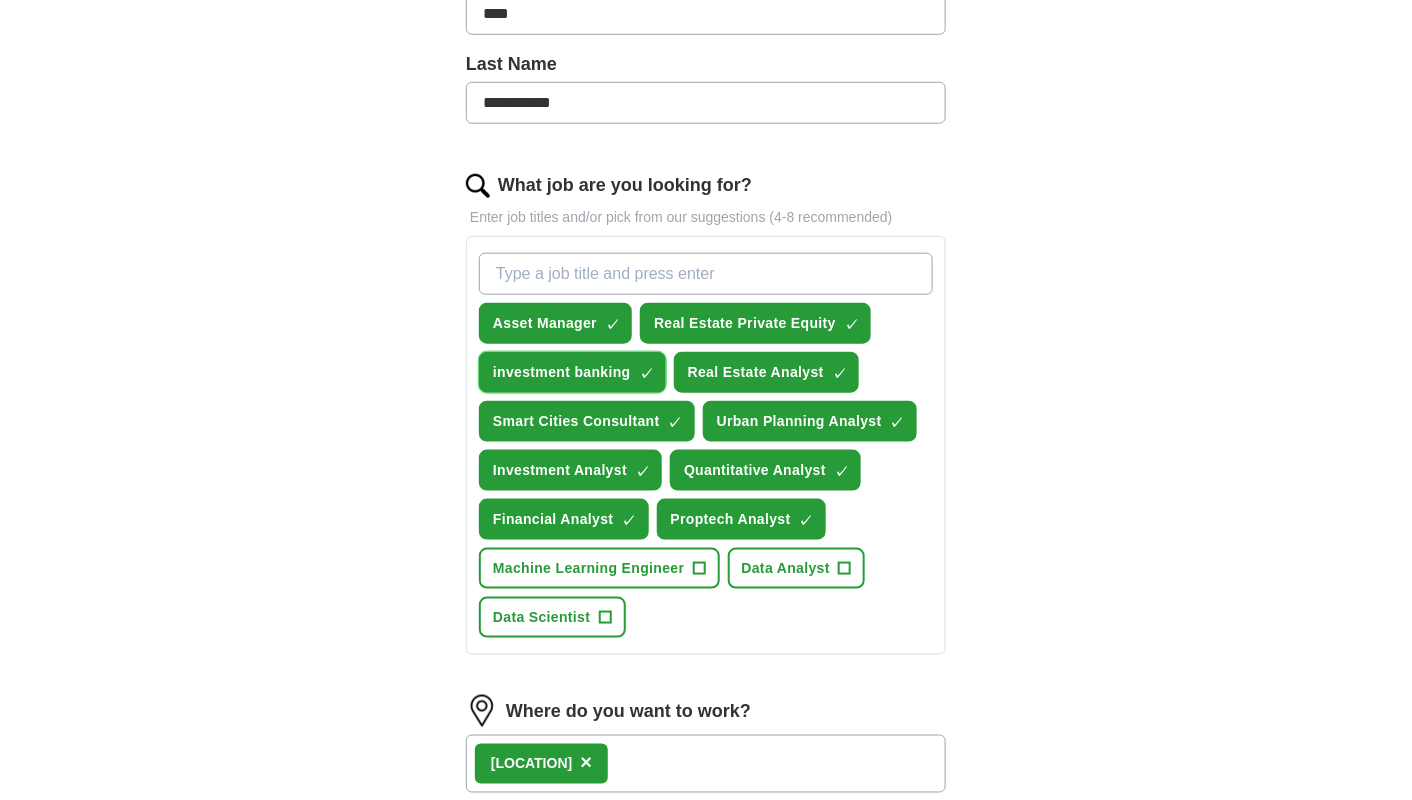 click on "×" at bounding box center [0, 0] 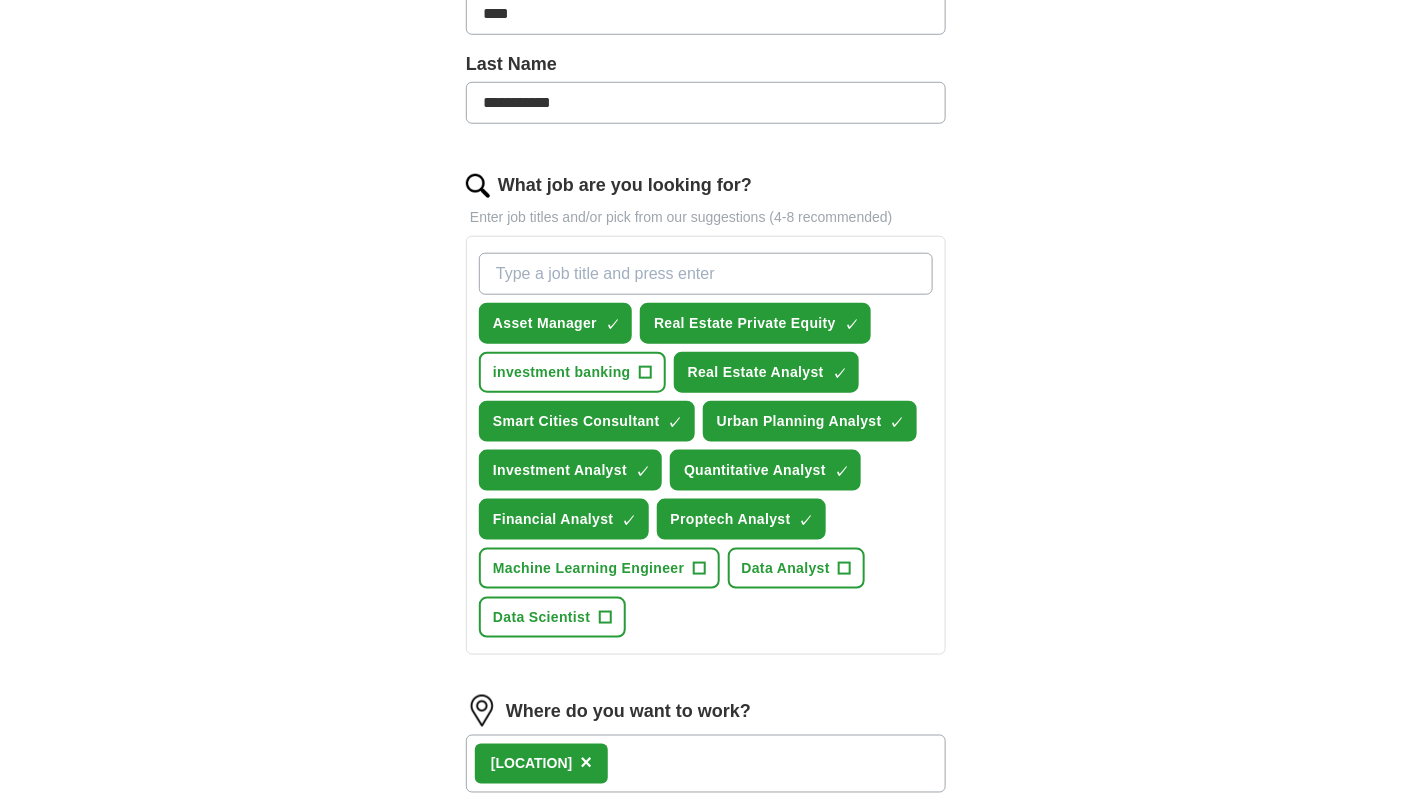 click on "What job are you looking for?" at bounding box center [706, 274] 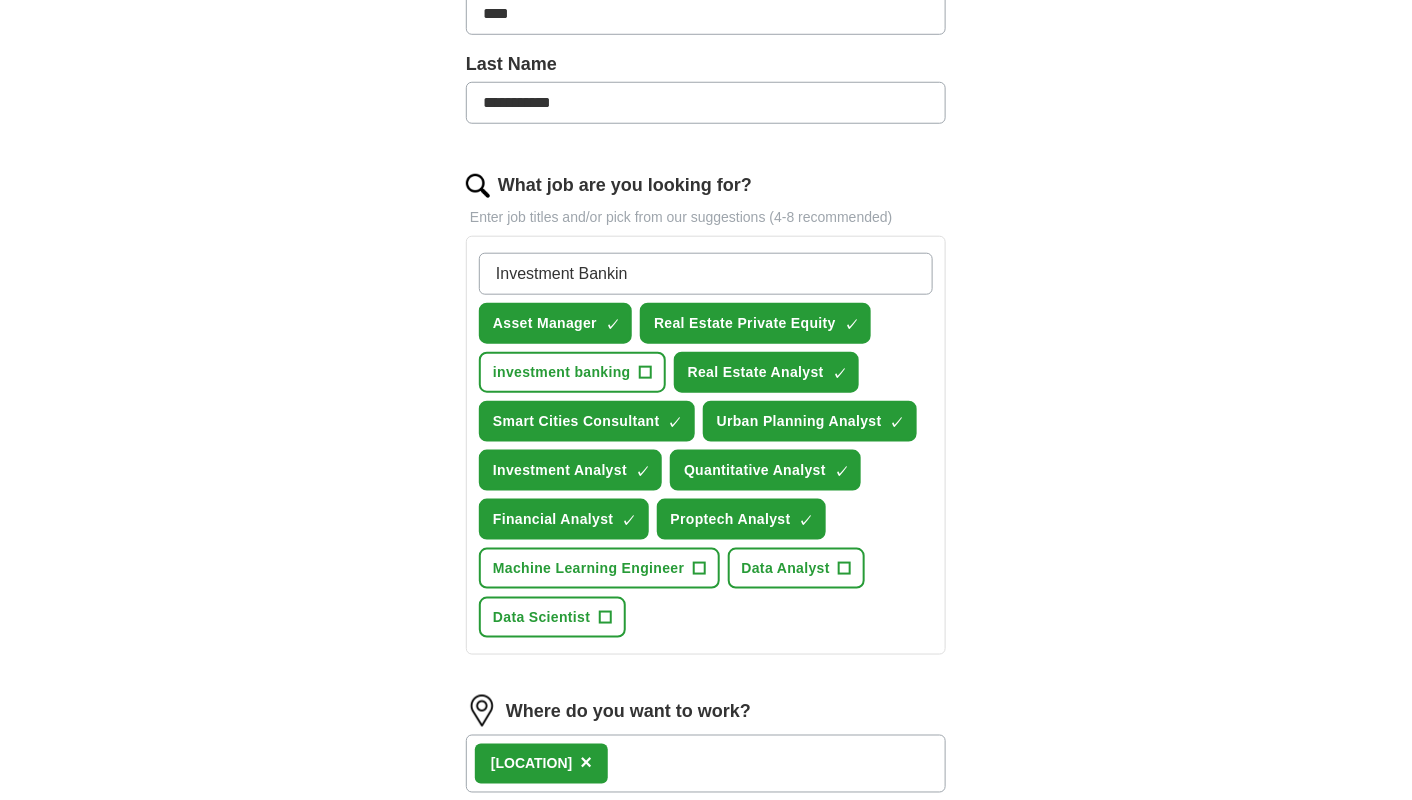 type on "Investment Banking" 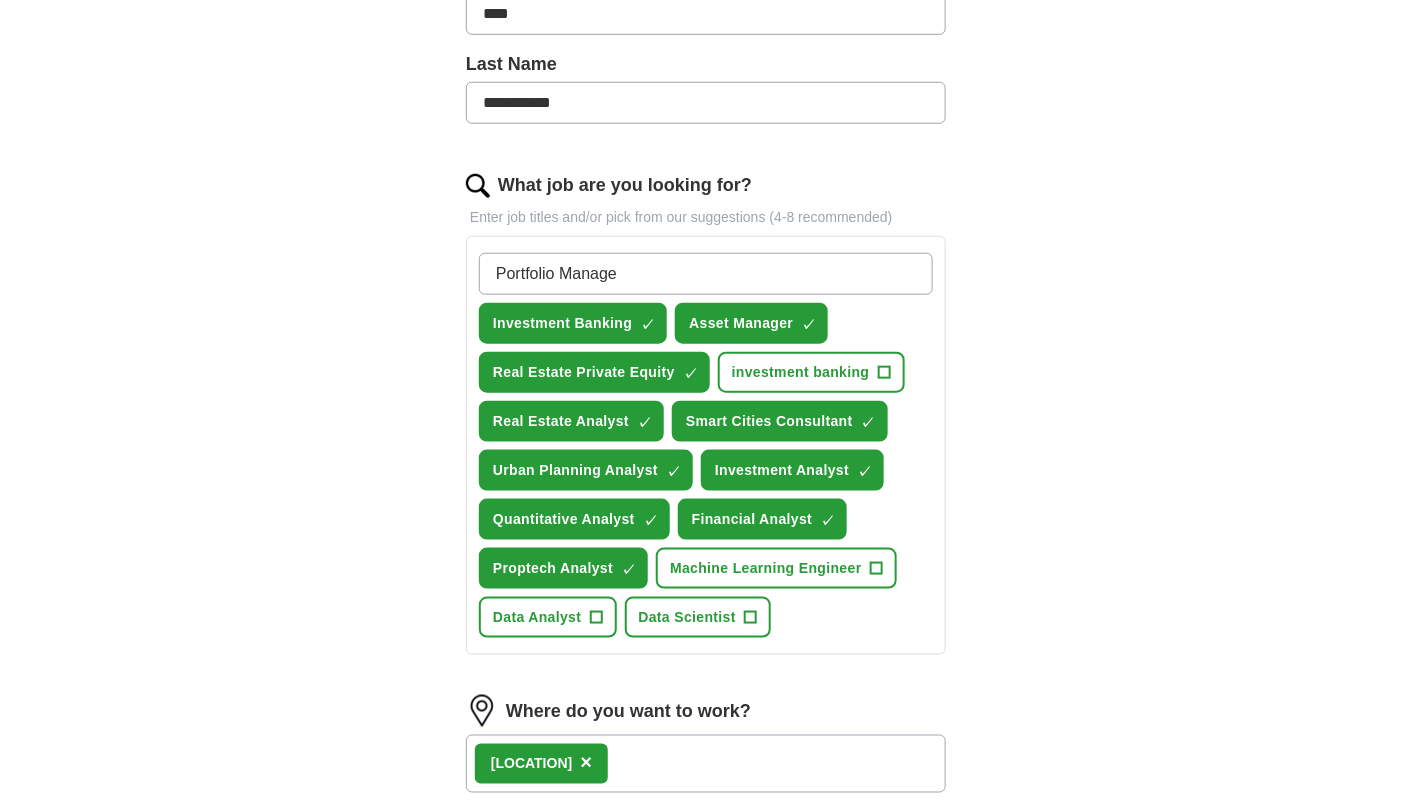 type on "Portfolio Manager" 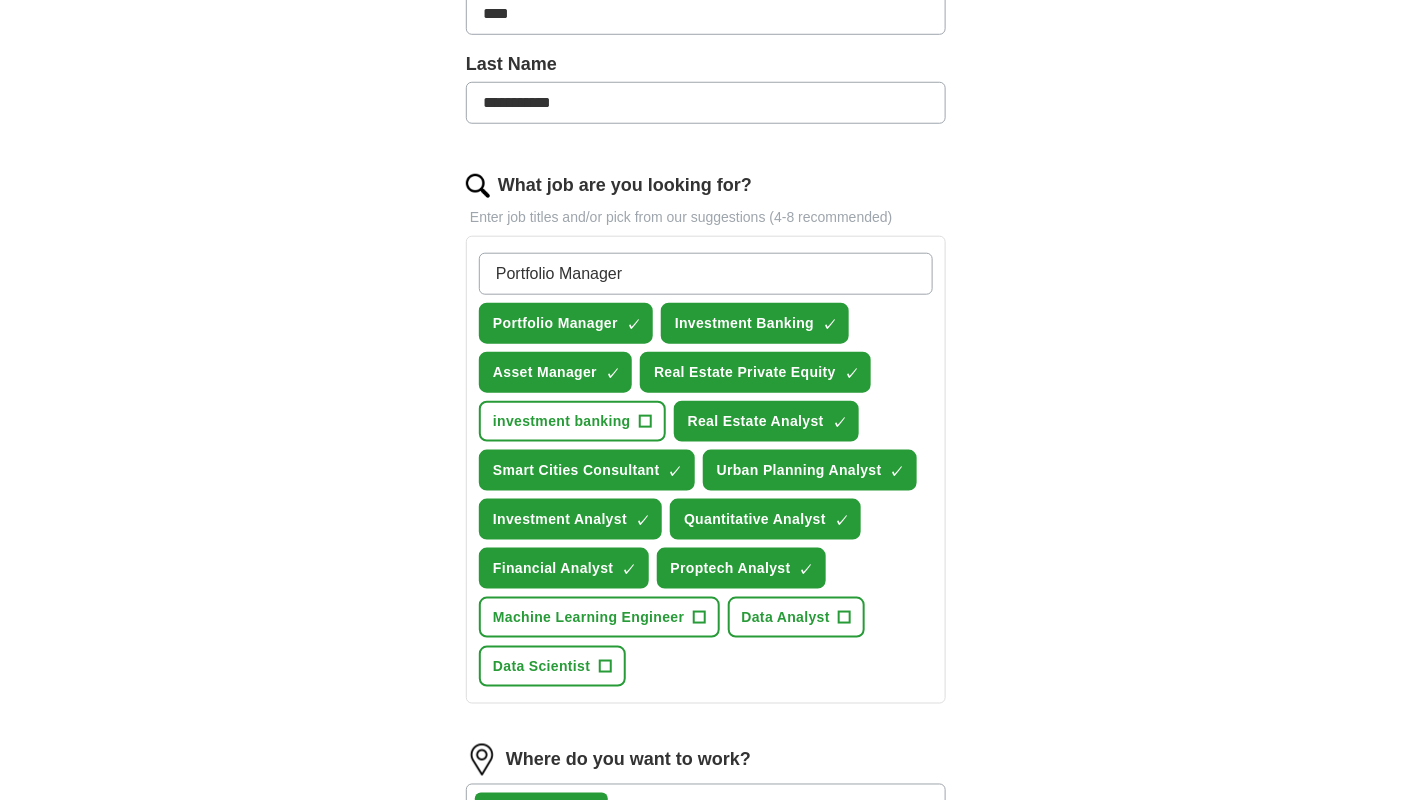 type 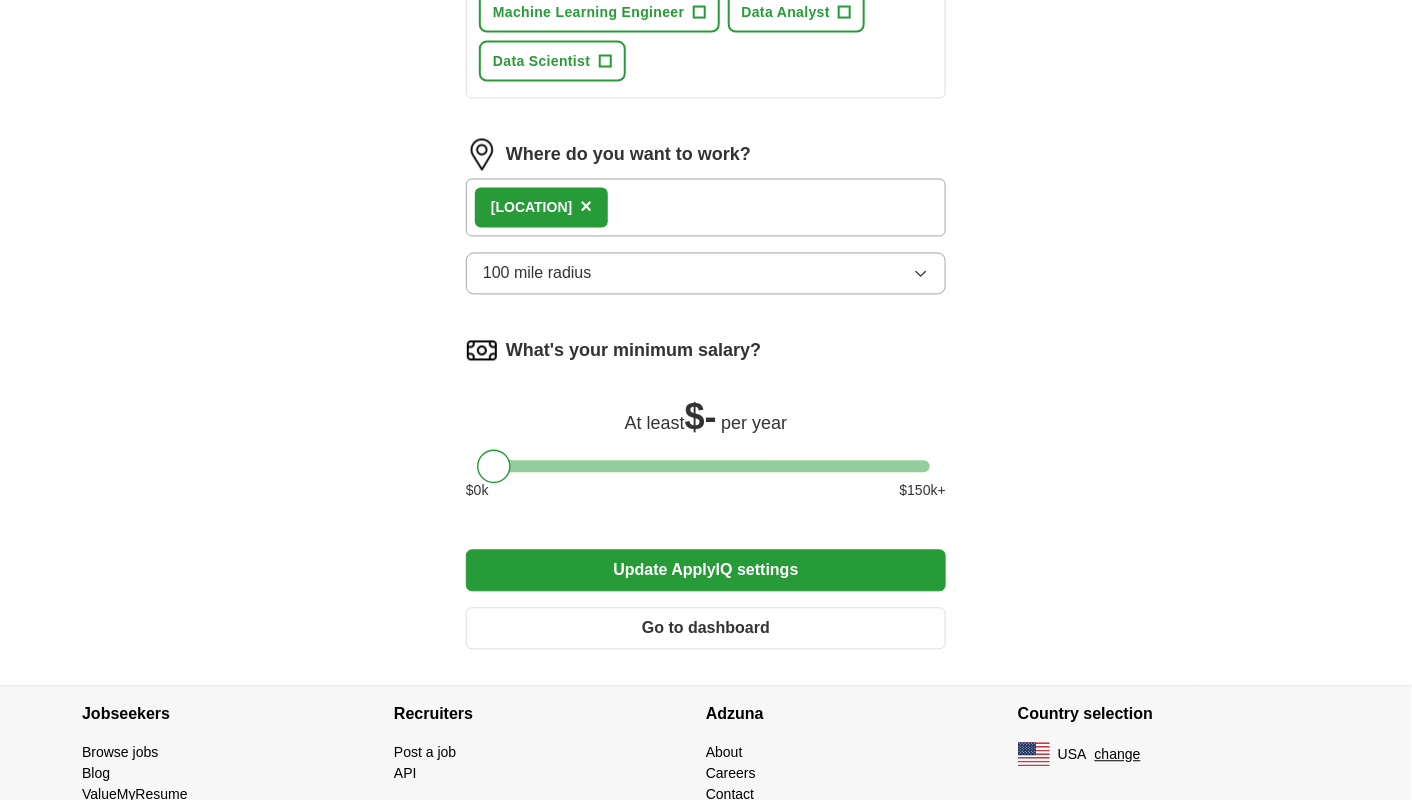 scroll, scrollTop: 880, scrollLeft: 0, axis: vertical 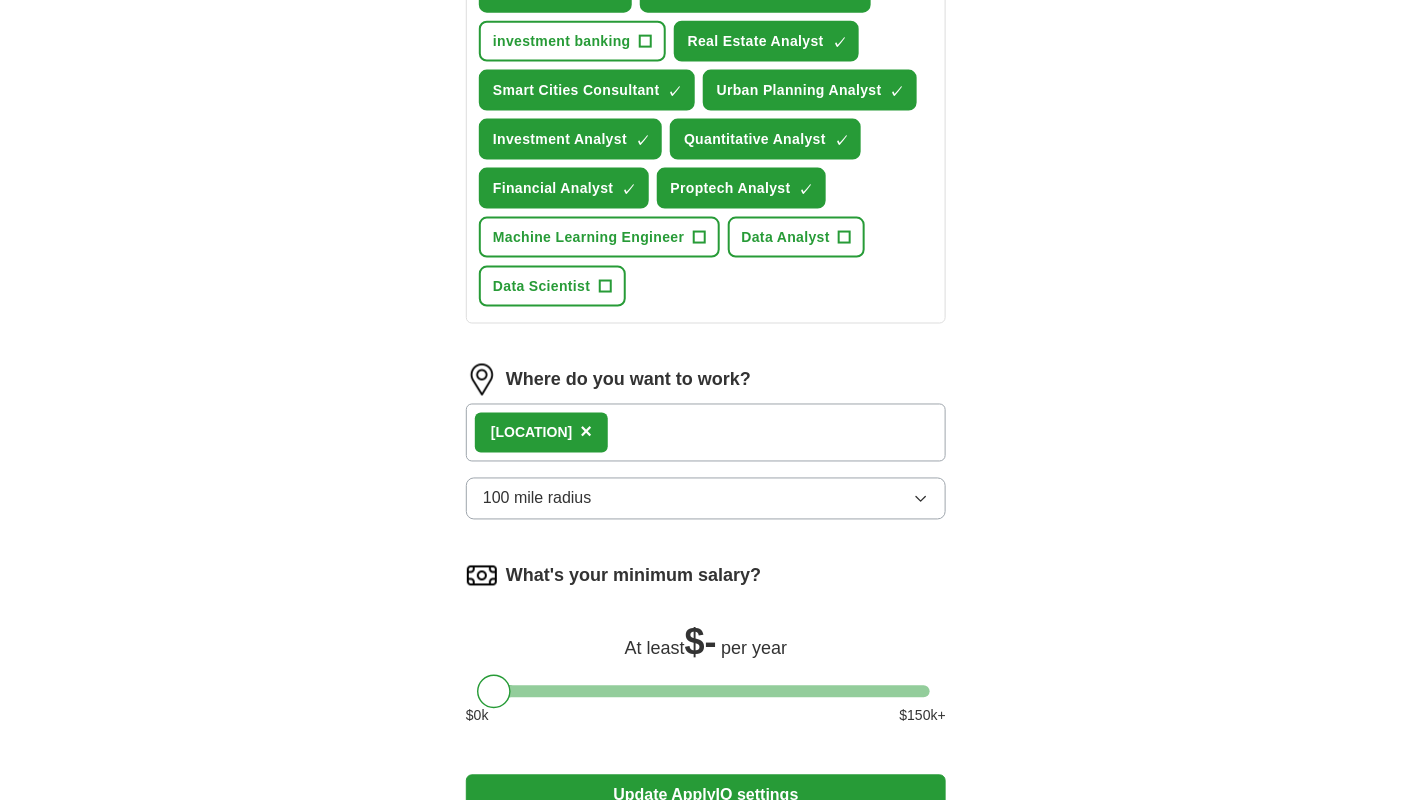 click on "New Jersey ×" at bounding box center (706, 433) 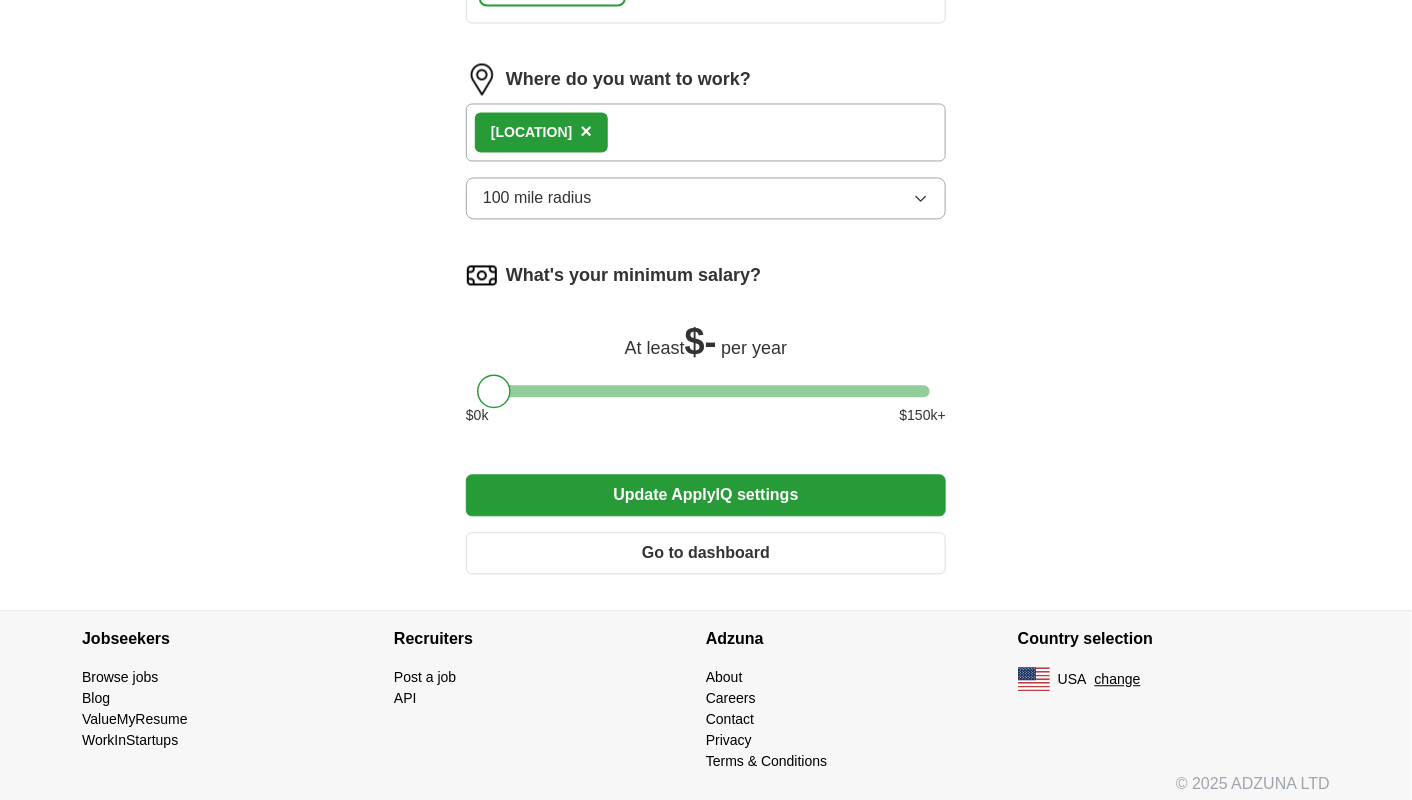scroll, scrollTop: 1080, scrollLeft: 0, axis: vertical 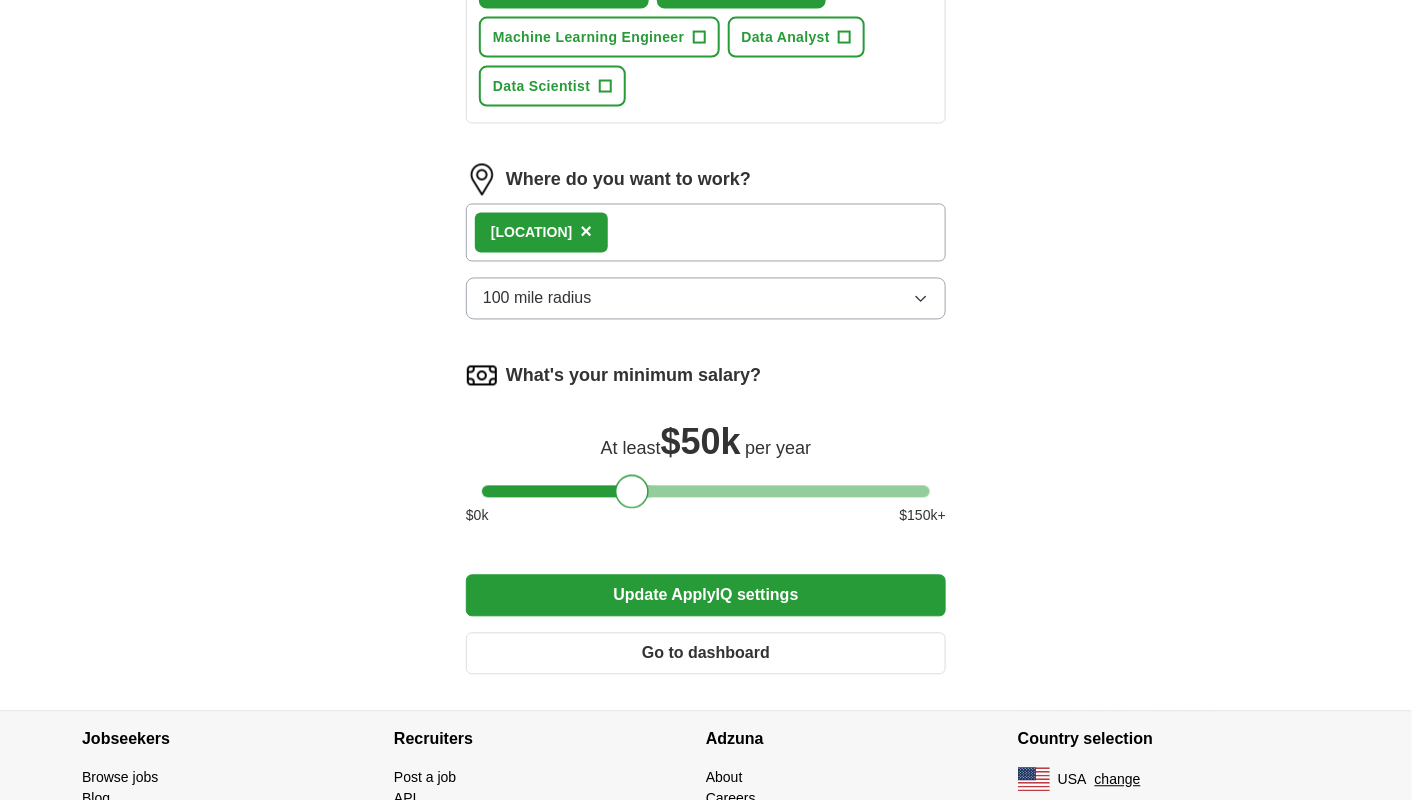 drag, startPoint x: 493, startPoint y: 477, endPoint x: 630, endPoint y: 481, distance: 137.05838 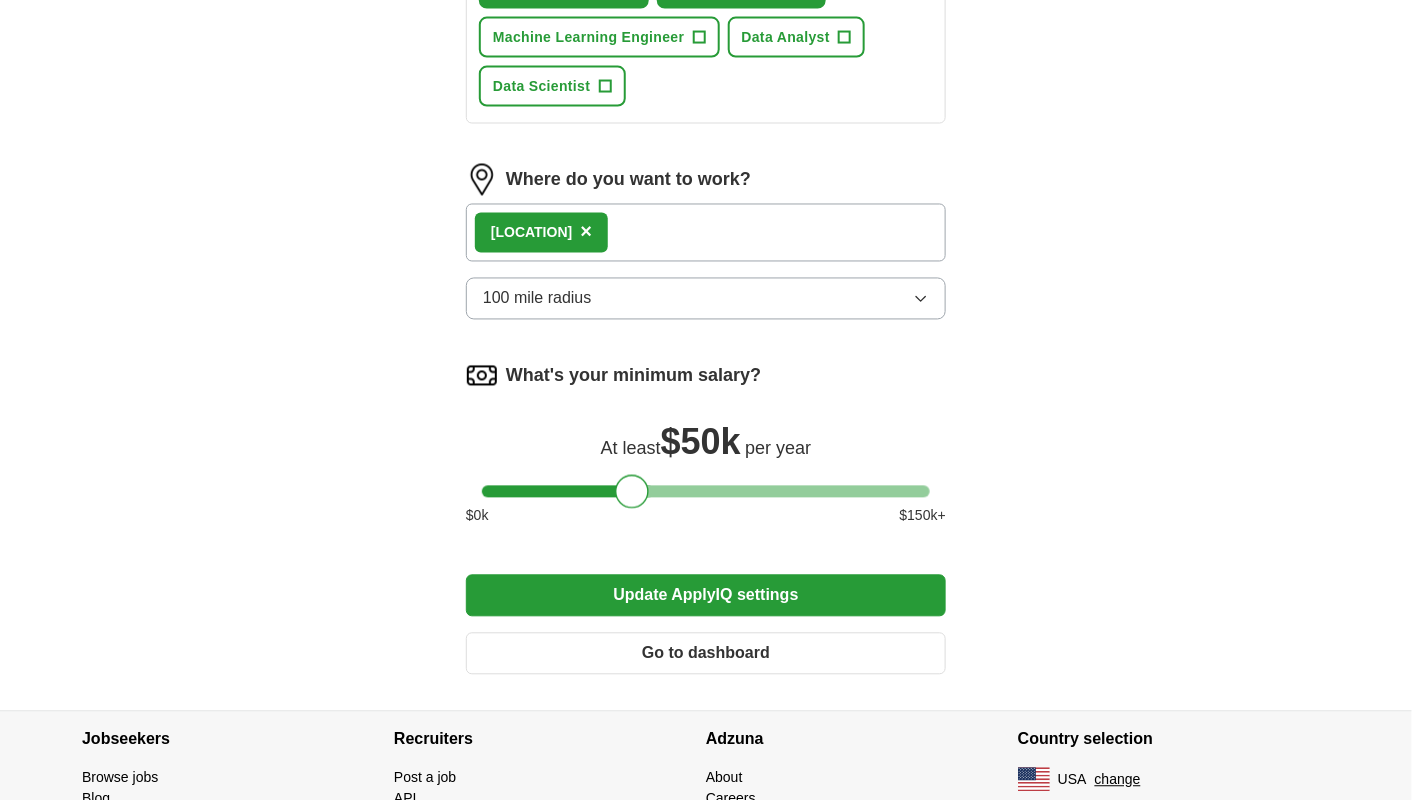 click on "**********" at bounding box center [706, -154] 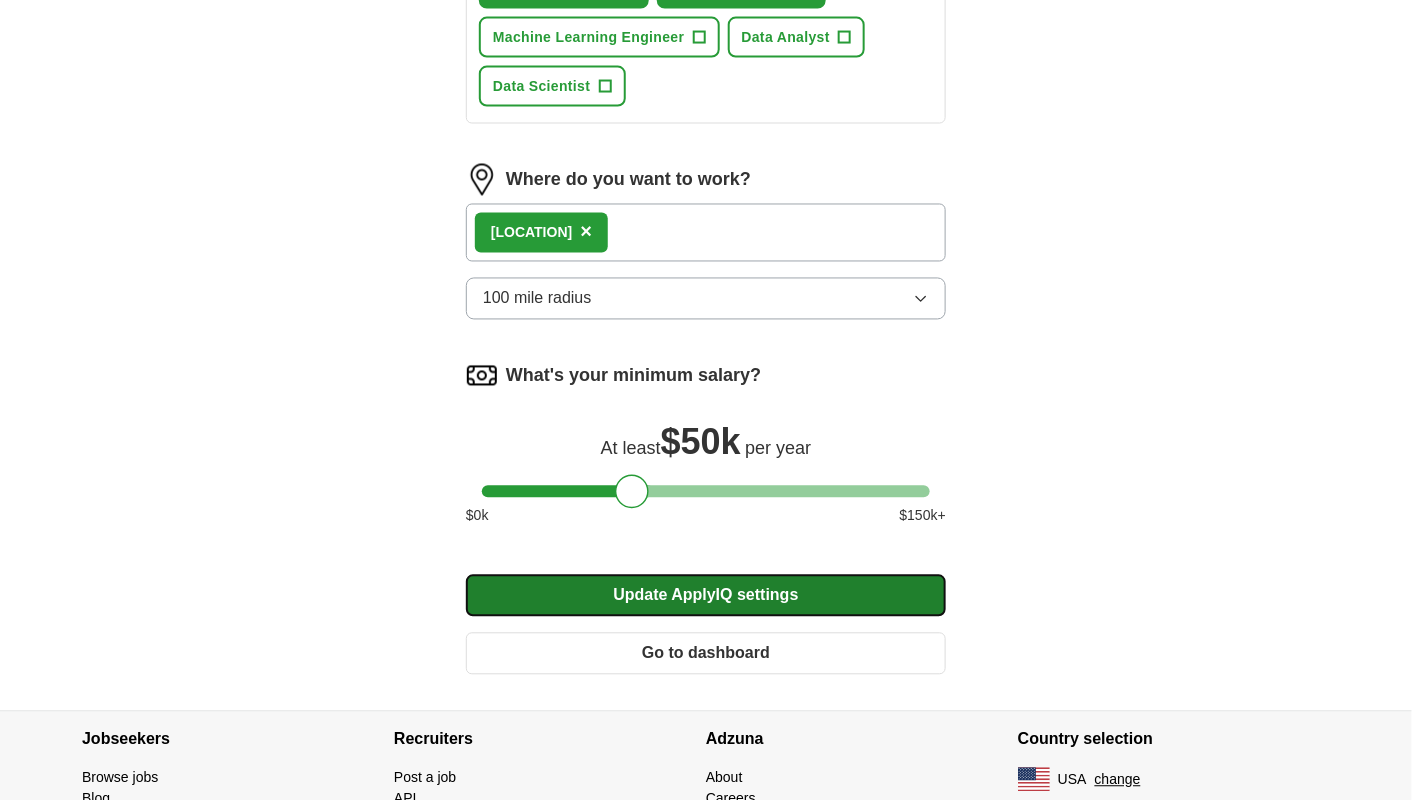 click on "Update ApplyIQ settings" at bounding box center (706, 596) 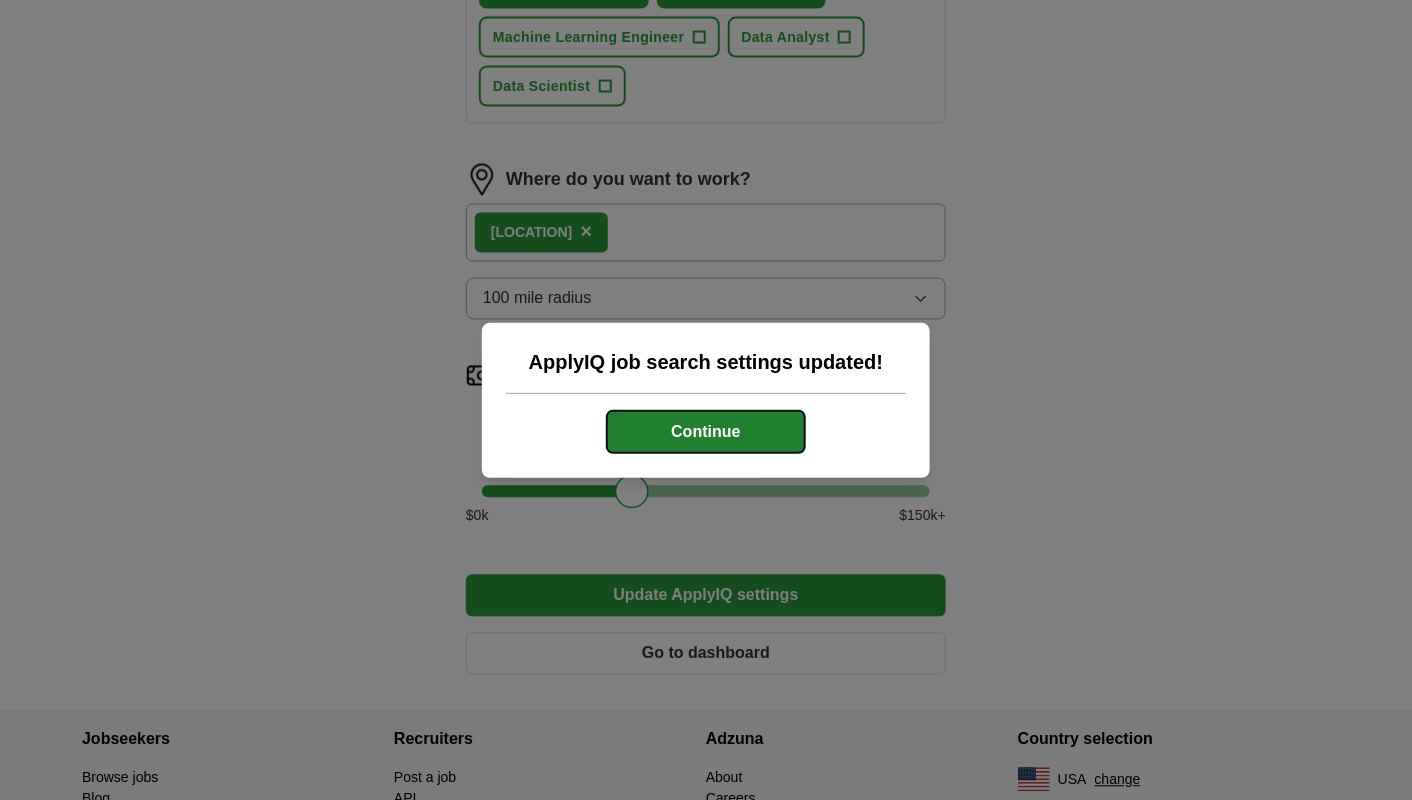 click on "Continue" at bounding box center (706, 432) 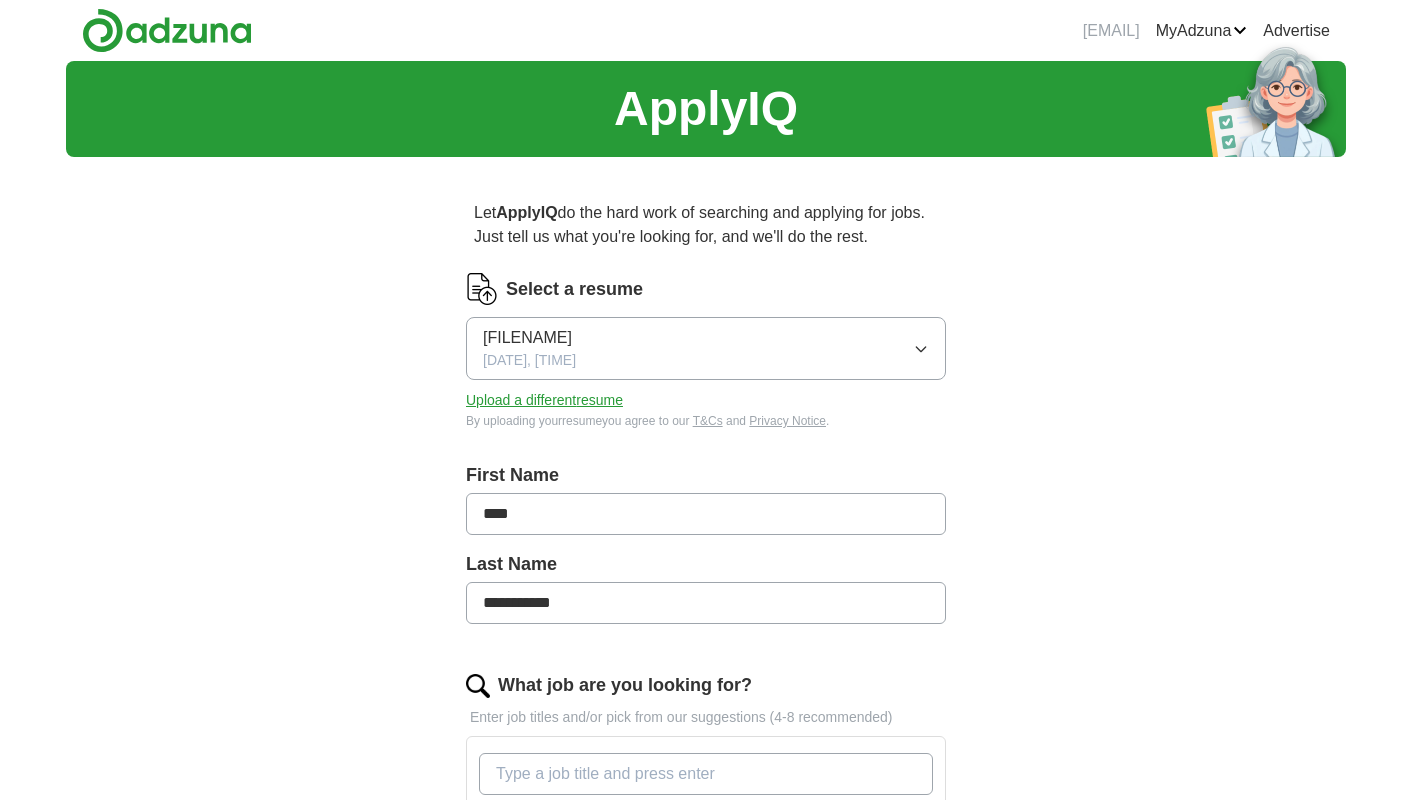 scroll, scrollTop: 0, scrollLeft: 0, axis: both 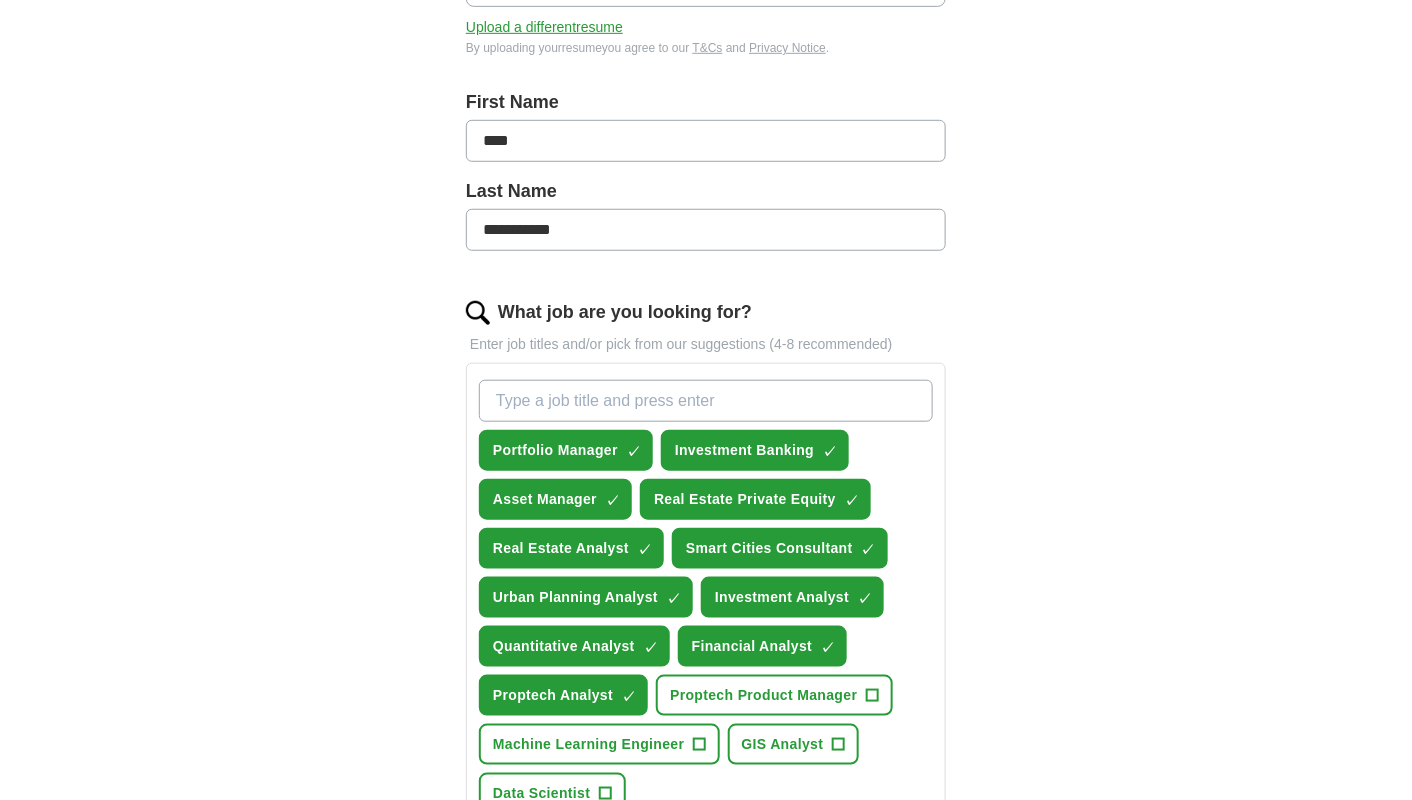 click on "What job are you looking for?" at bounding box center [706, 401] 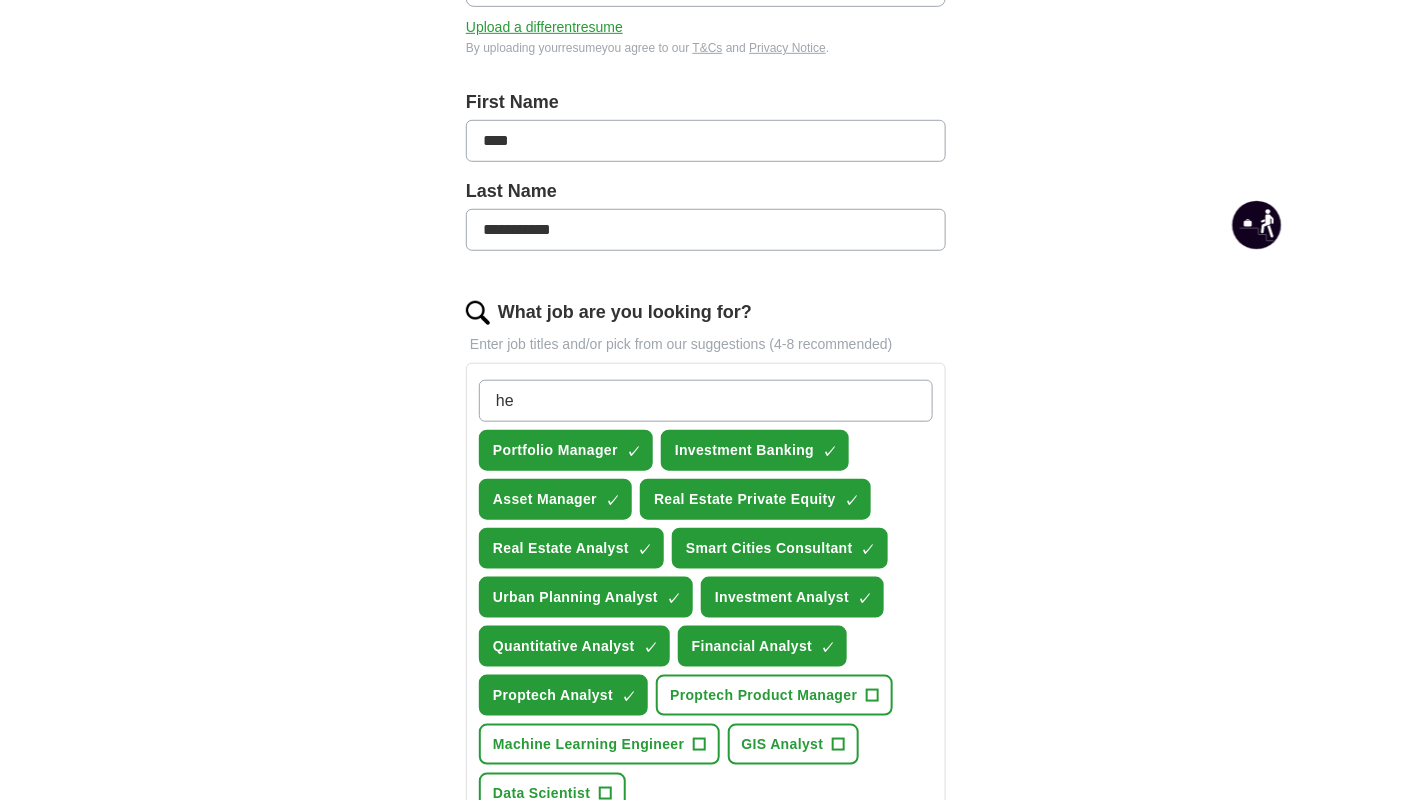 type on "h" 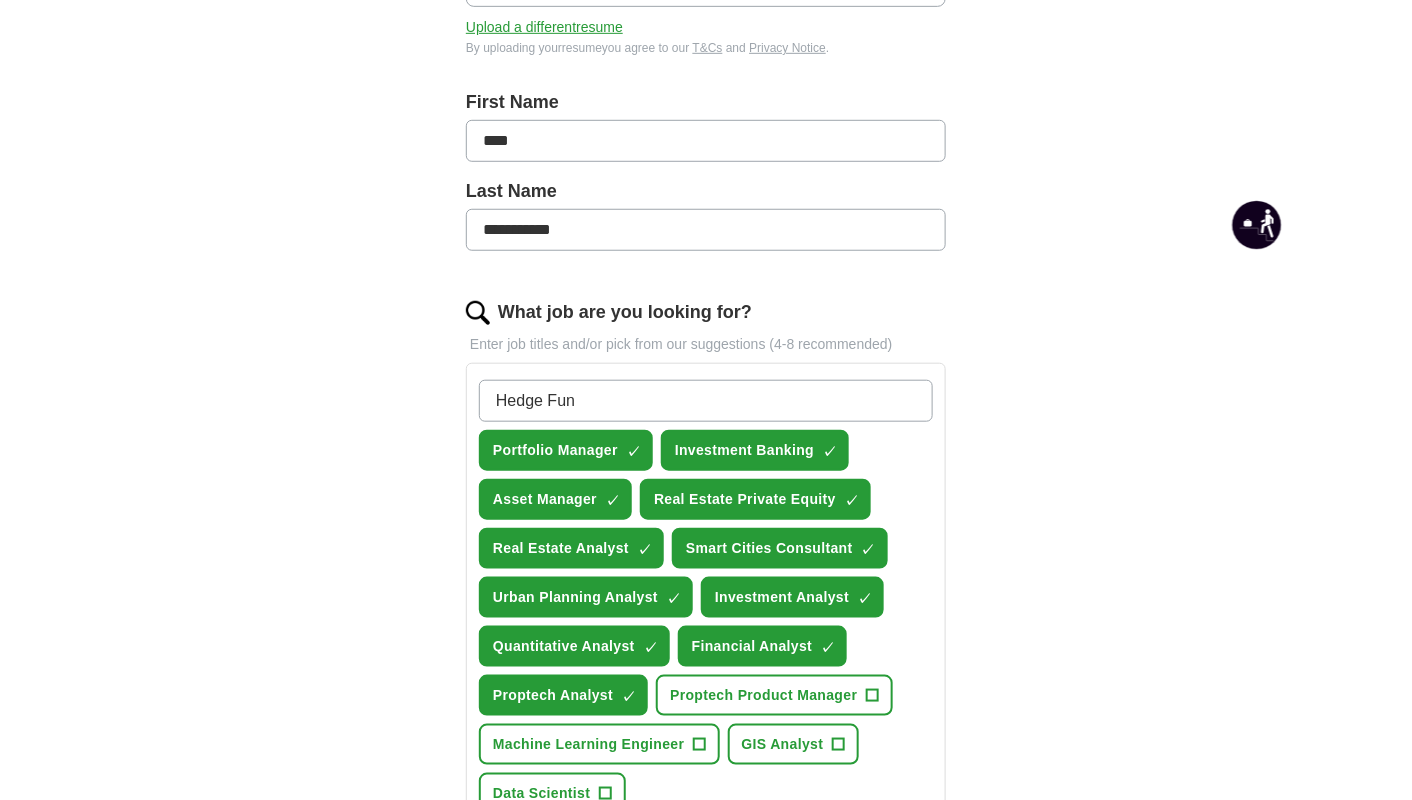 type on "Hedge Fund" 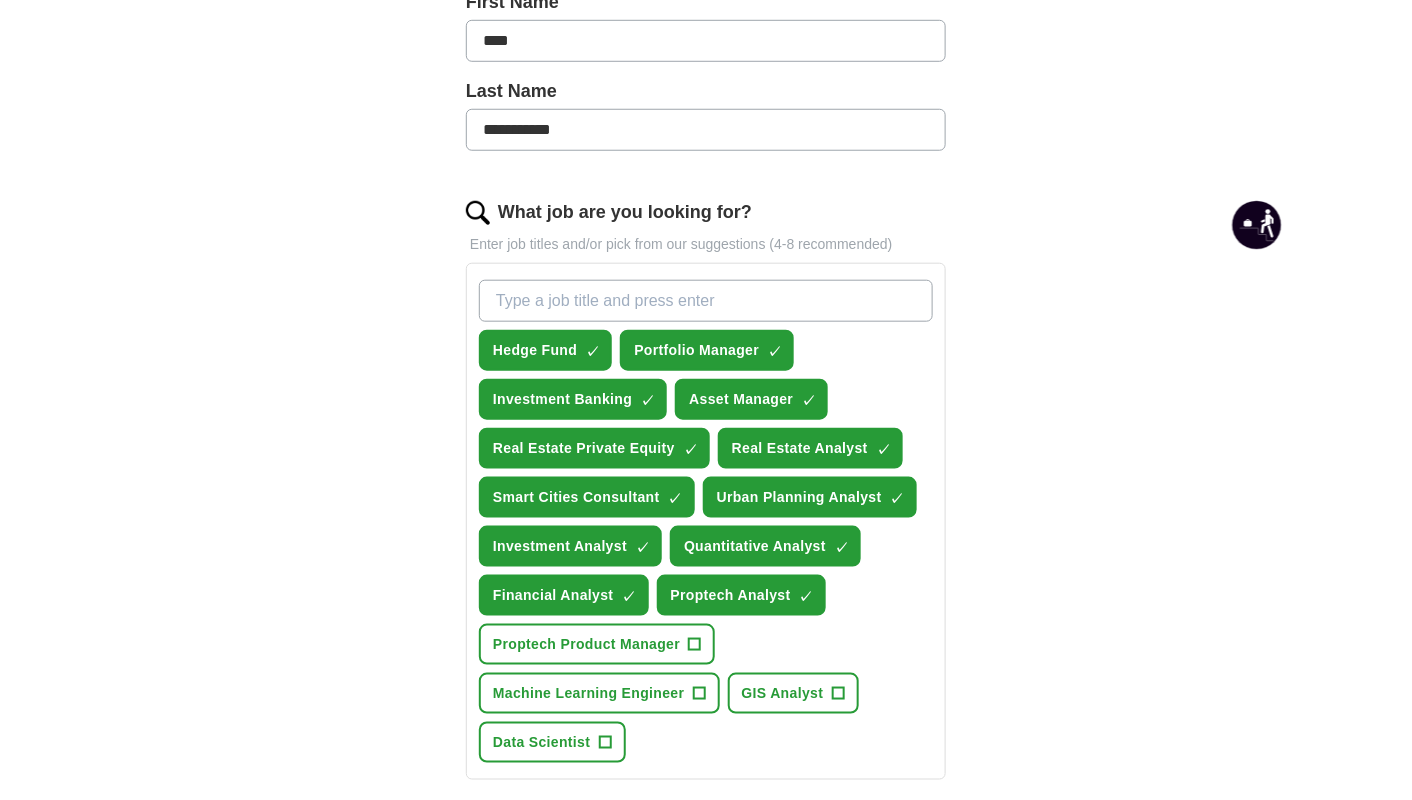 scroll, scrollTop: 573, scrollLeft: 0, axis: vertical 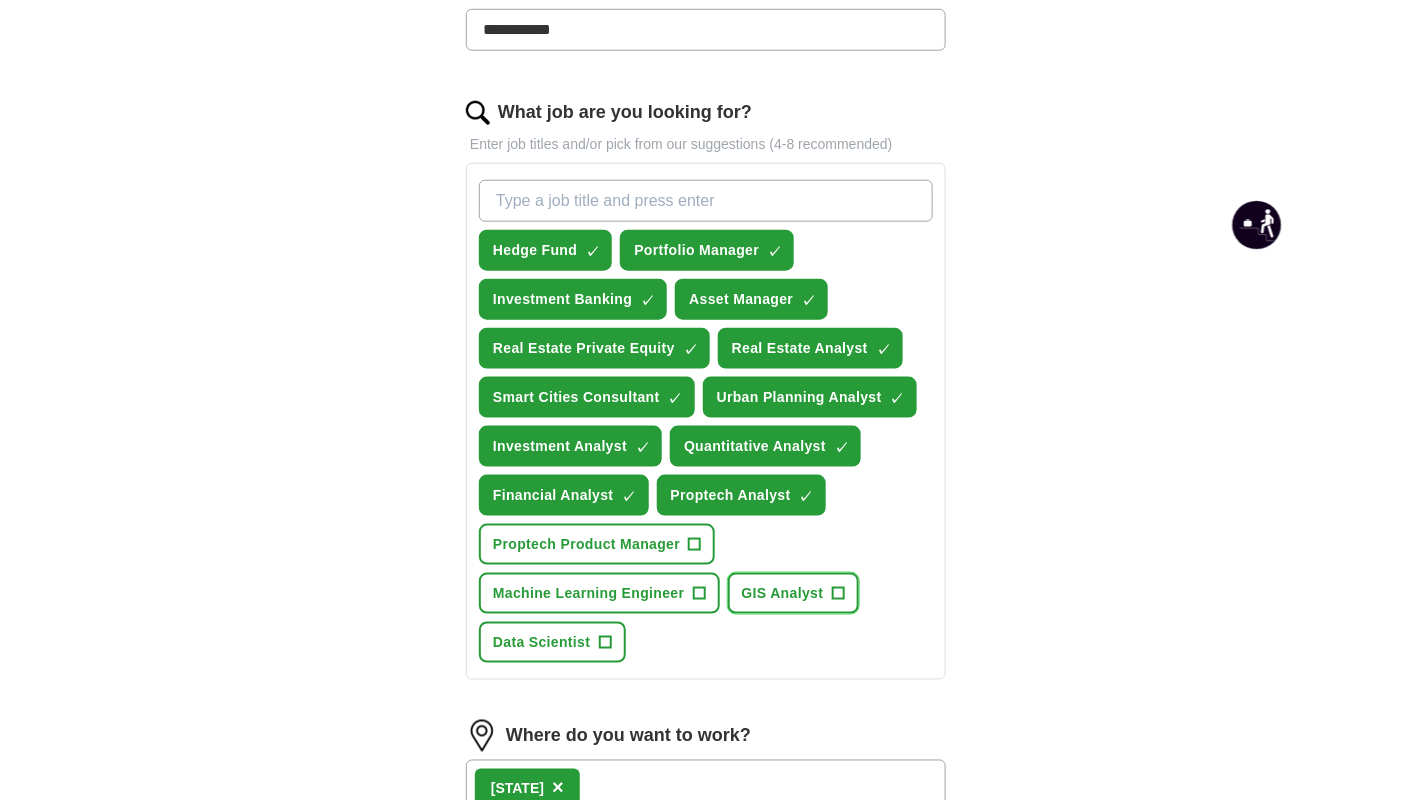 click on "+" at bounding box center (838, 594) 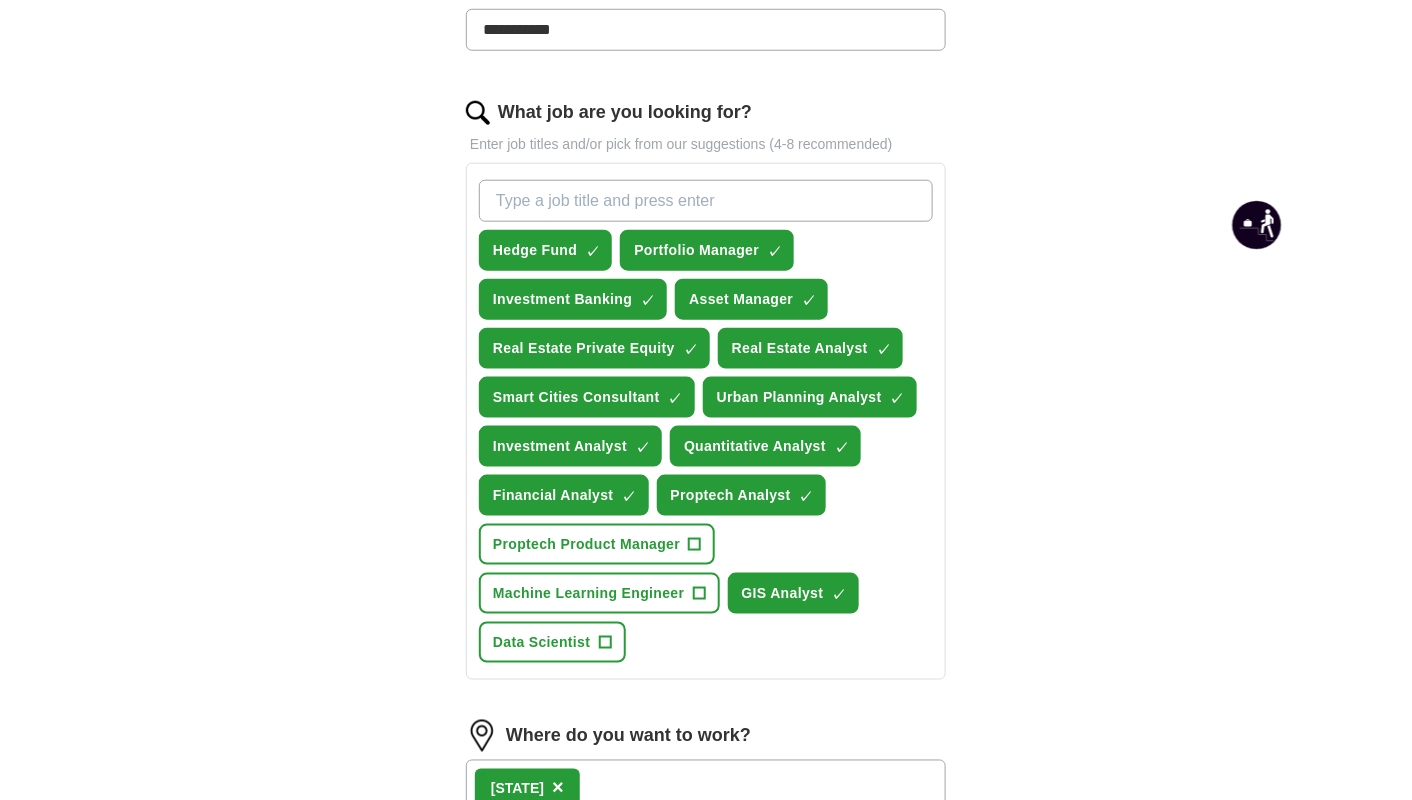 click on "What job are you looking for?" at bounding box center [706, 201] 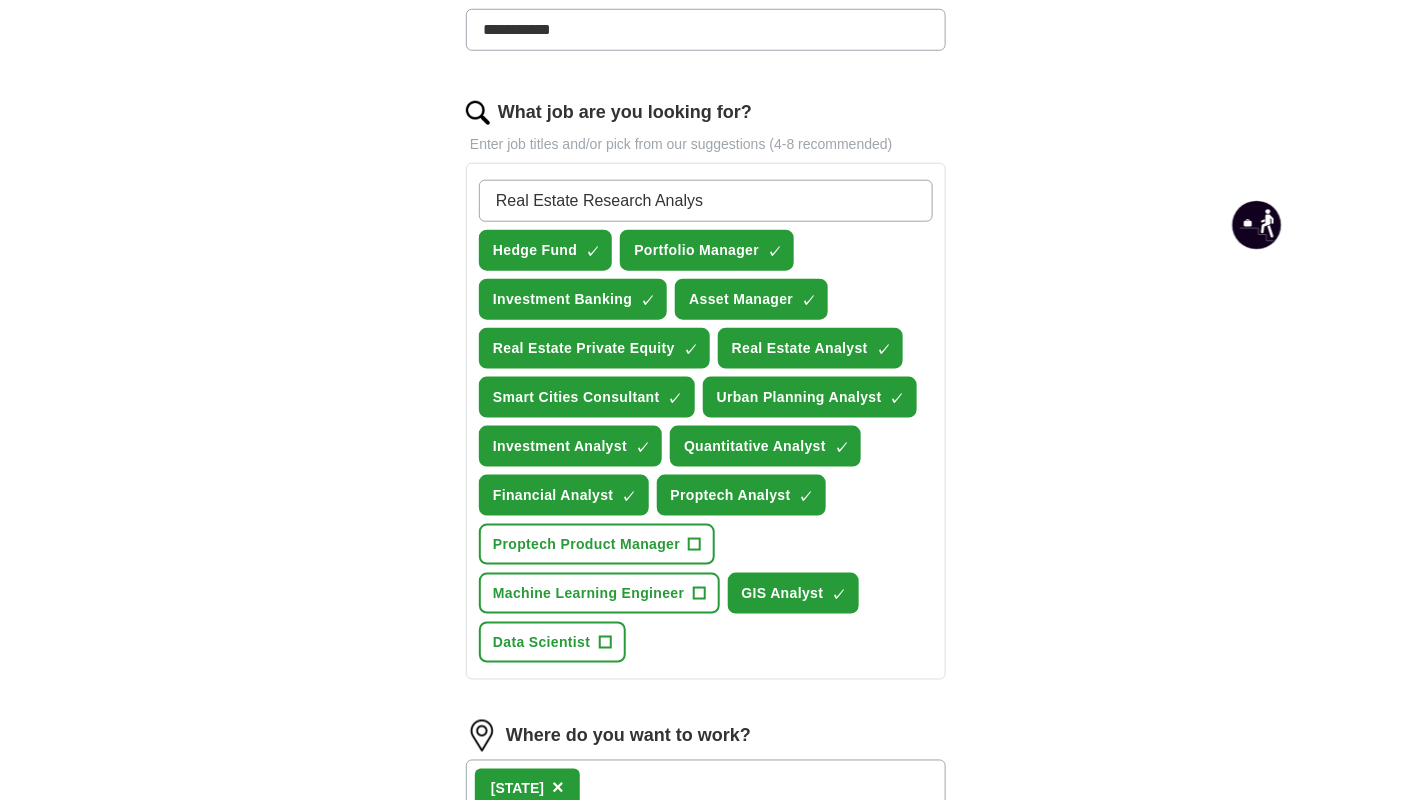 type on "Real Estate Research Analyst" 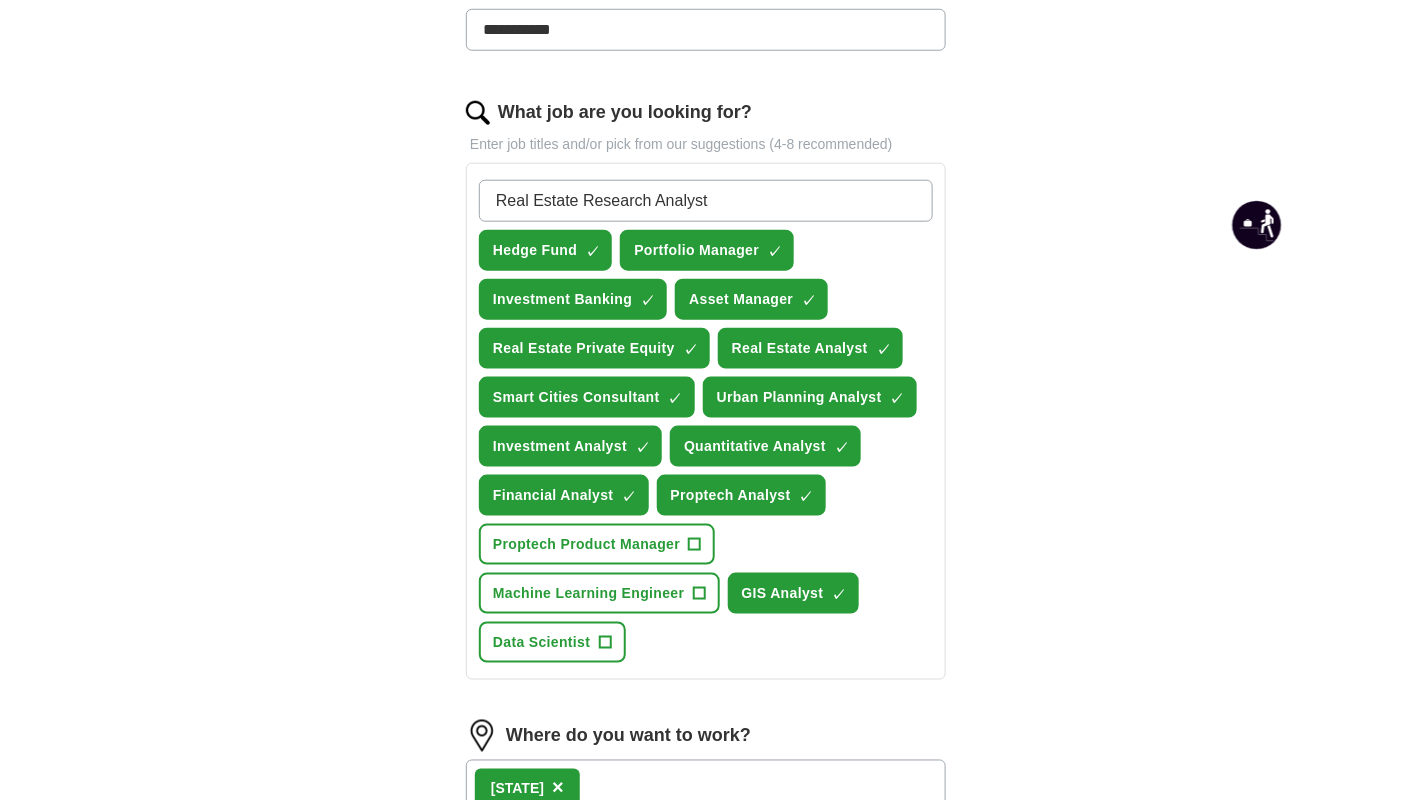 type 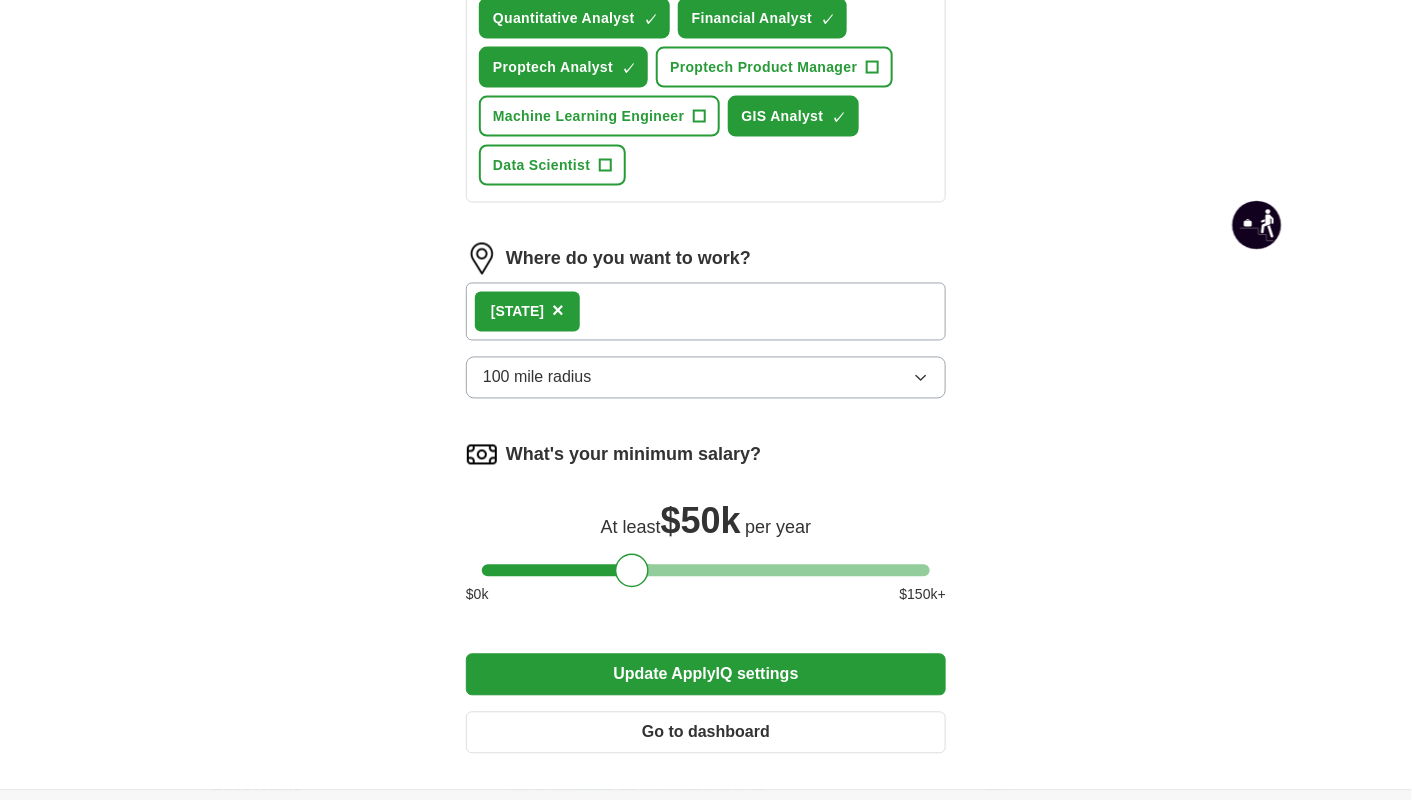 scroll, scrollTop: 1200, scrollLeft: 0, axis: vertical 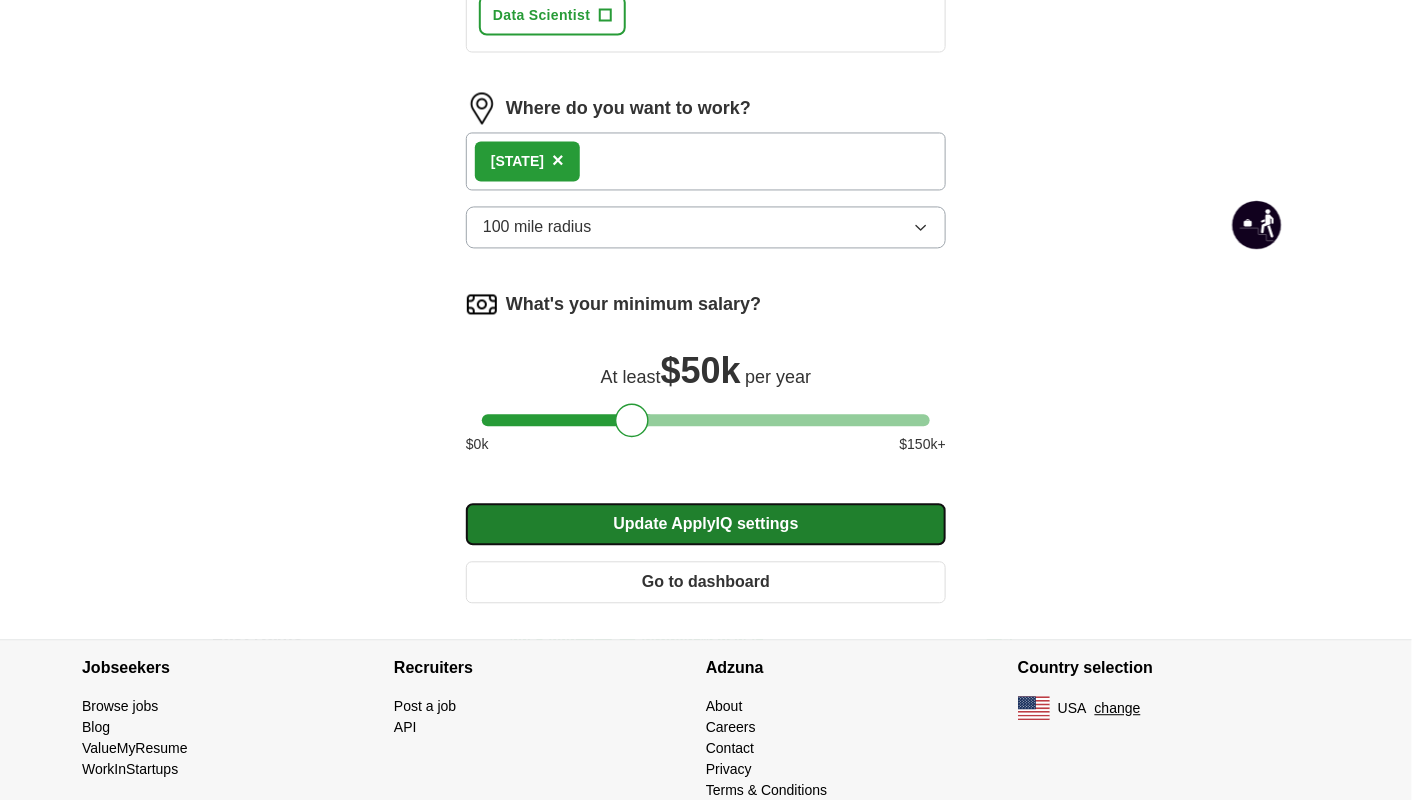 click on "Update ApplyIQ settings" at bounding box center [706, 525] 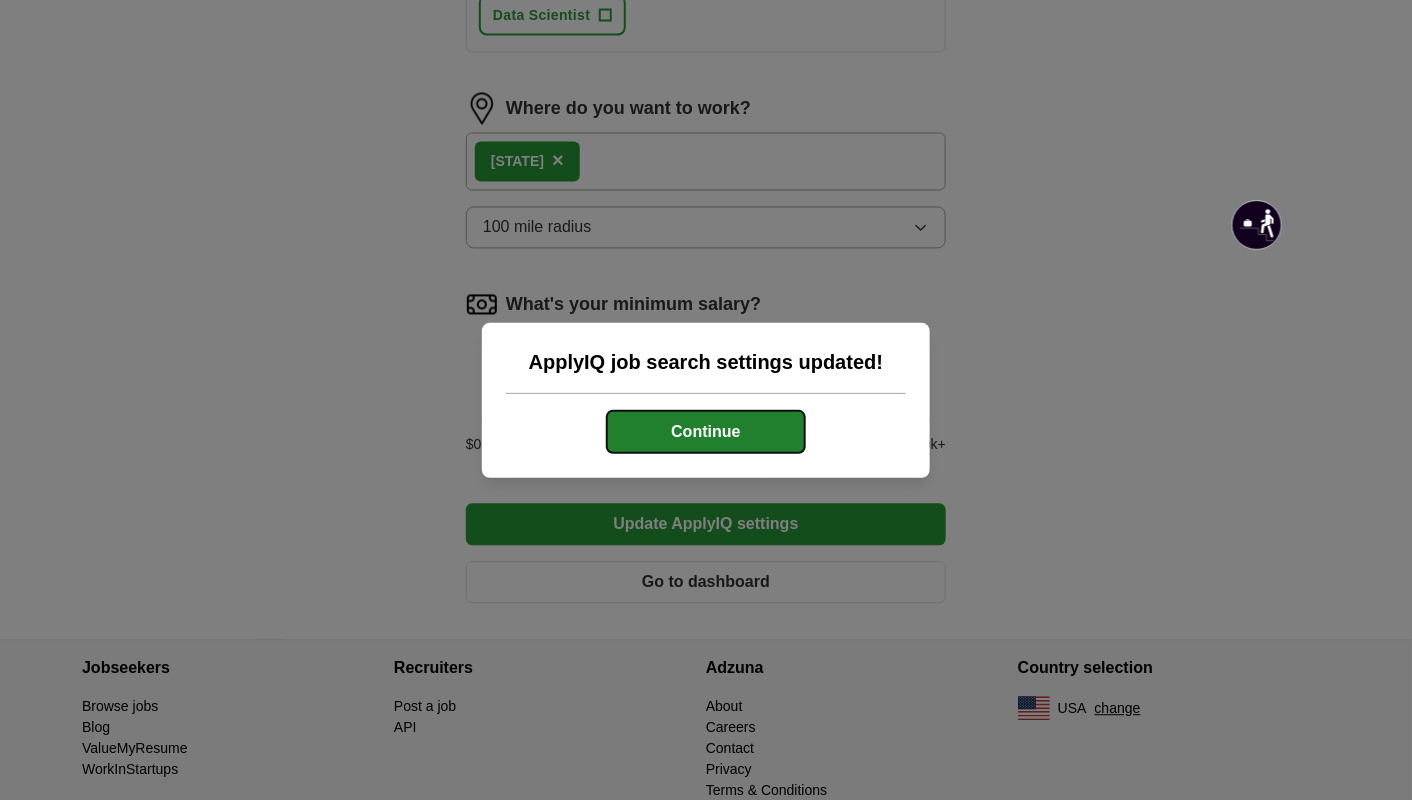 click on "Continue" at bounding box center [706, 432] 